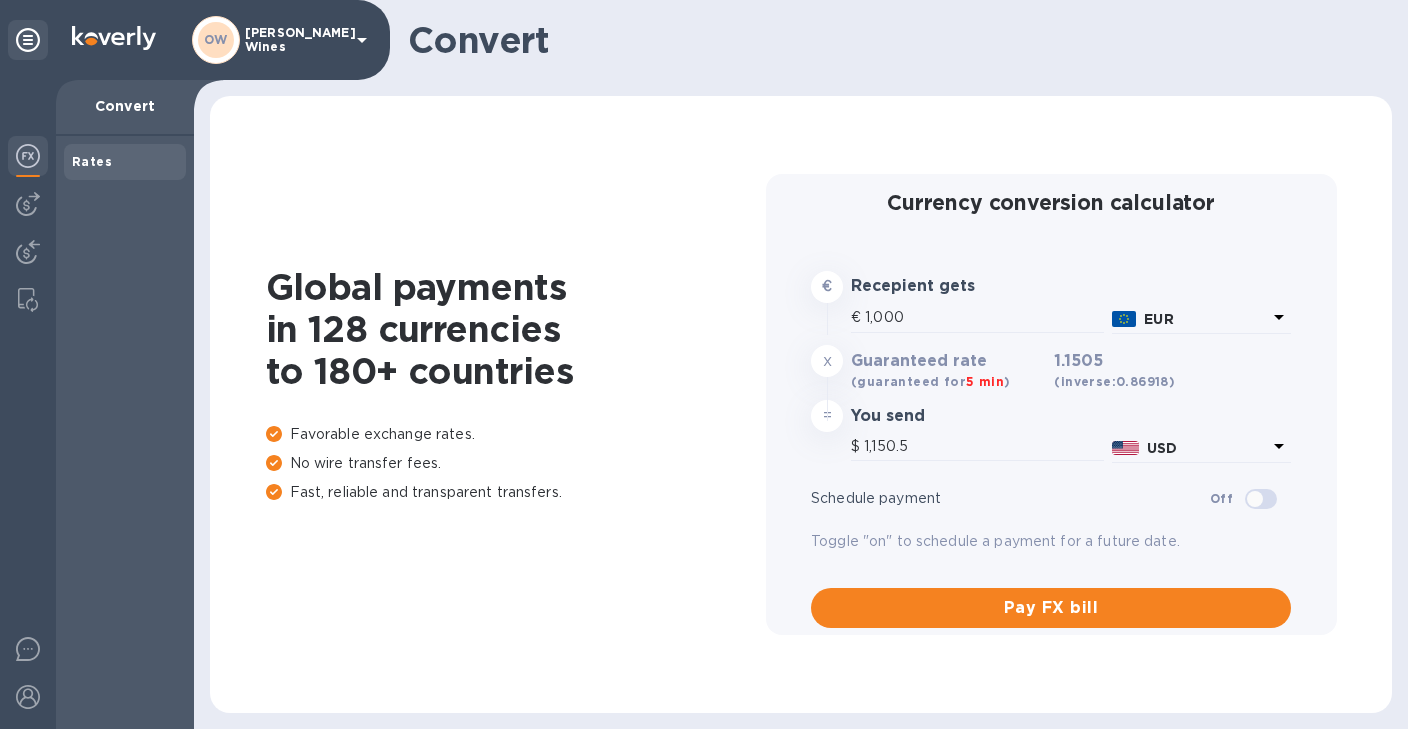 scroll, scrollTop: 0, scrollLeft: 0, axis: both 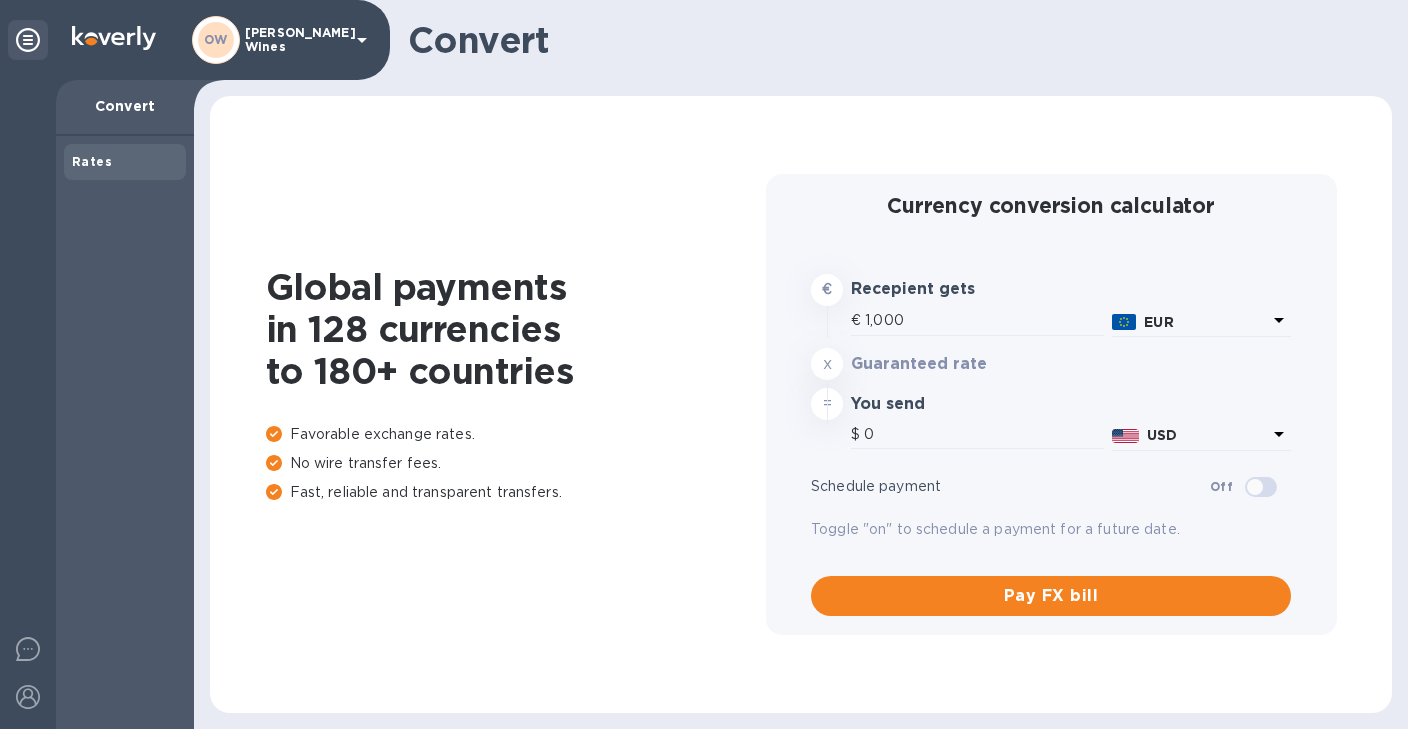 type on "1,149.4" 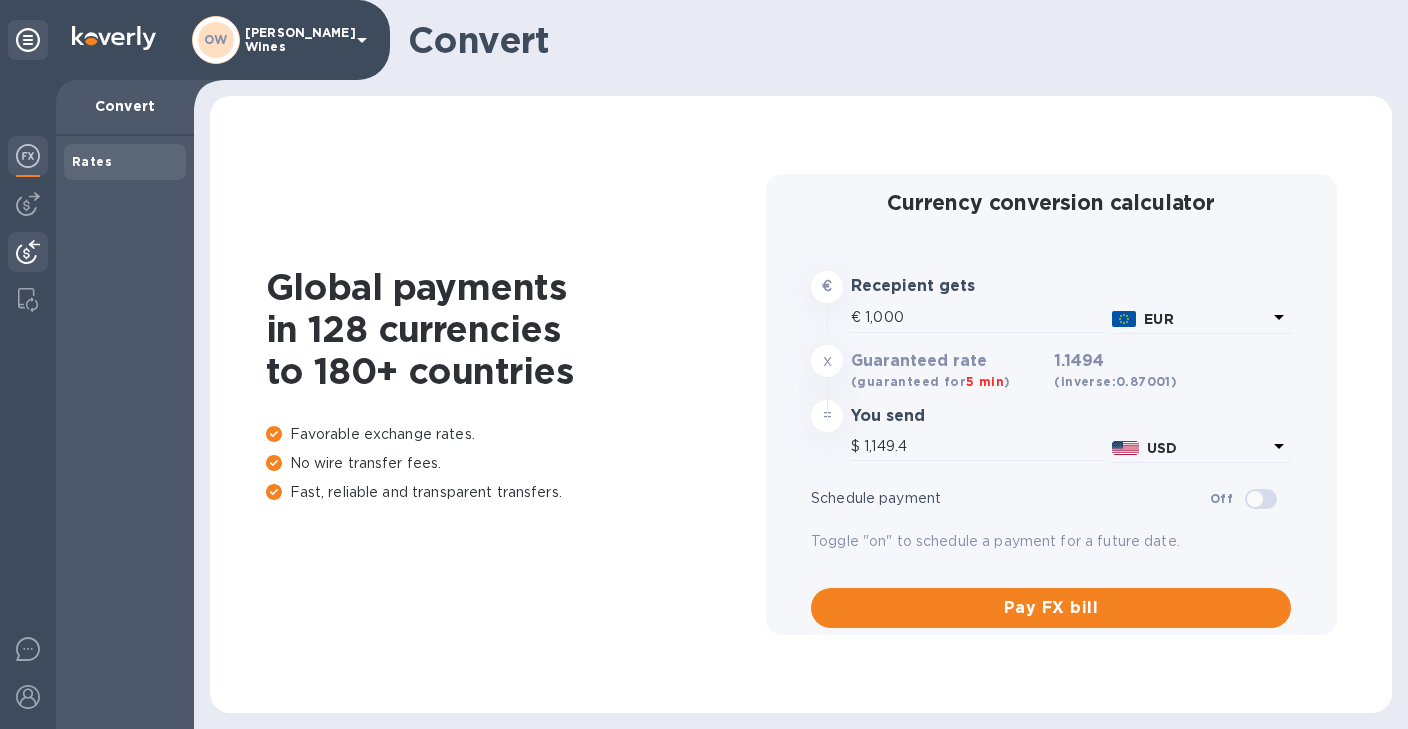 click at bounding box center (28, 252) 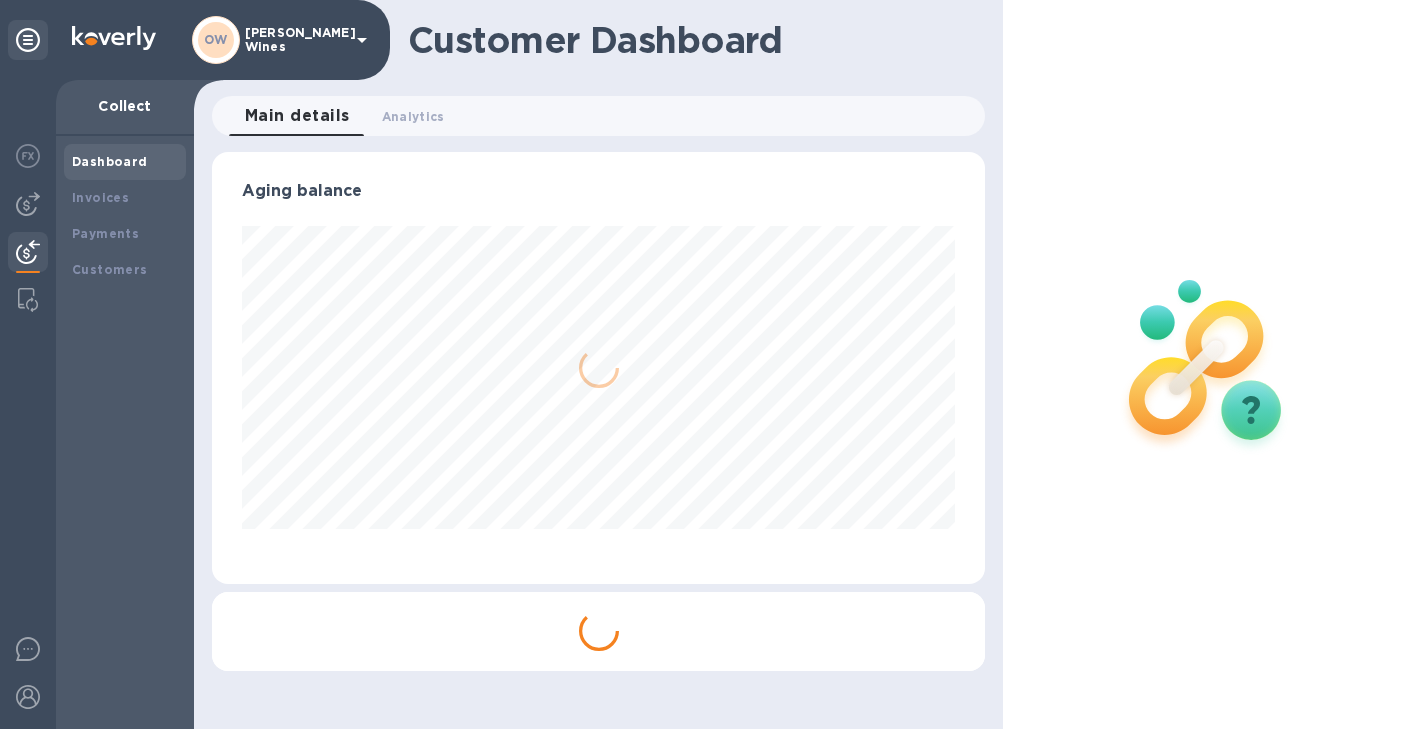 scroll, scrollTop: 999568, scrollLeft: 999226, axis: both 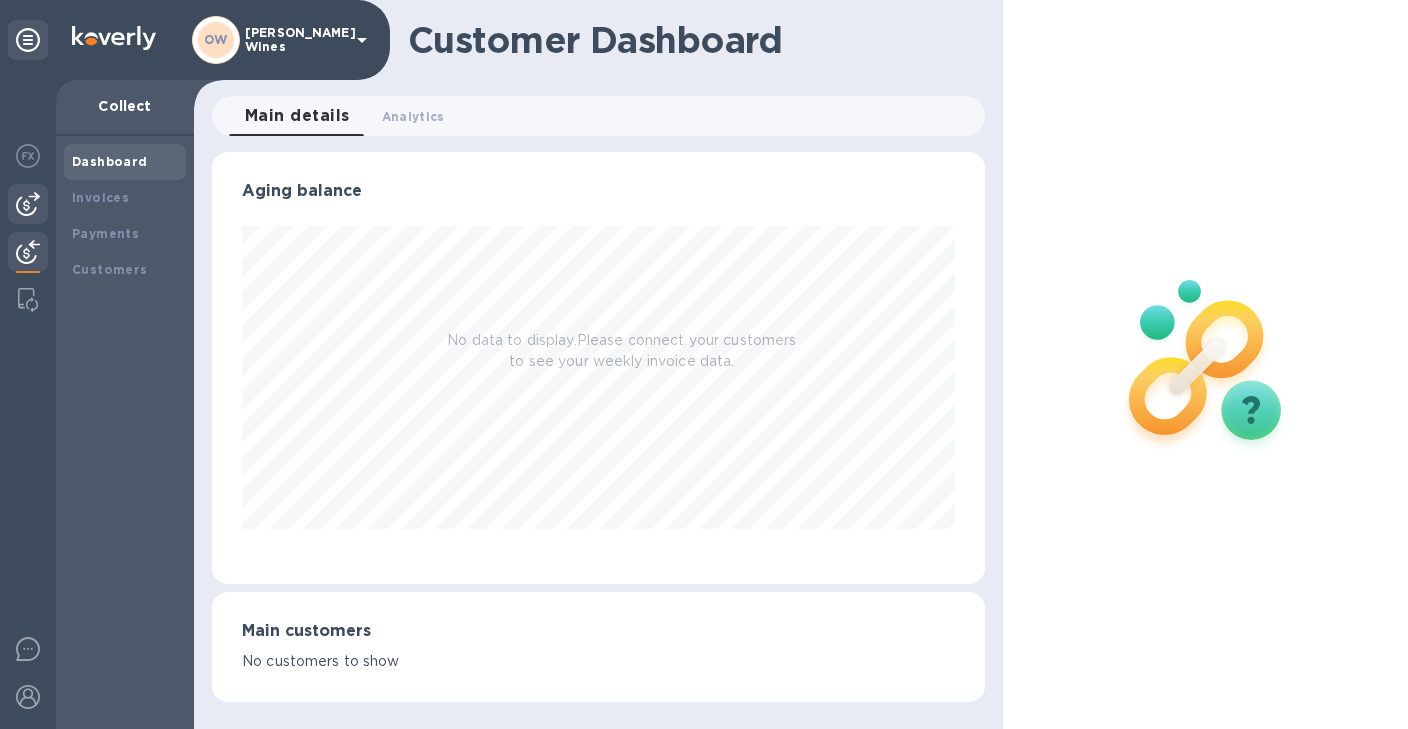 click at bounding box center (28, 204) 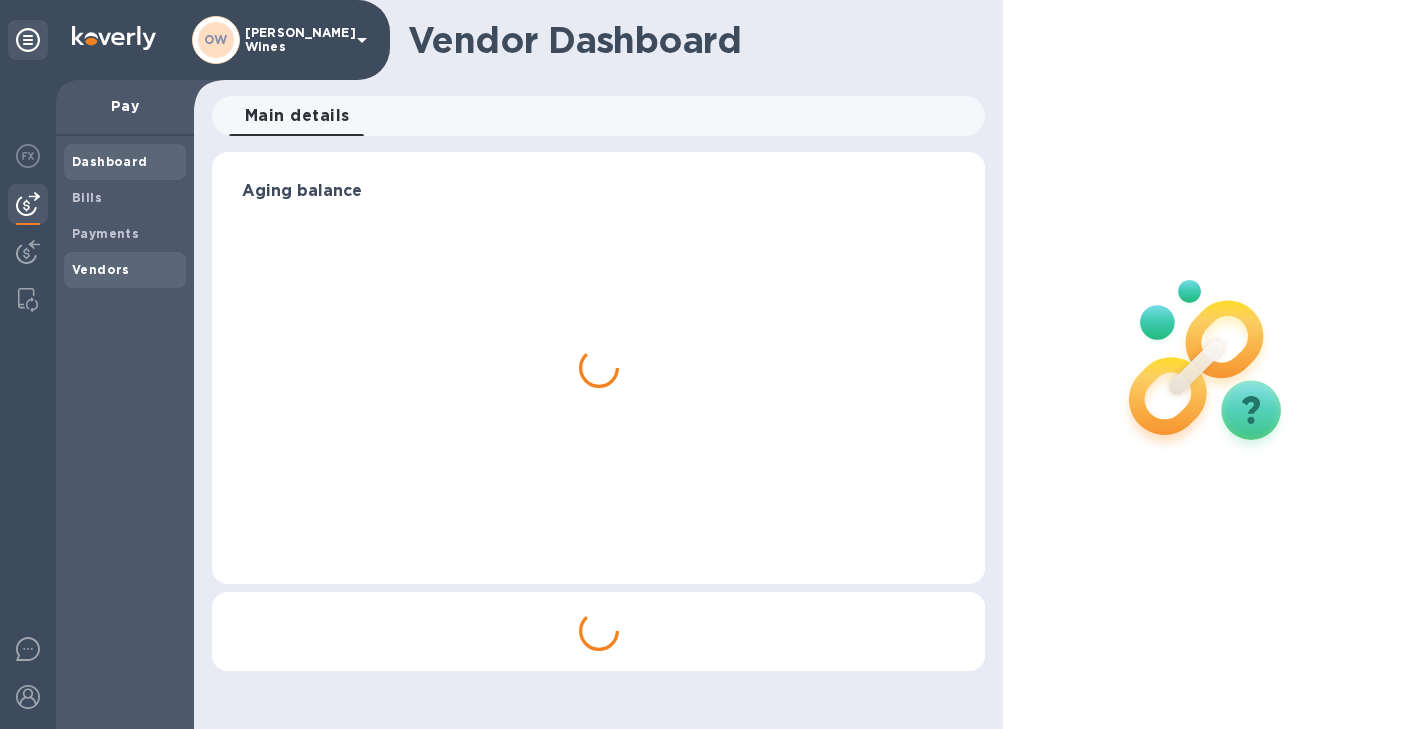 click on "Vendors" at bounding box center (125, 270) 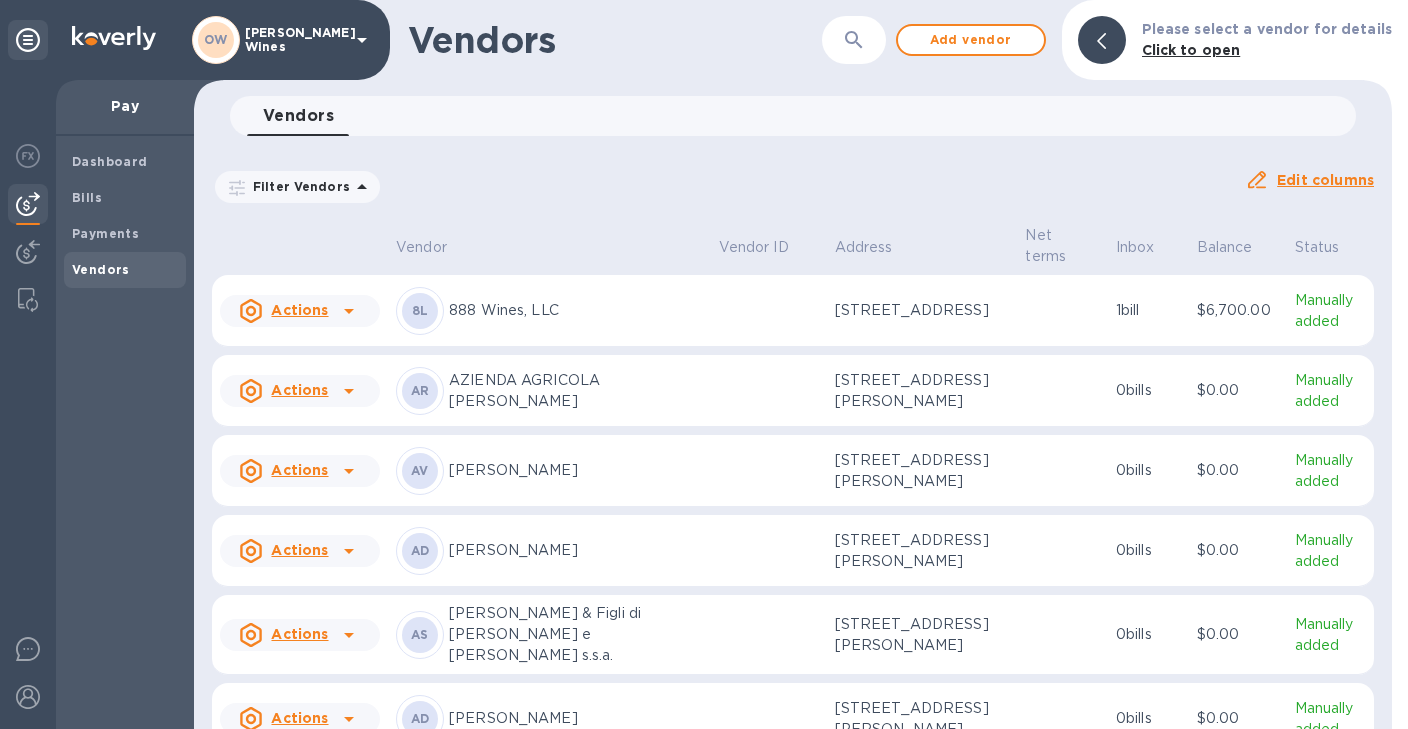 click 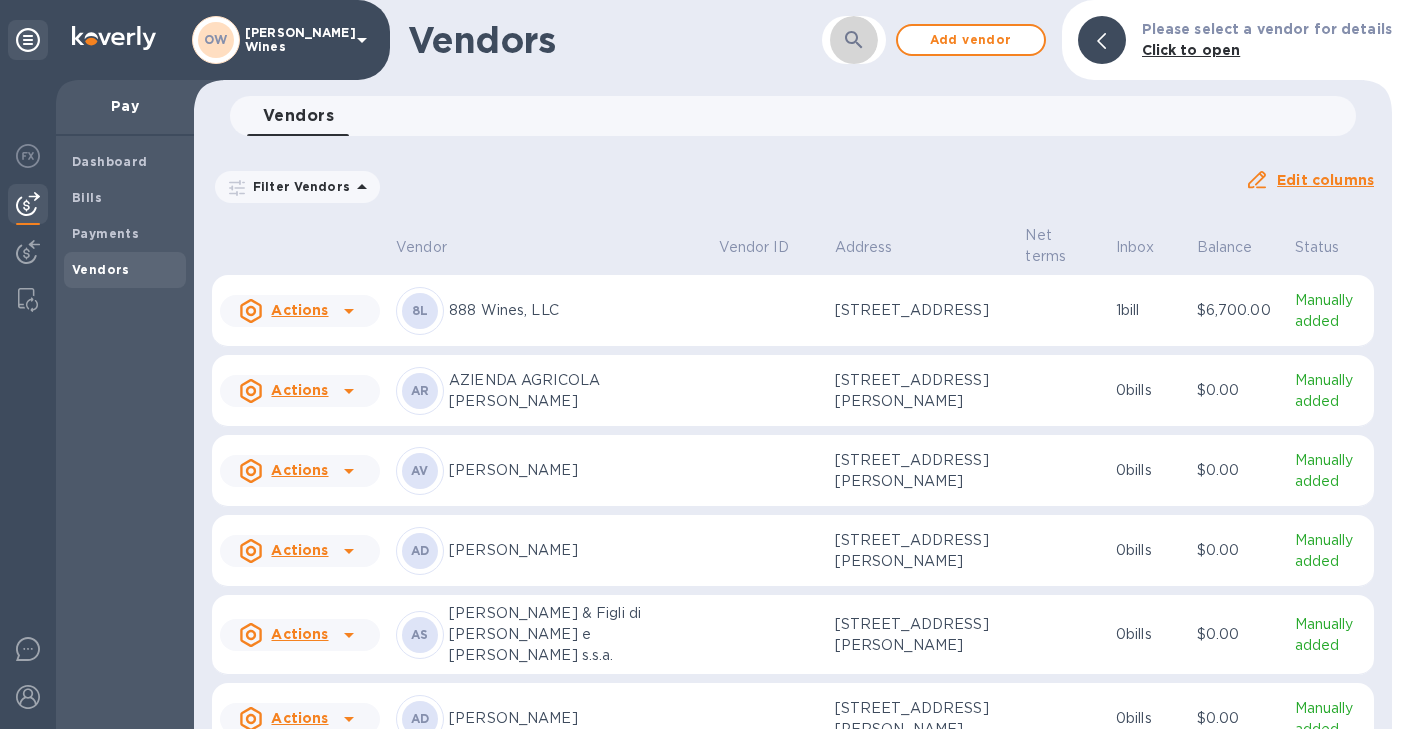 click 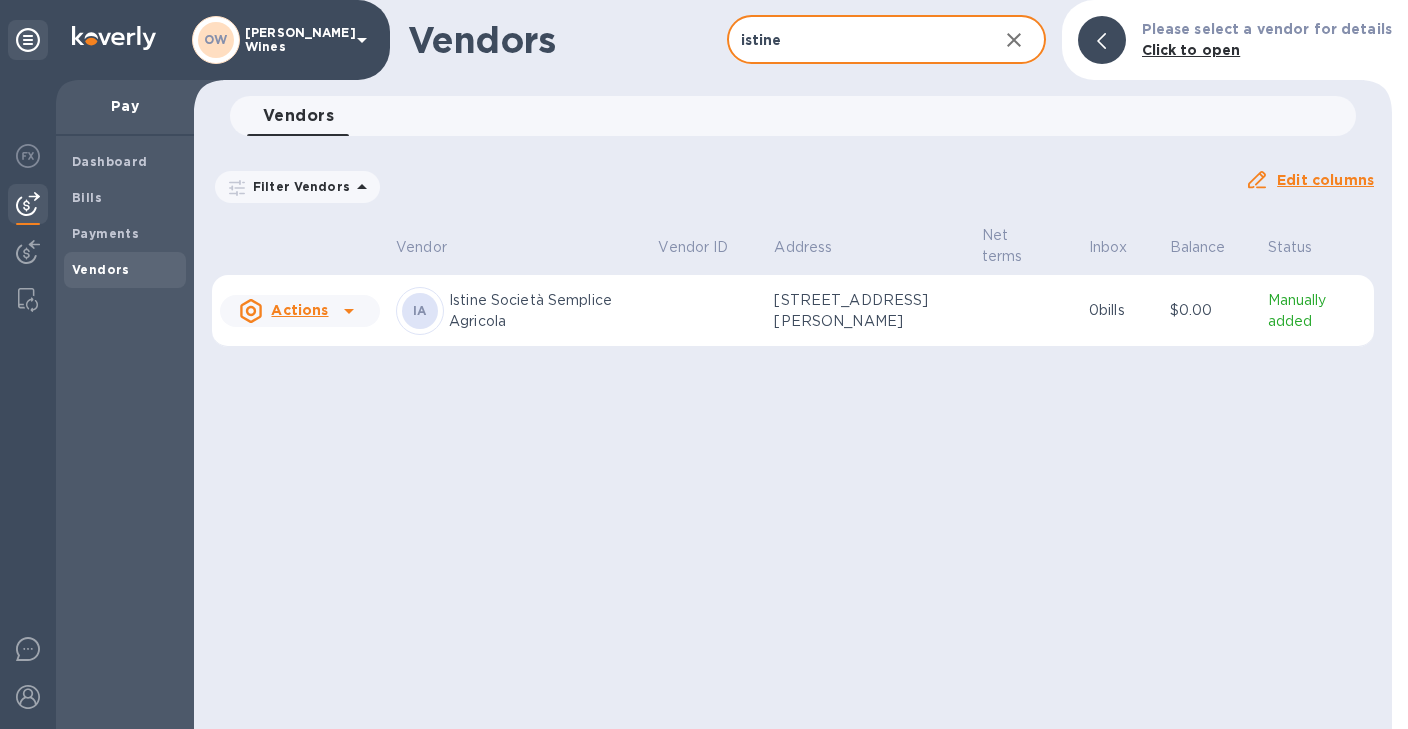 type on "istine" 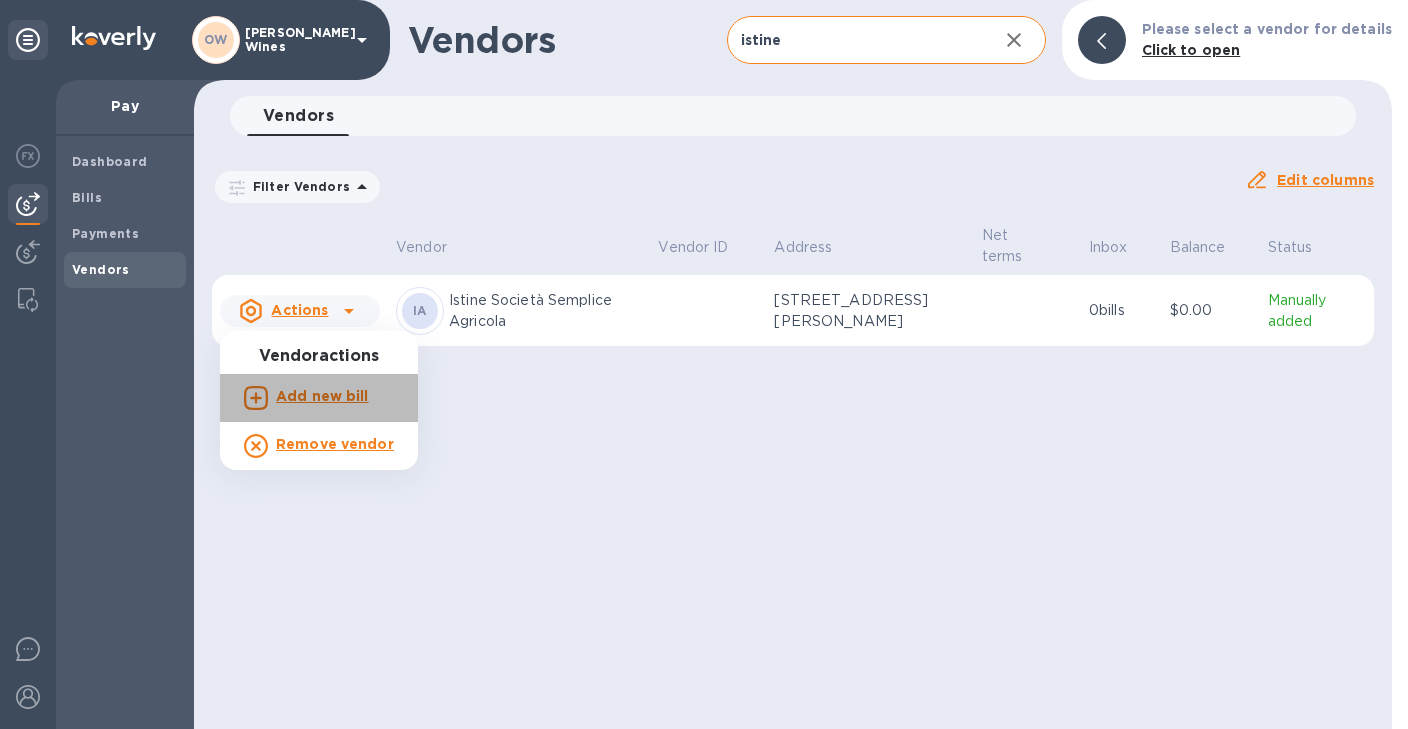 click on "Add new bill" at bounding box center [322, 396] 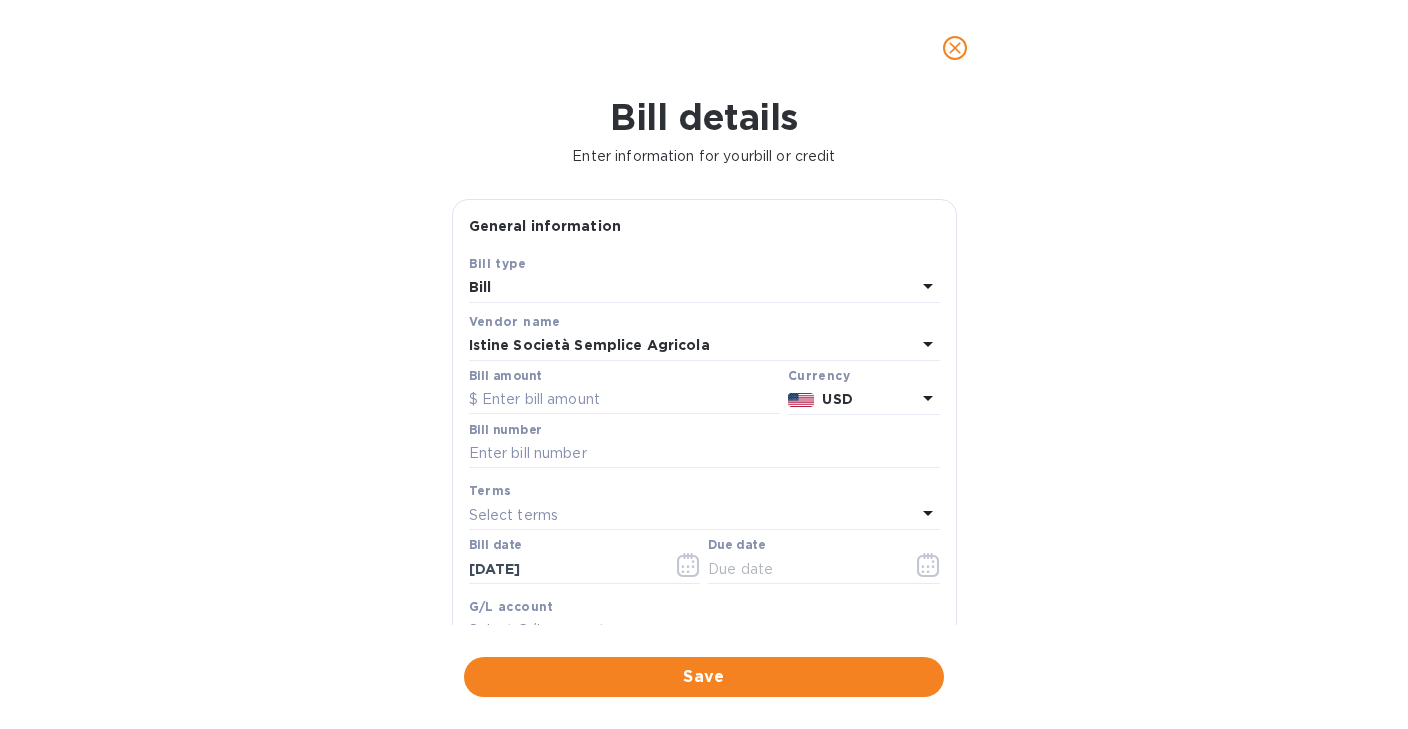 click 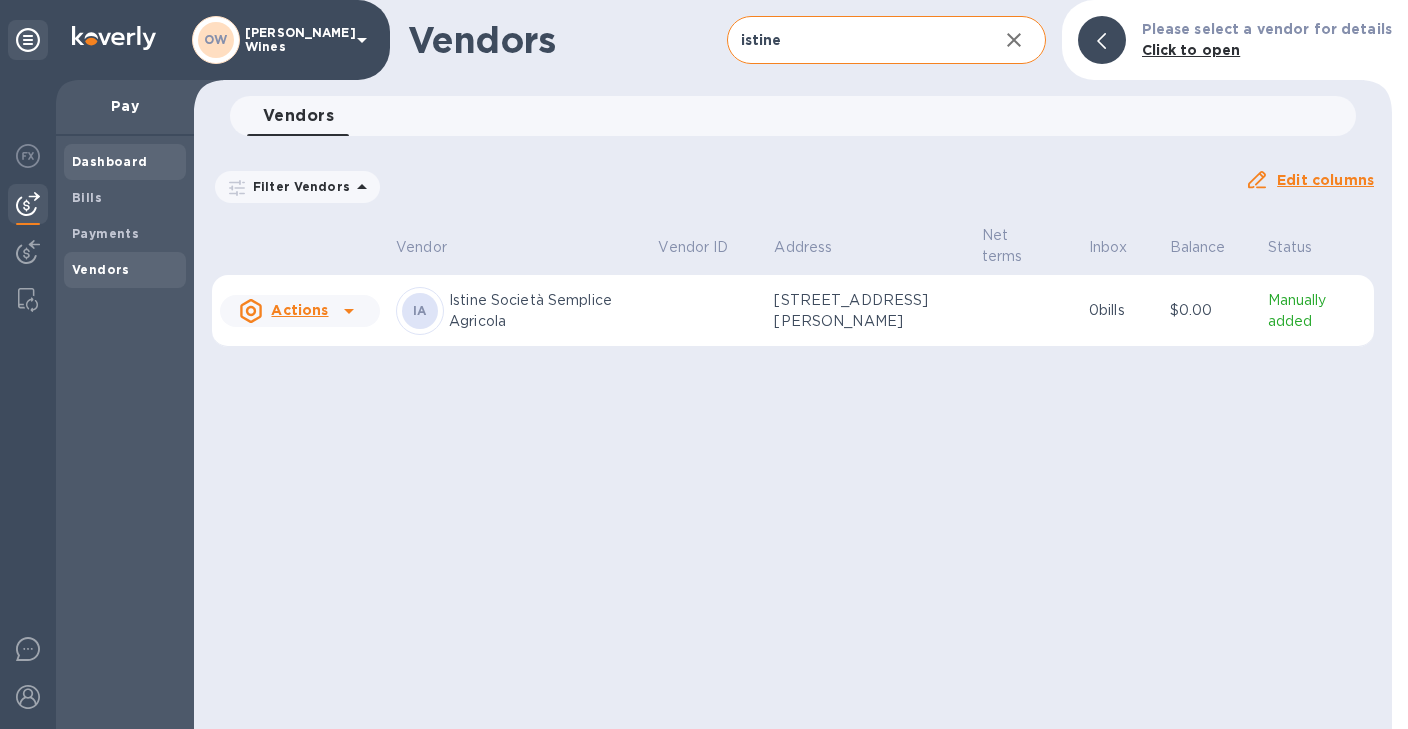 click on "Dashboard" at bounding box center [110, 161] 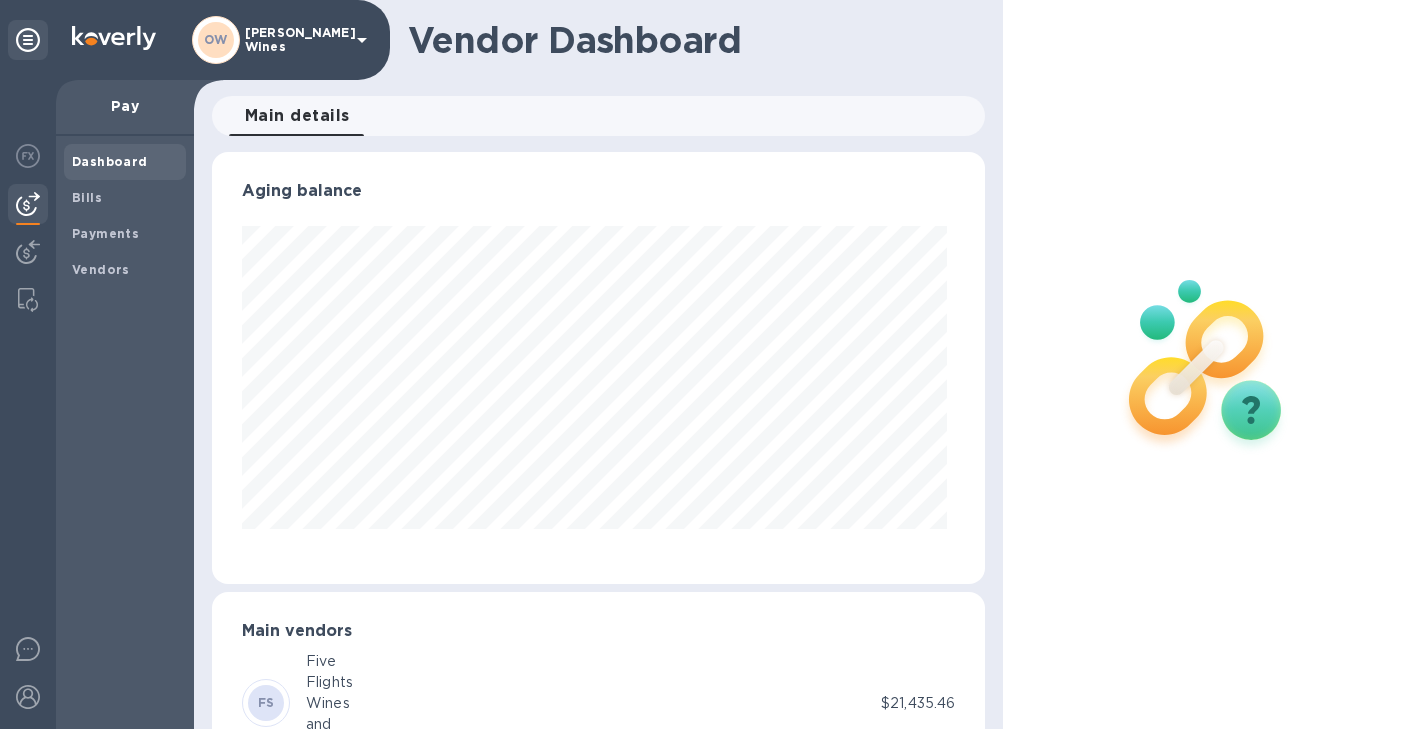 scroll, scrollTop: 999568, scrollLeft: 999234, axis: both 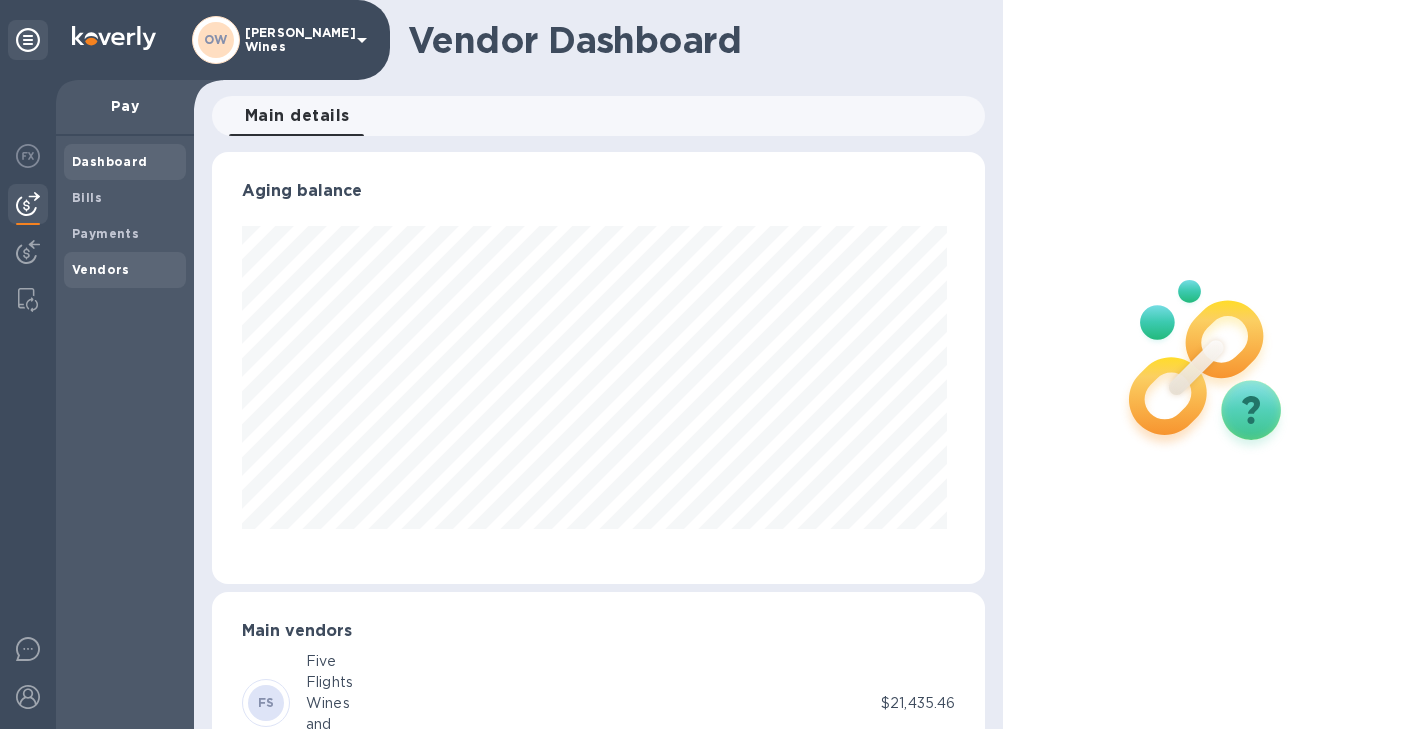 click on "Vendors" at bounding box center (101, 269) 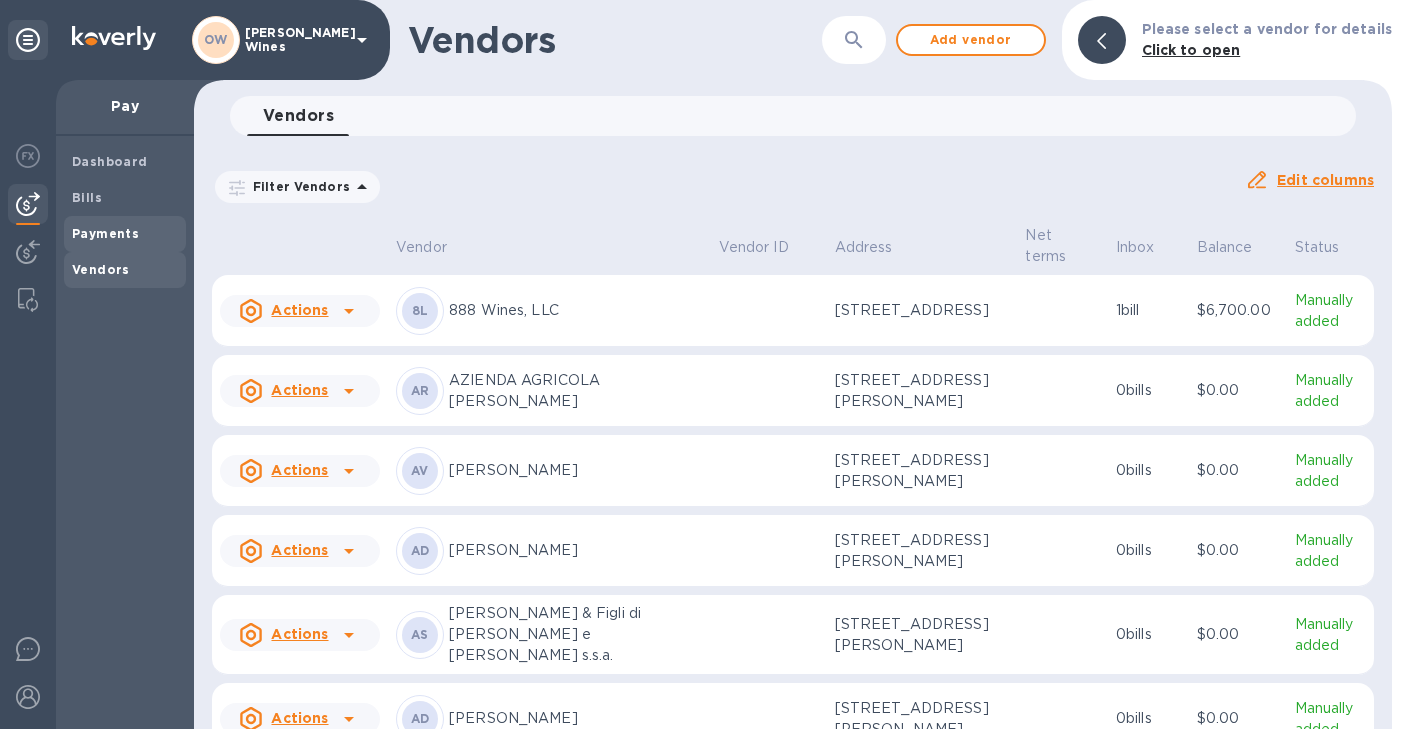 click on "Payments" at bounding box center [105, 233] 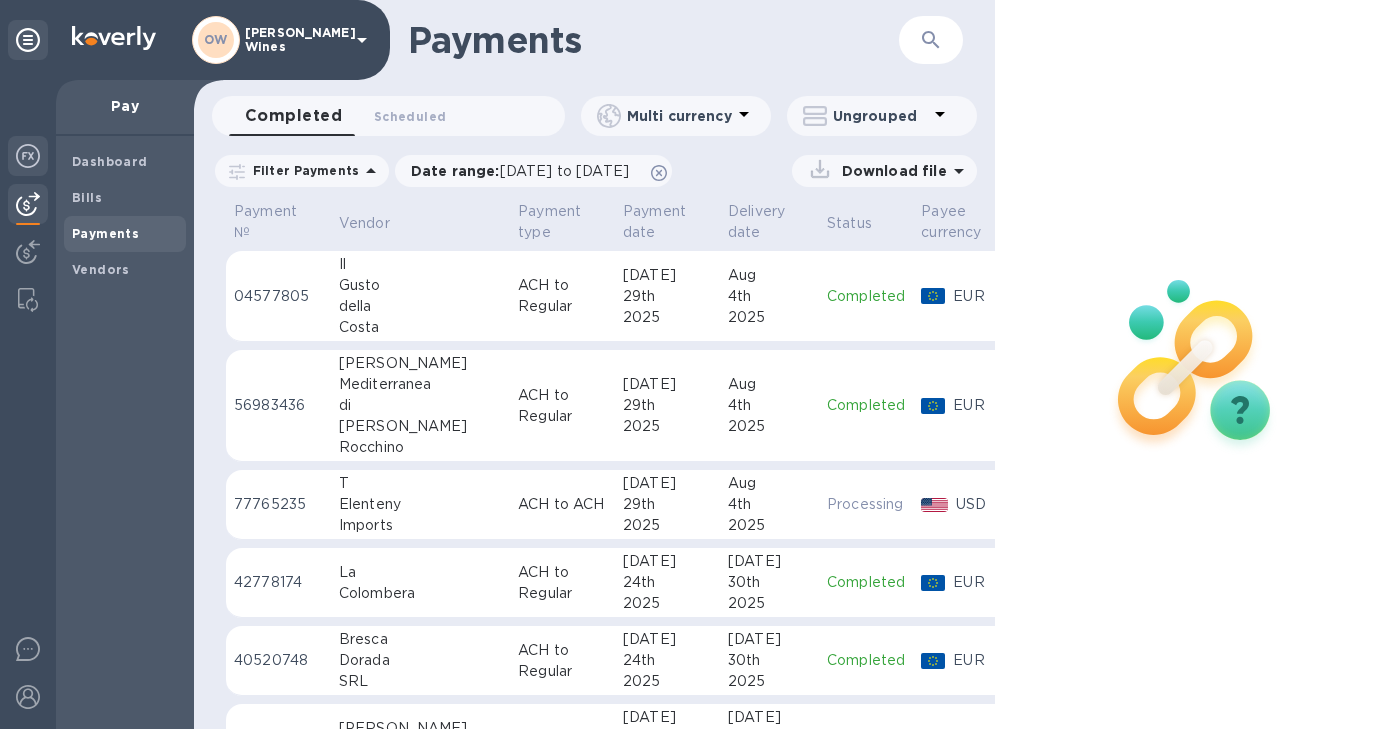 click at bounding box center [28, 156] 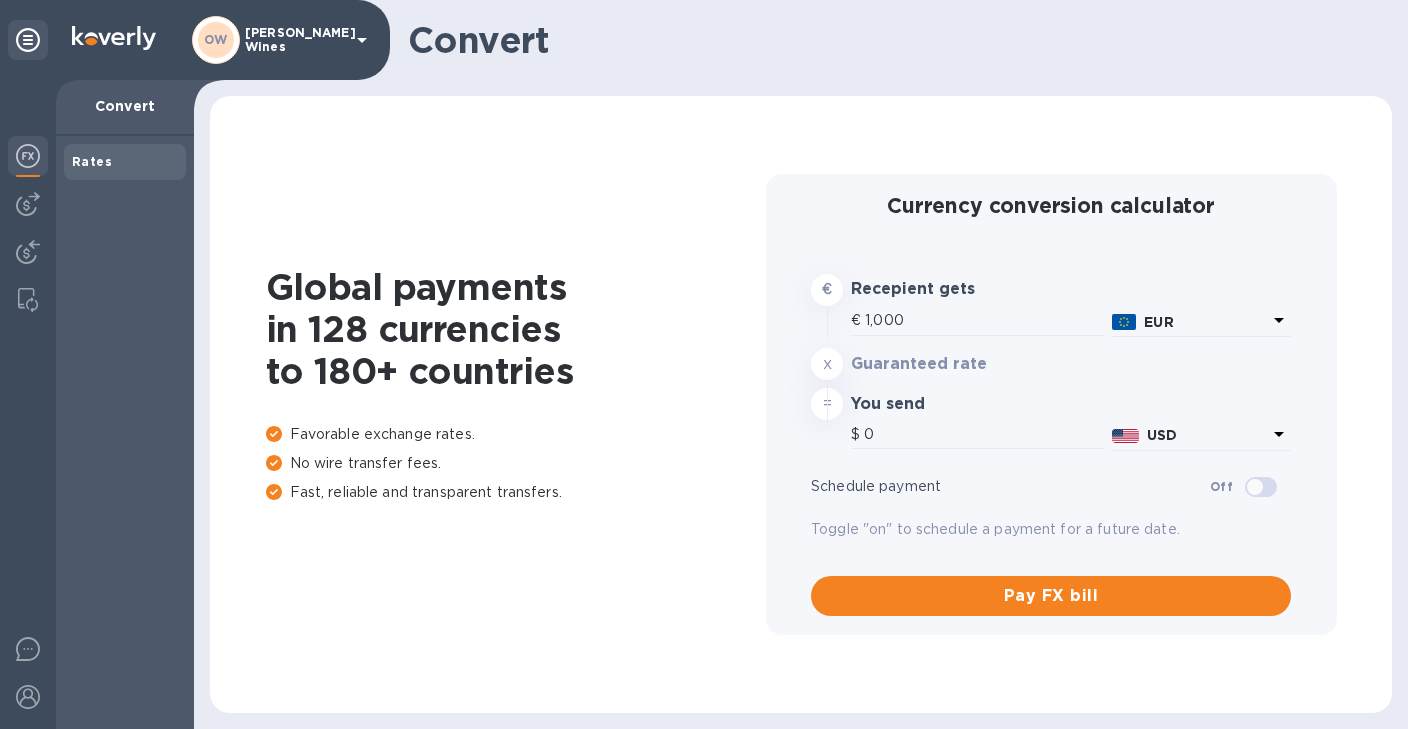 type on "1,149.5" 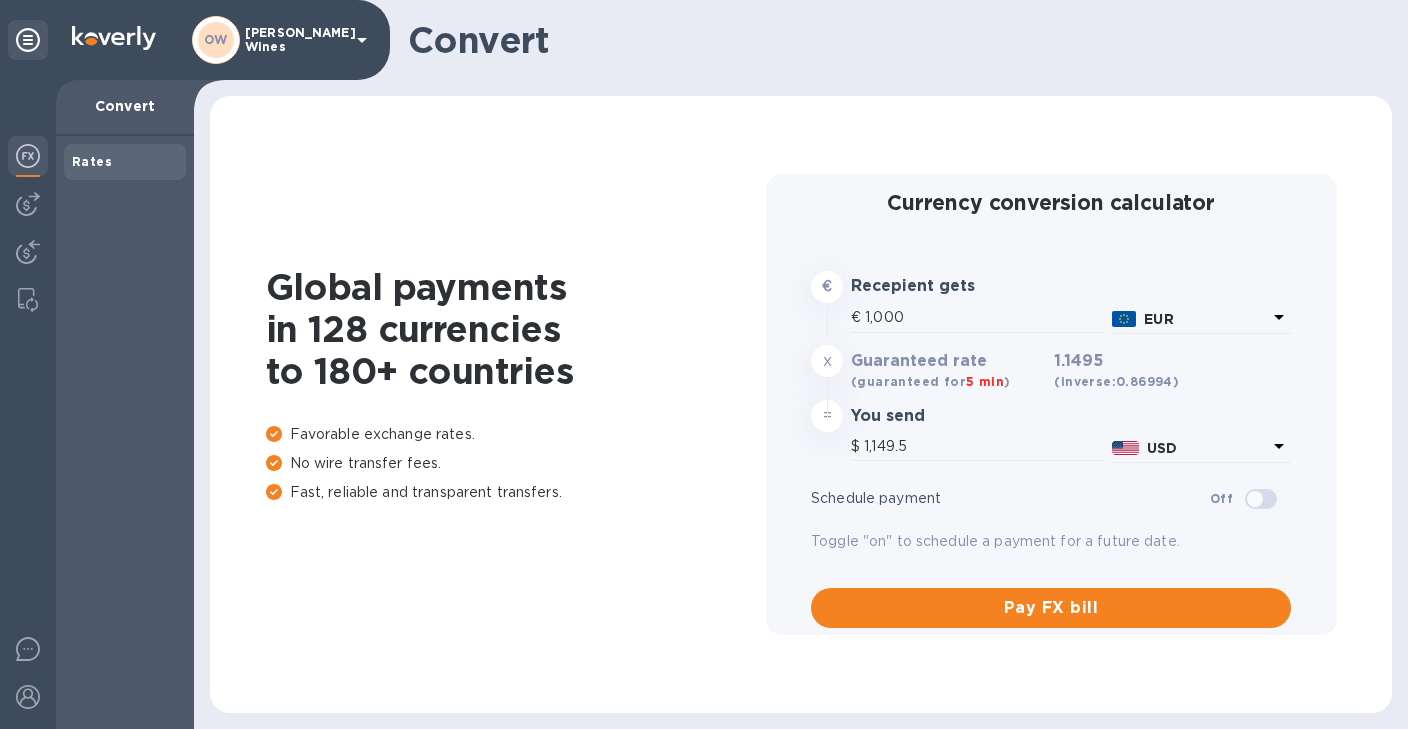 click at bounding box center [1255, 499] 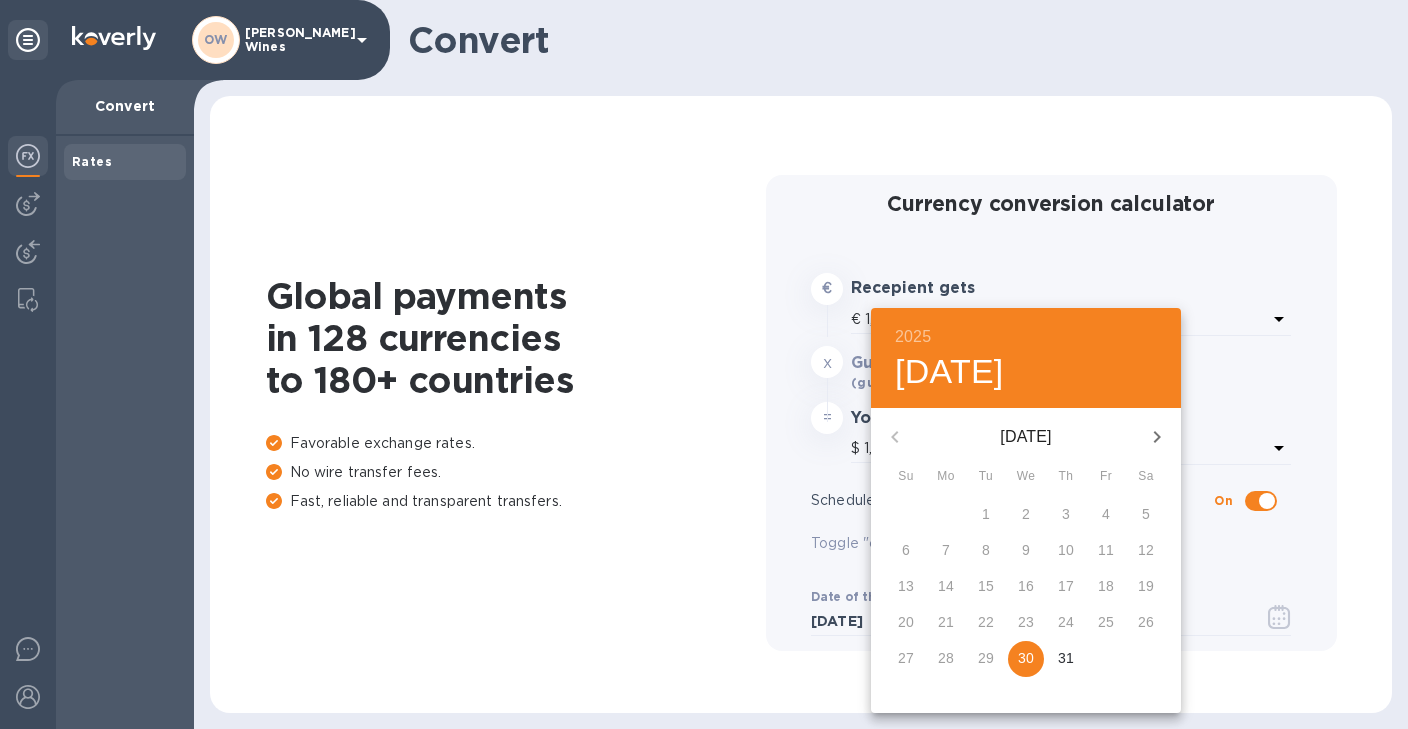 click 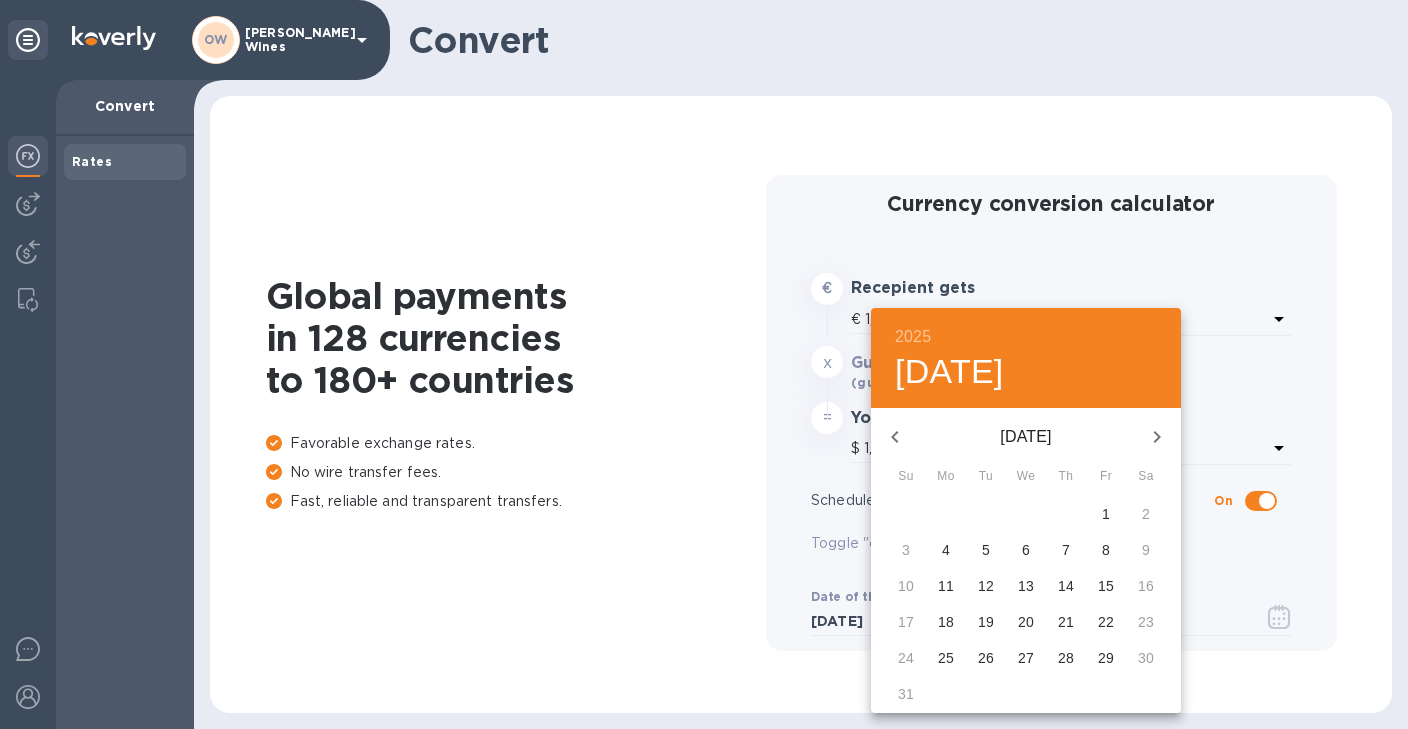 click on "29" at bounding box center (1106, 658) 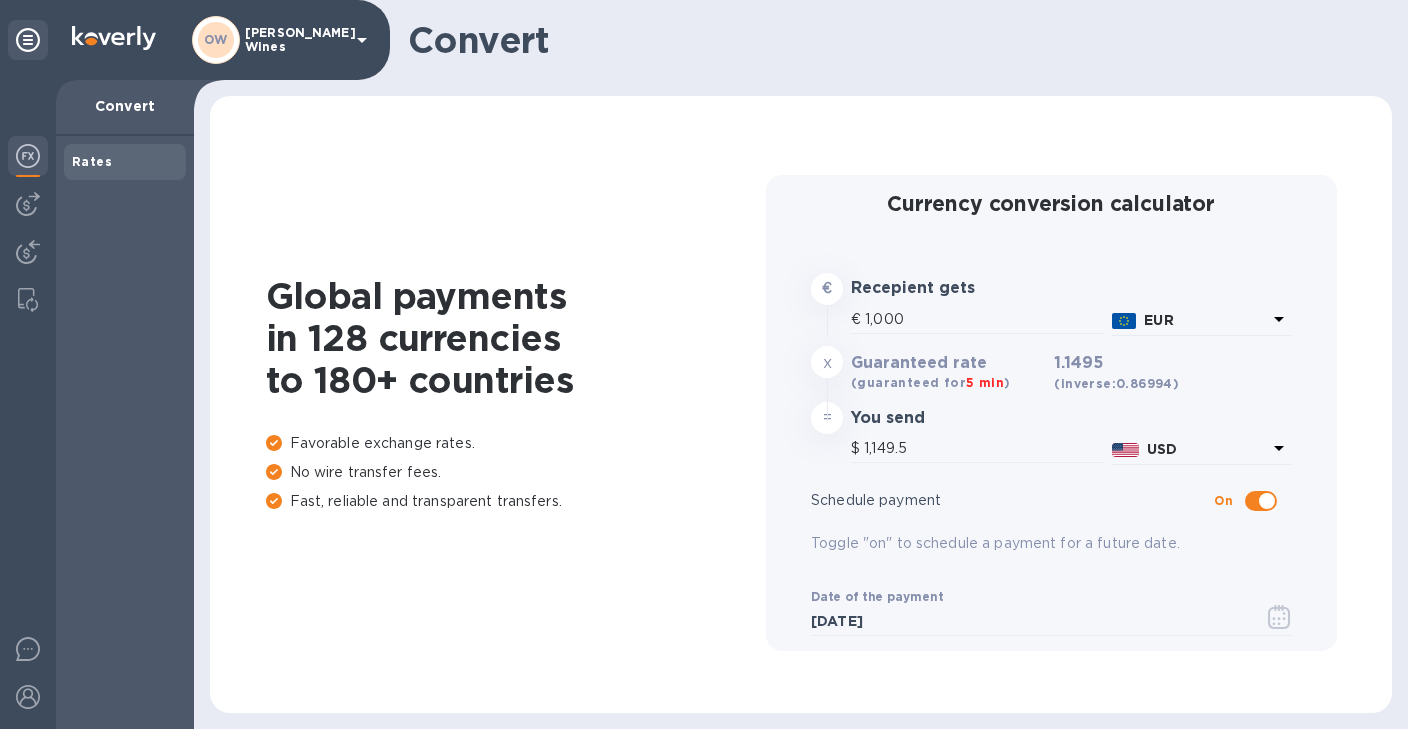 scroll, scrollTop: 1, scrollLeft: 0, axis: vertical 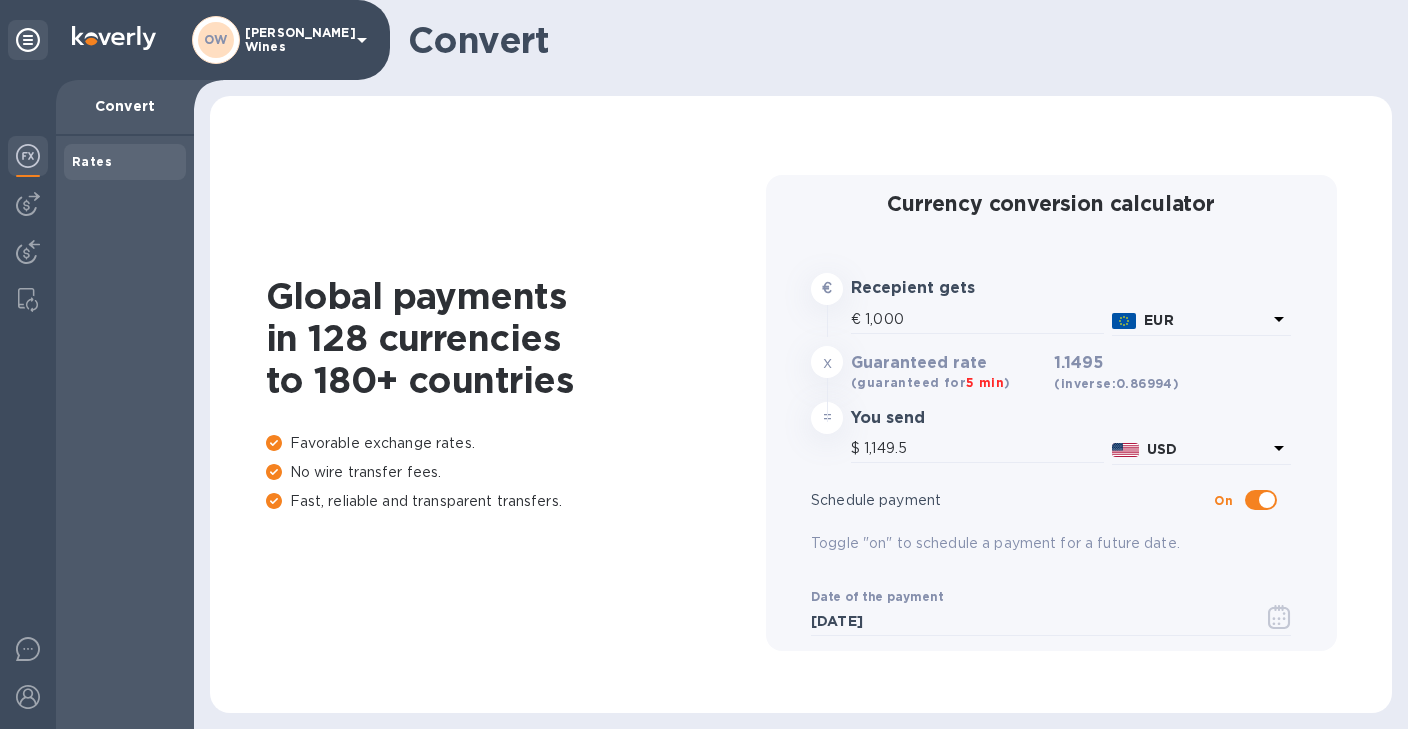 type on "1,155.1" 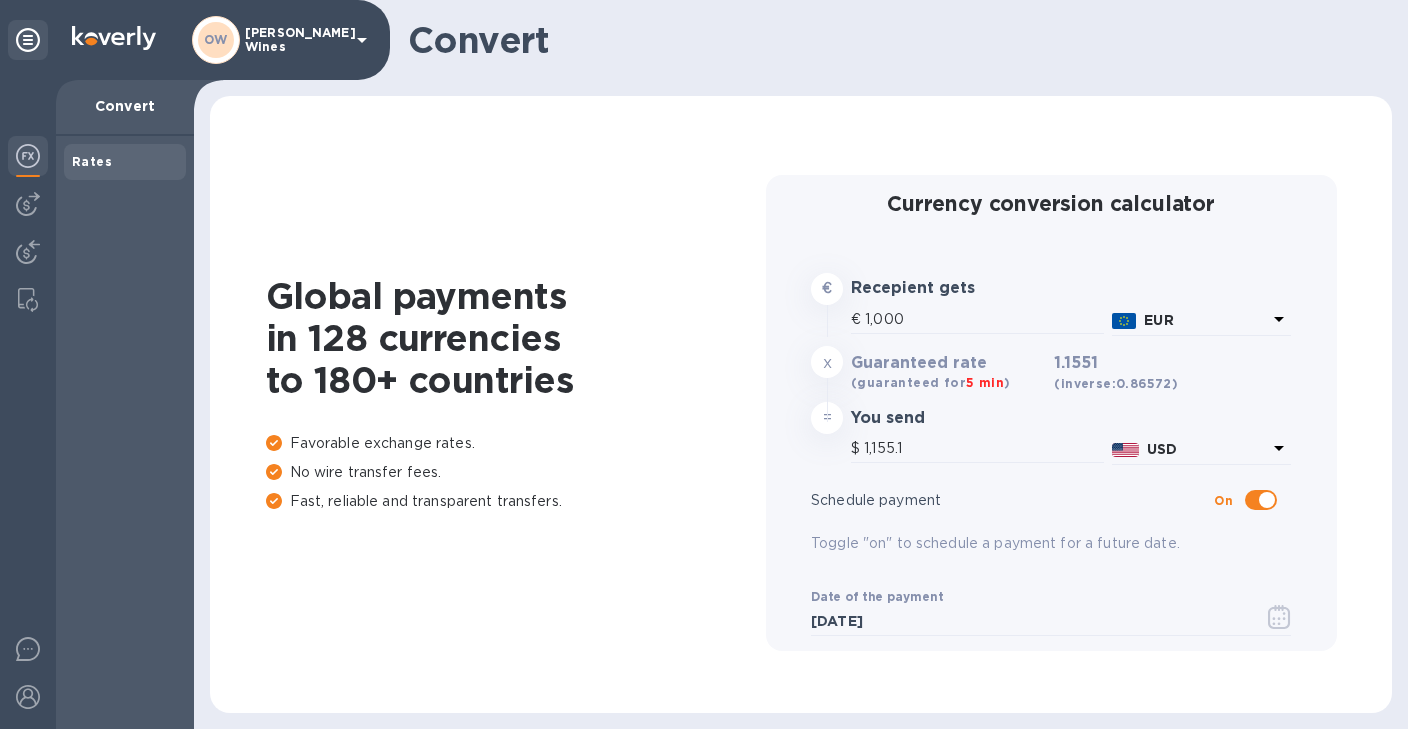 scroll, scrollTop: 103, scrollLeft: 0, axis: vertical 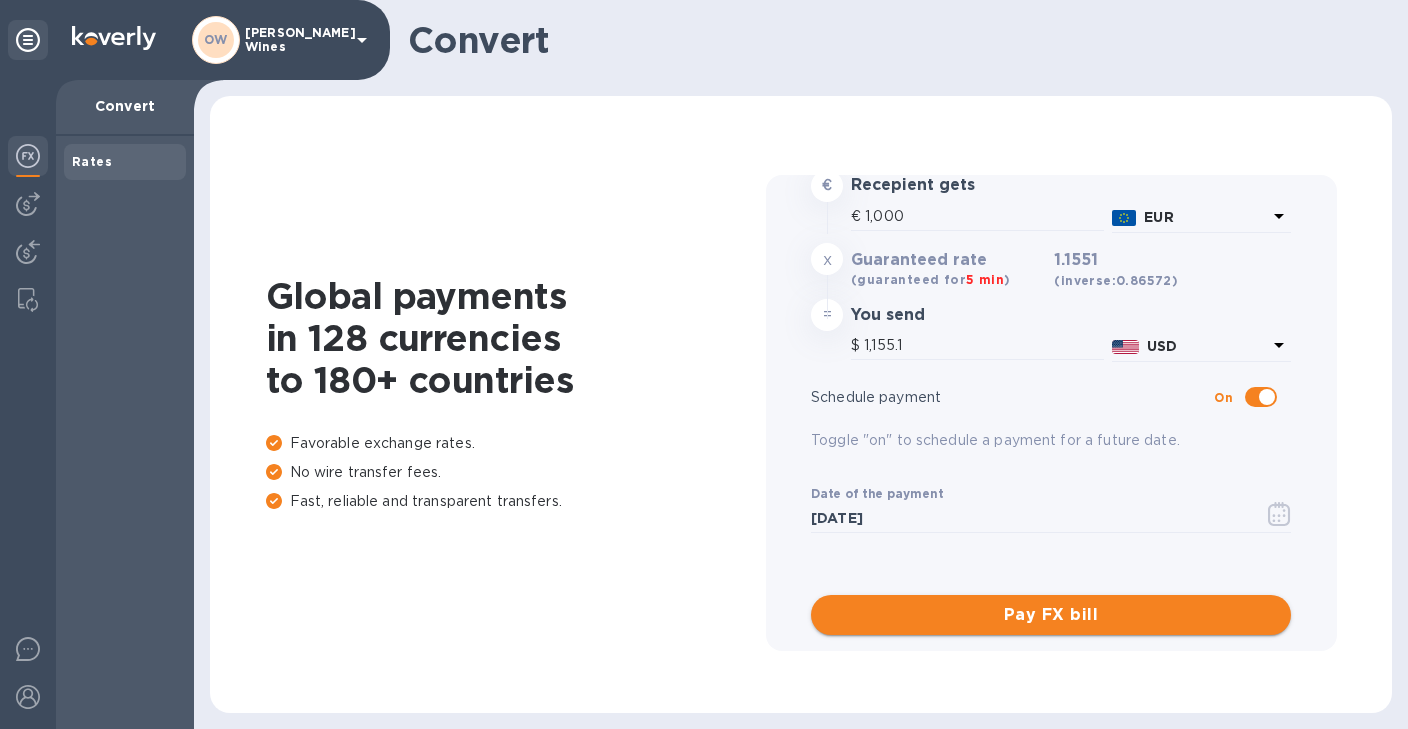 click on "Pay FX bill" at bounding box center [1051, 615] 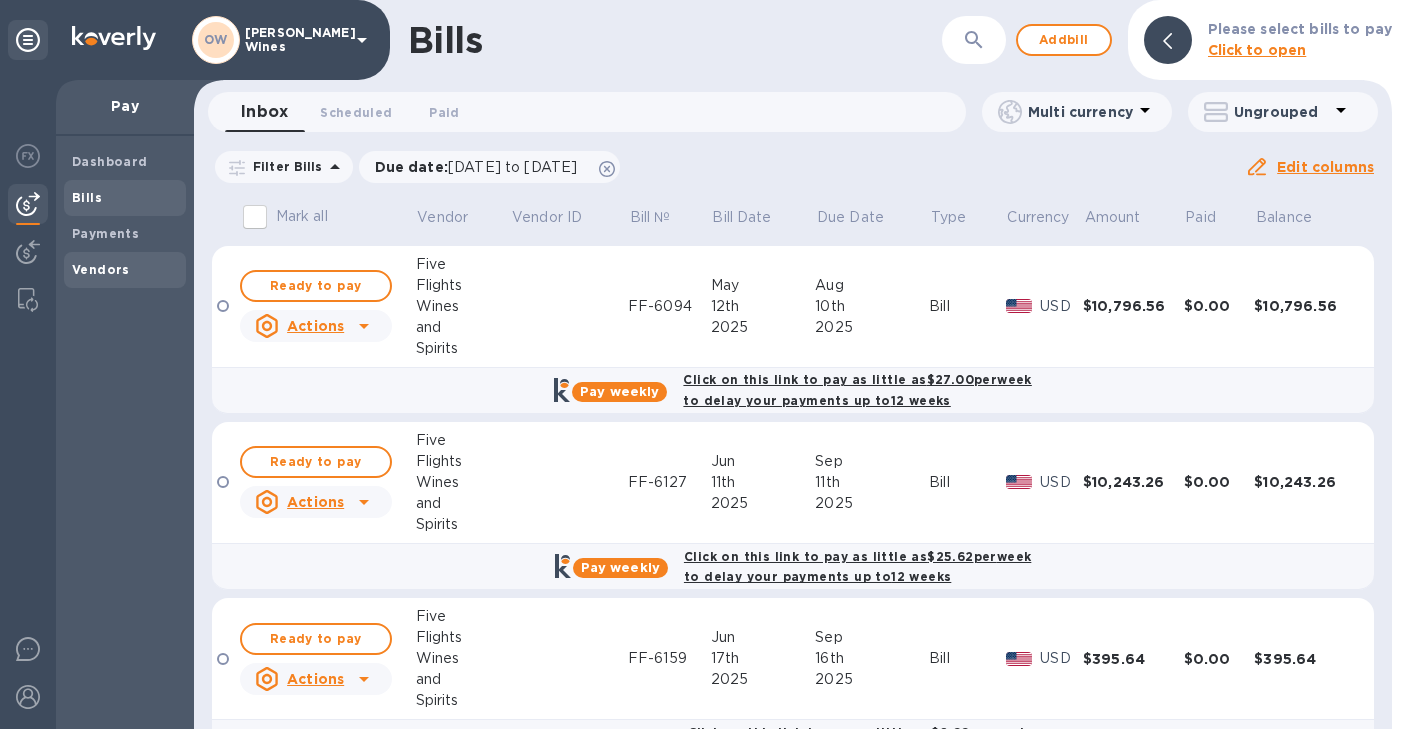 click on "Vendors" at bounding box center [125, 270] 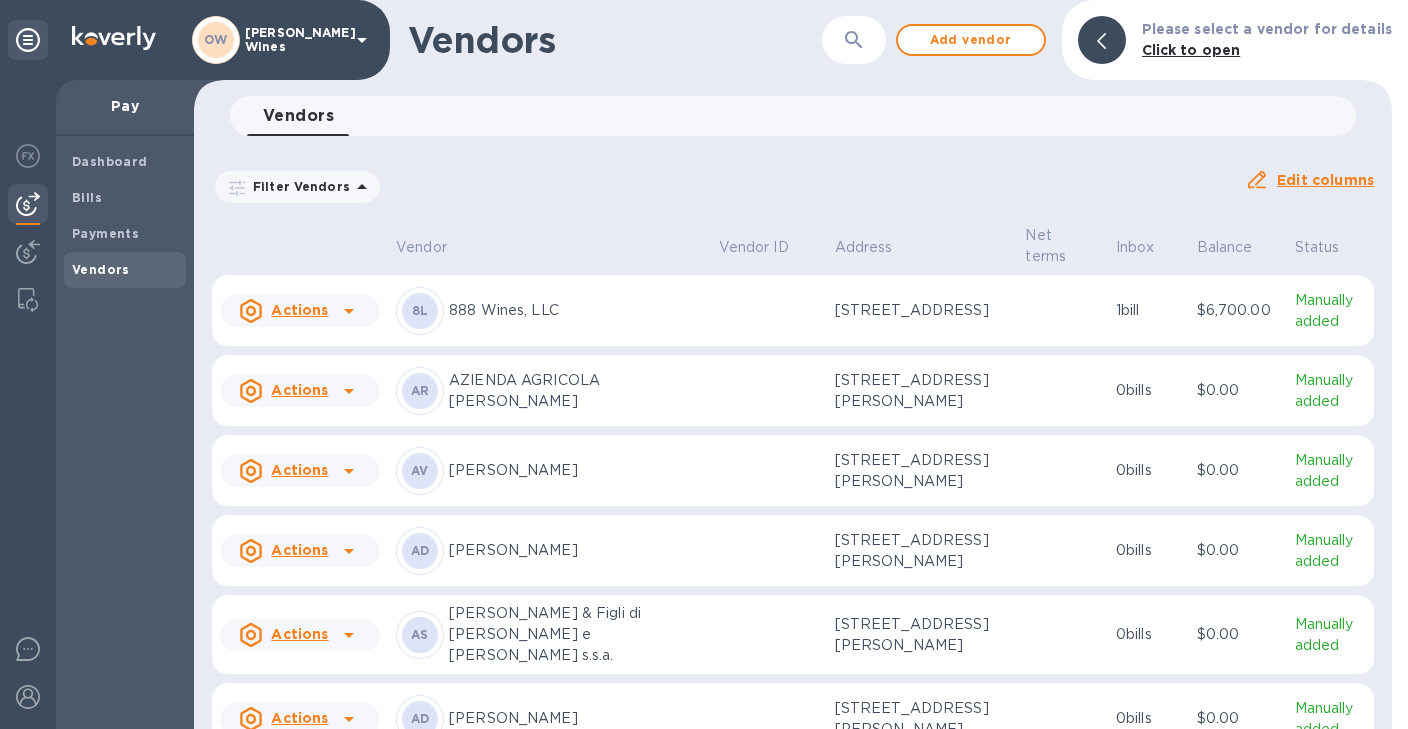 click on "​" at bounding box center (854, 40) 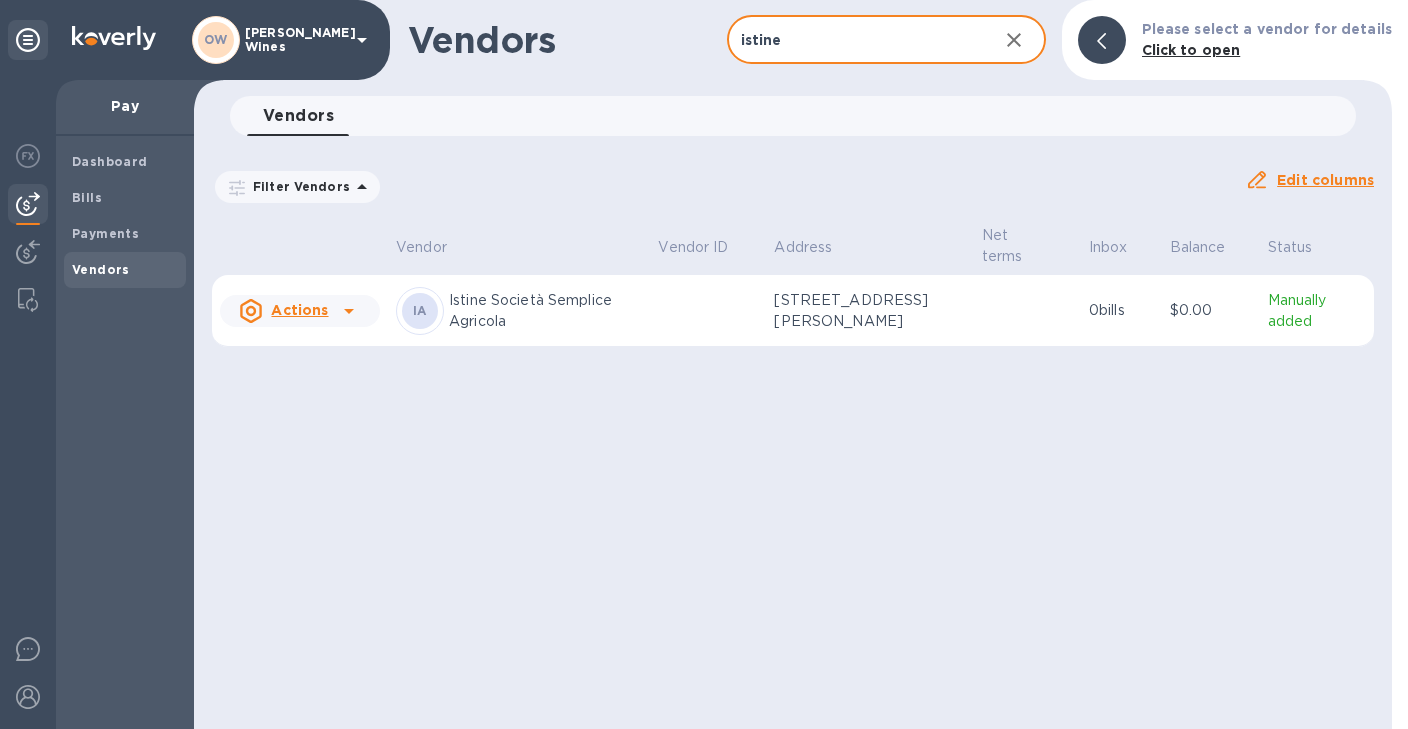 type on "istine" 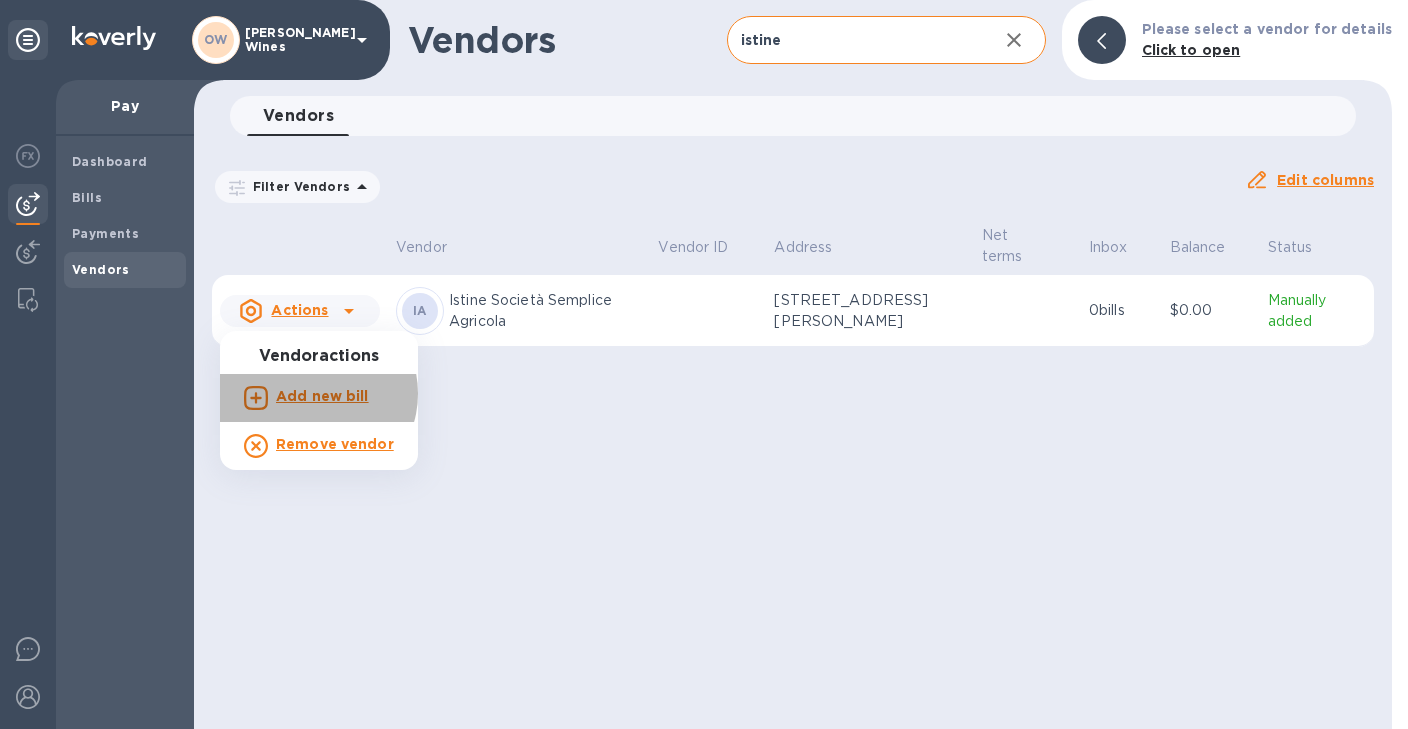 click on "Add new bill" at bounding box center (322, 396) 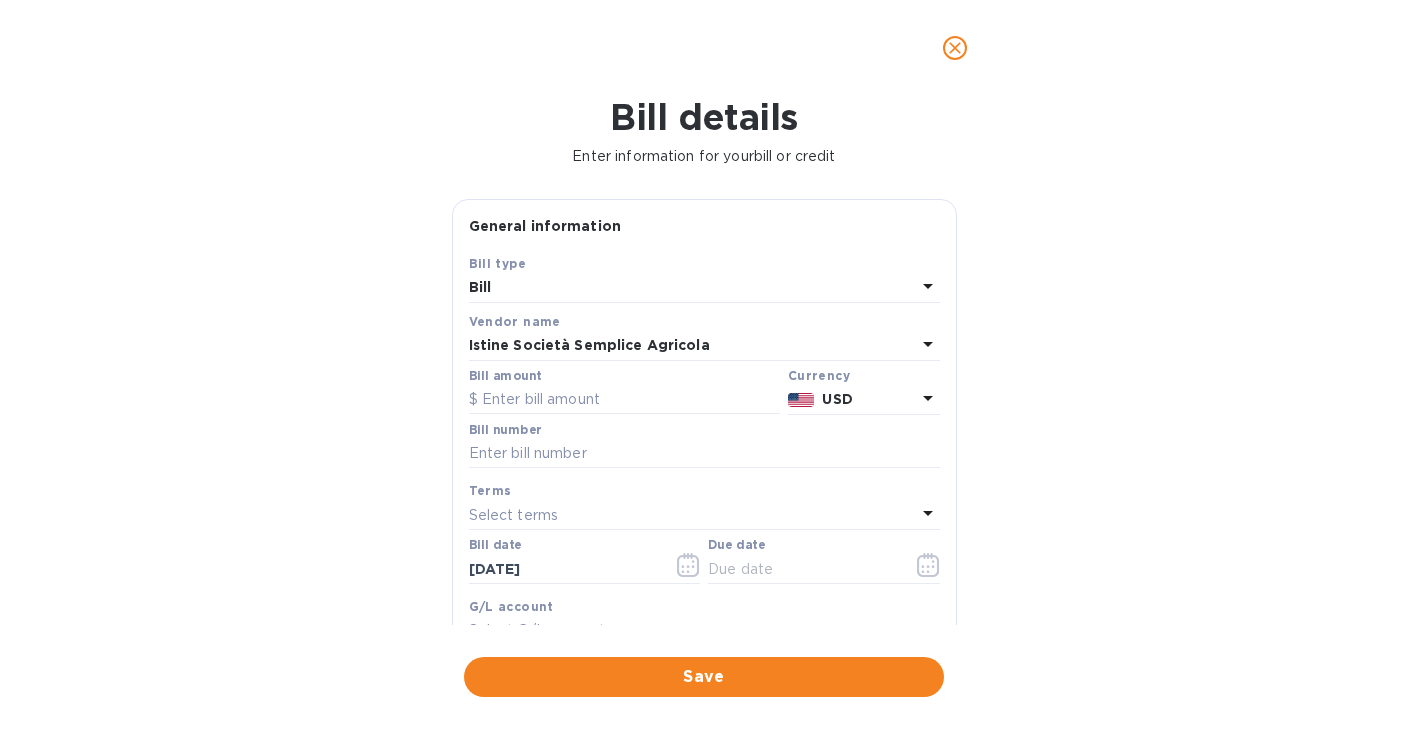 click 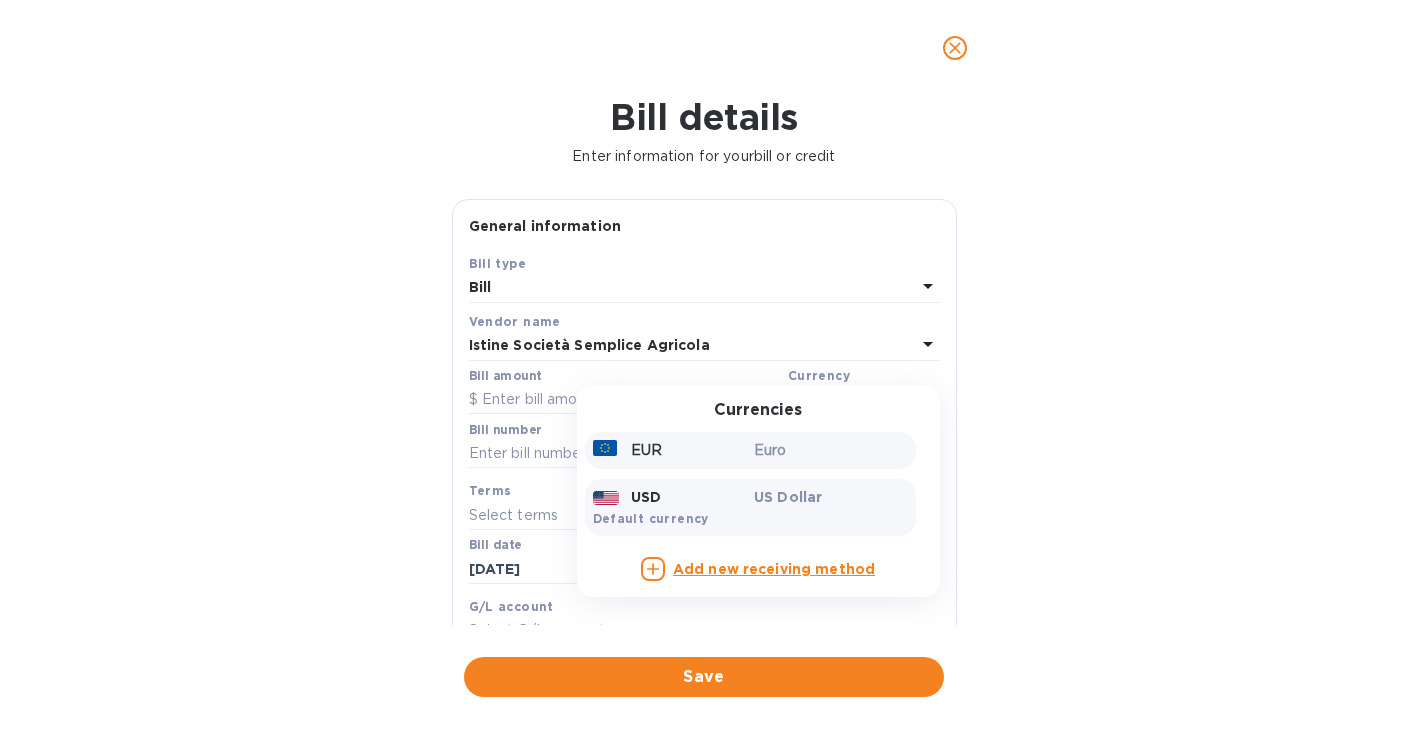click on "EUR" at bounding box center [646, 450] 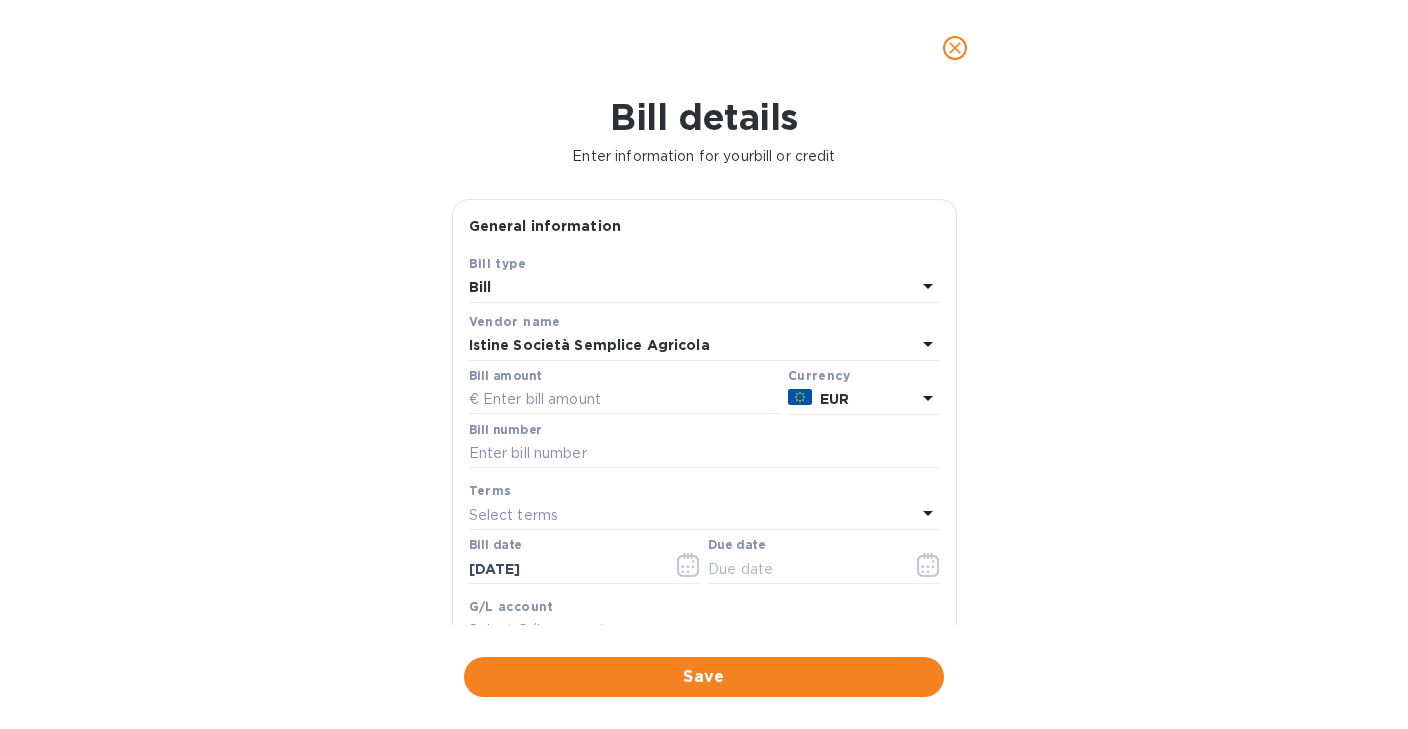 click at bounding box center [955, 48] 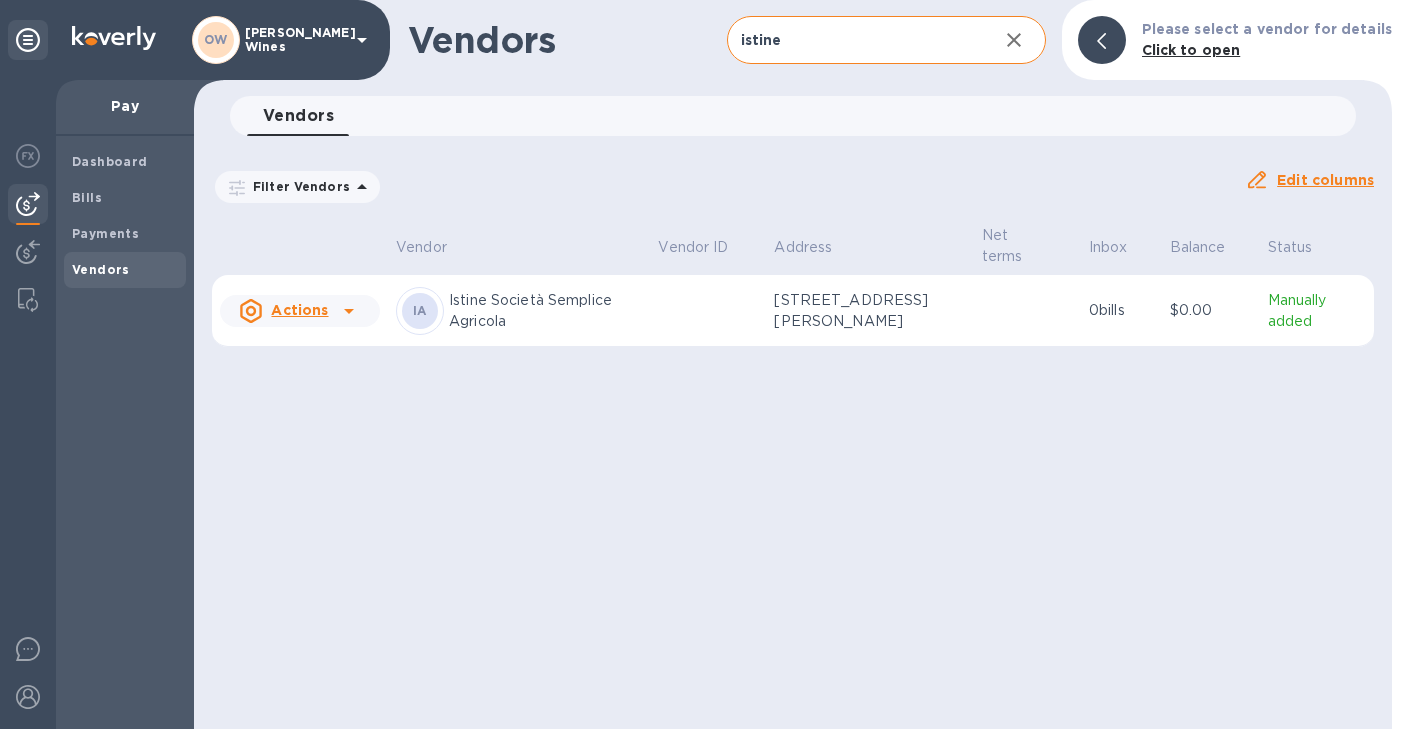click on "Istine Società Semplice Agricola" at bounding box center [545, 311] 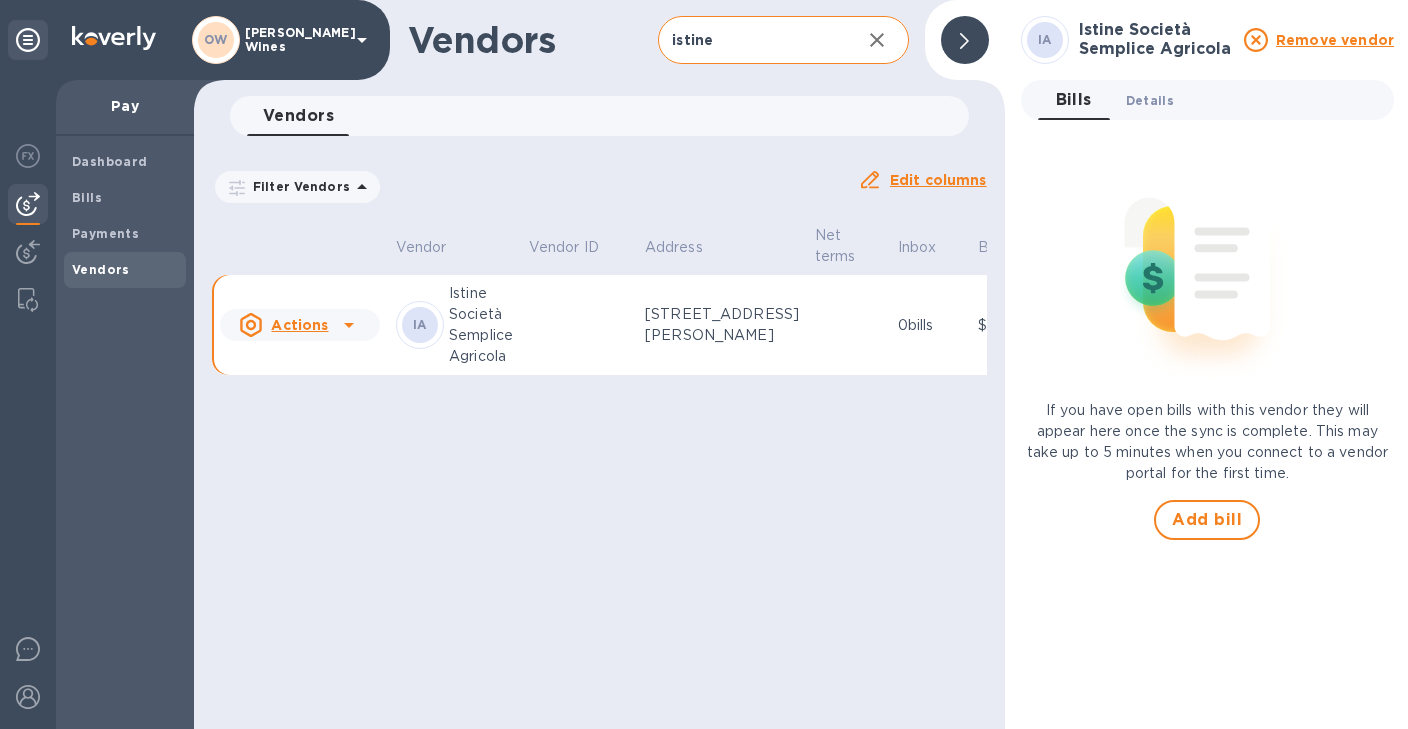click on "Details 0" at bounding box center [1150, 100] 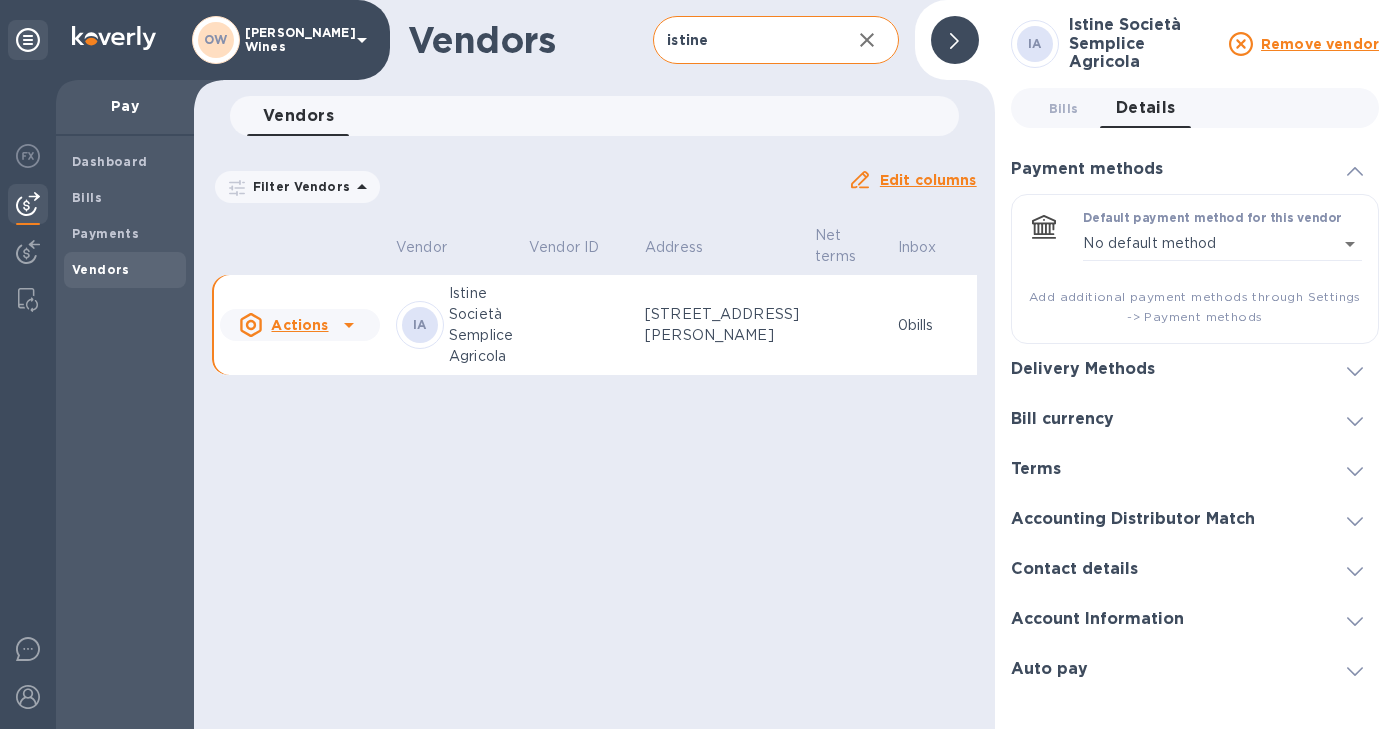 click 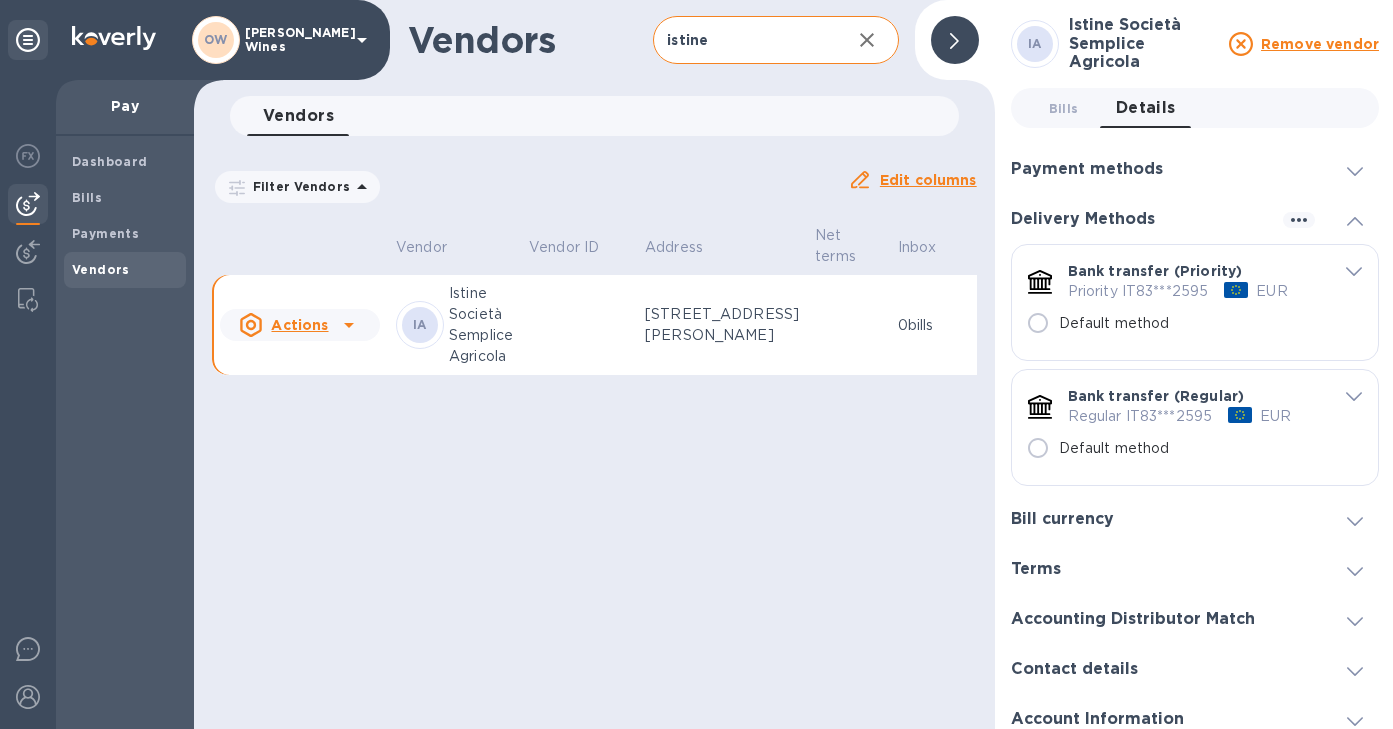 click 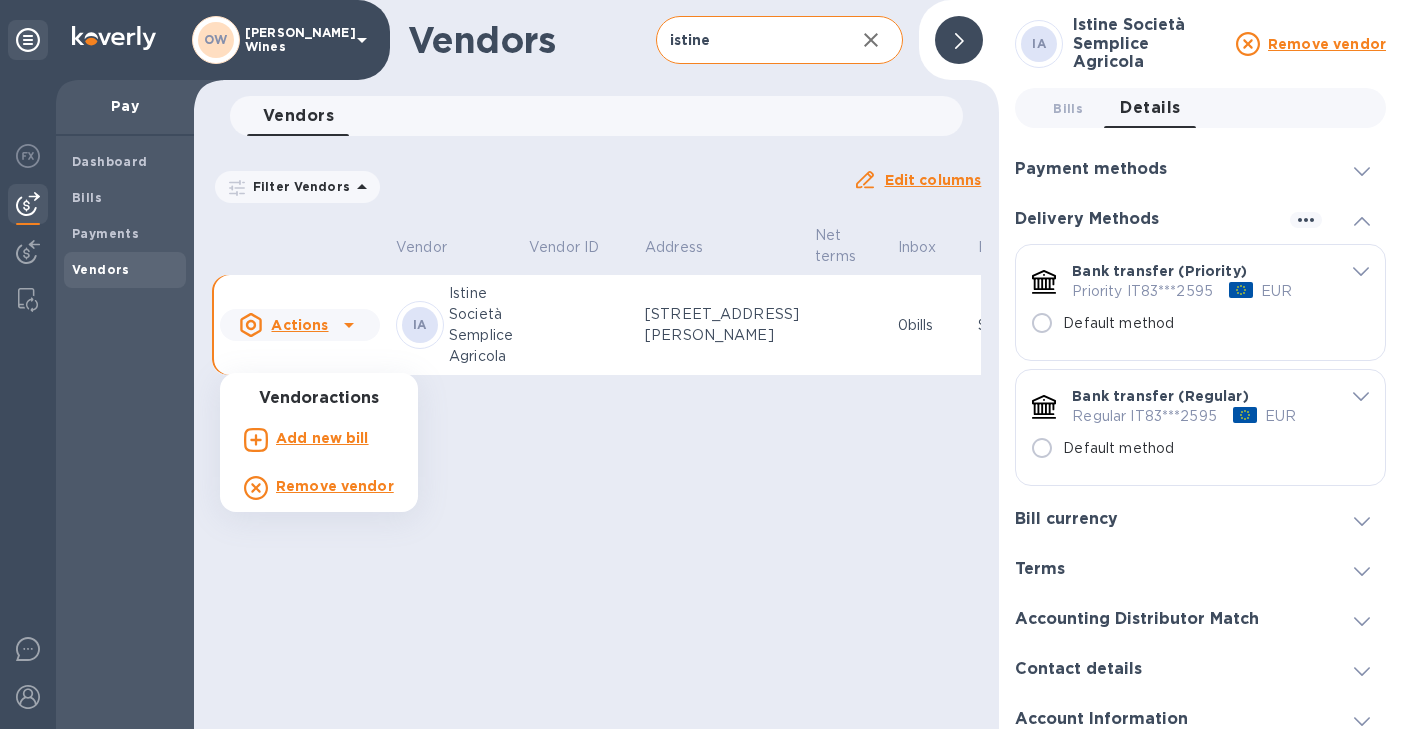 click on "Add new bill" at bounding box center [322, 438] 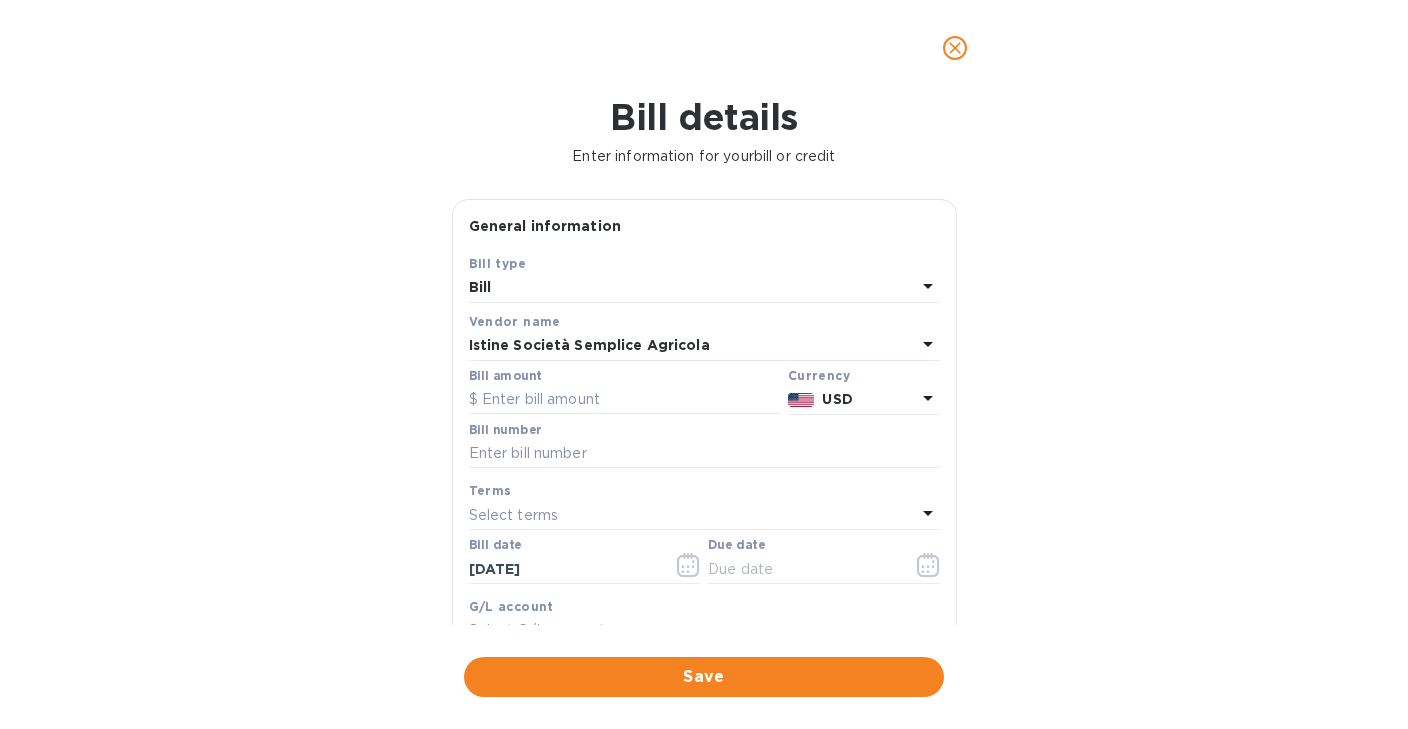 click 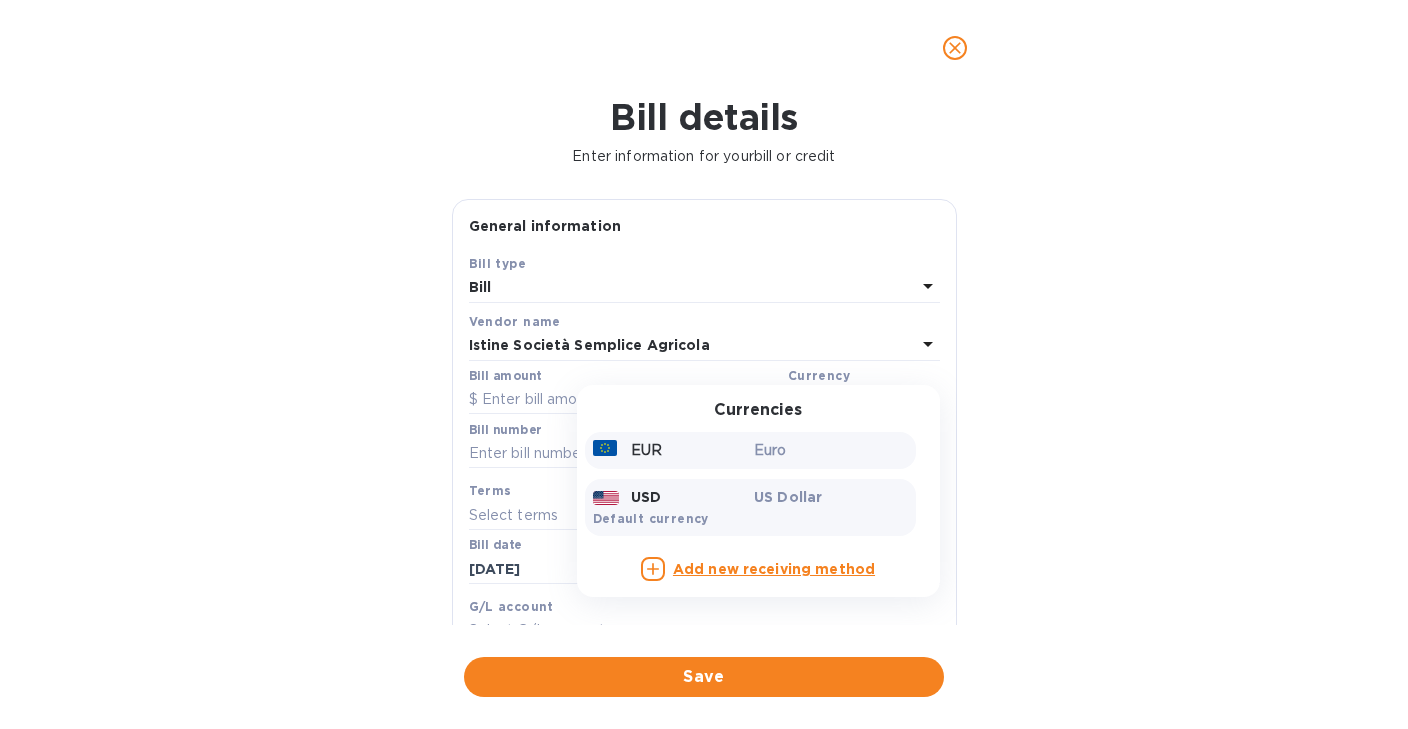 click on "EUR Euro" at bounding box center (750, 450) 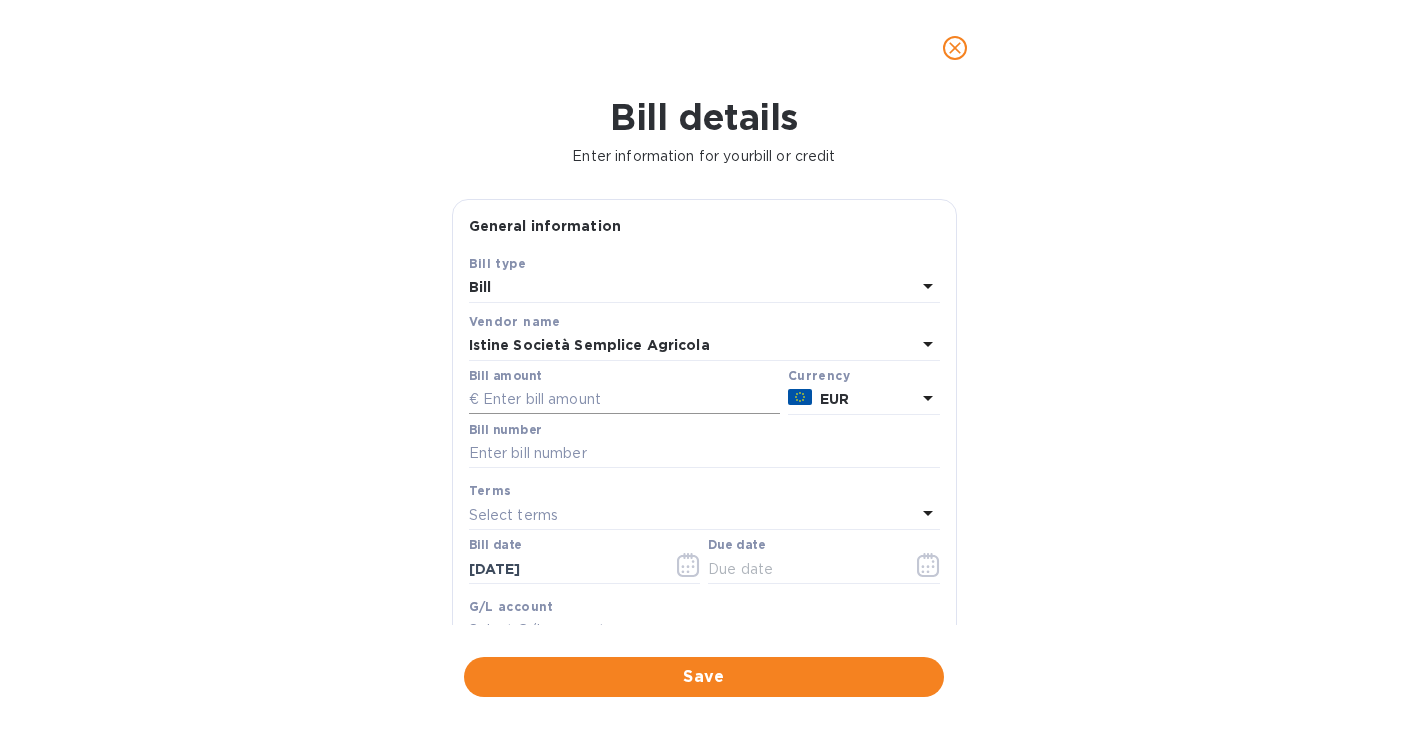click at bounding box center (624, 400) 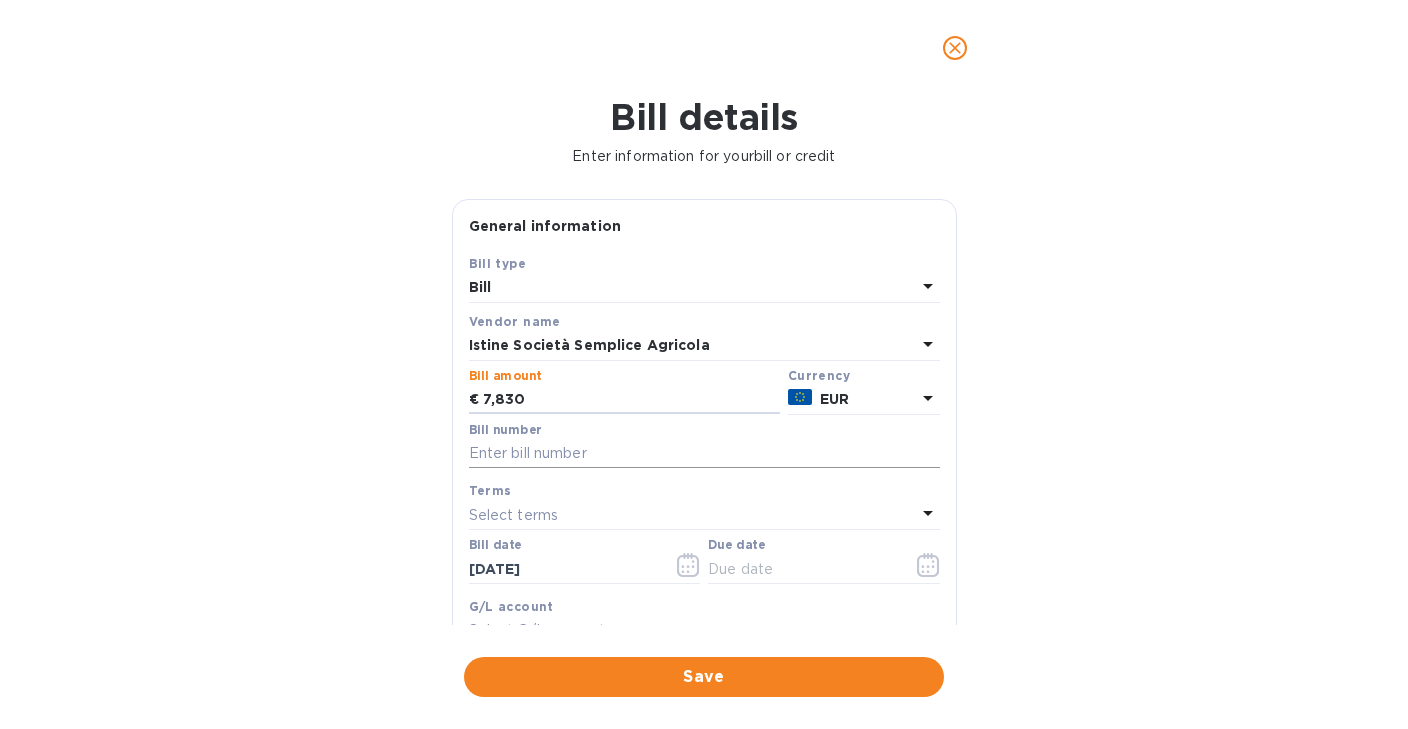 type on "7,830" 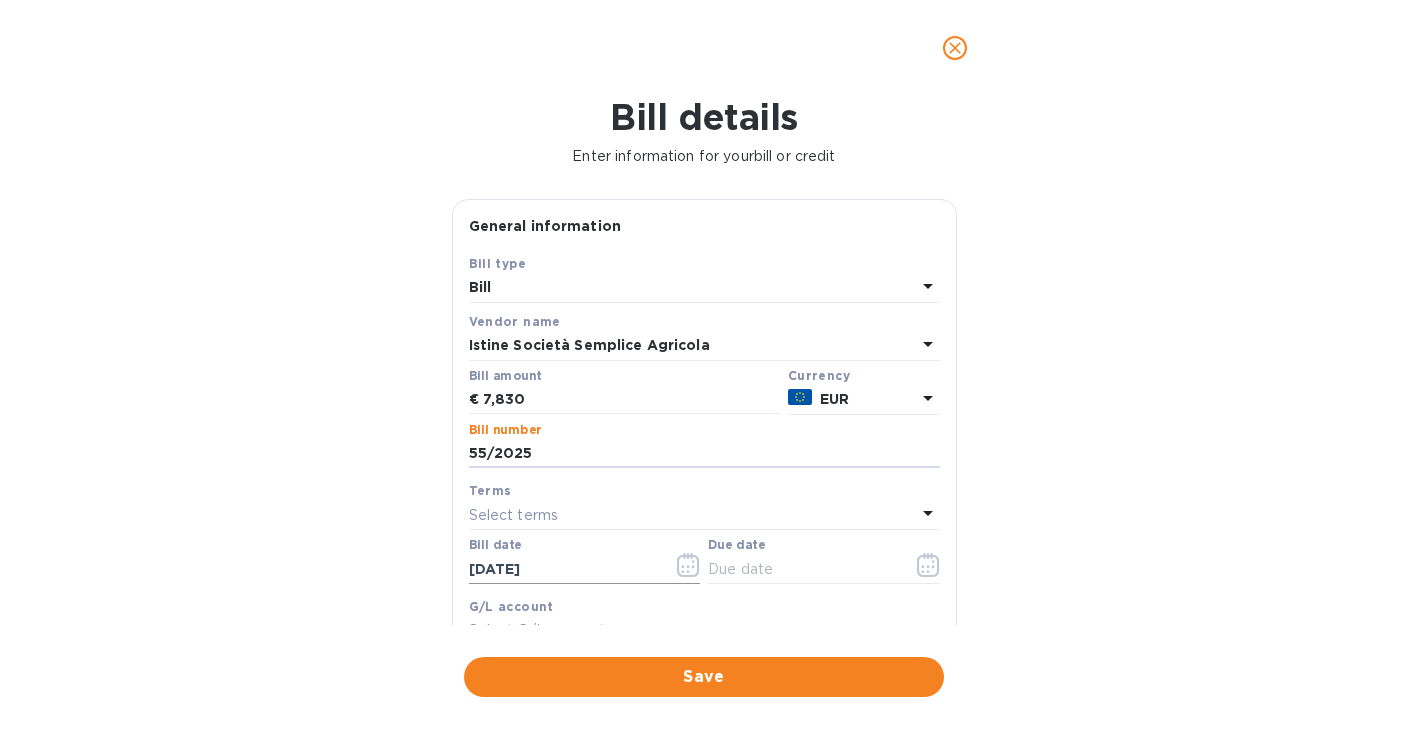 type on "55/2025" 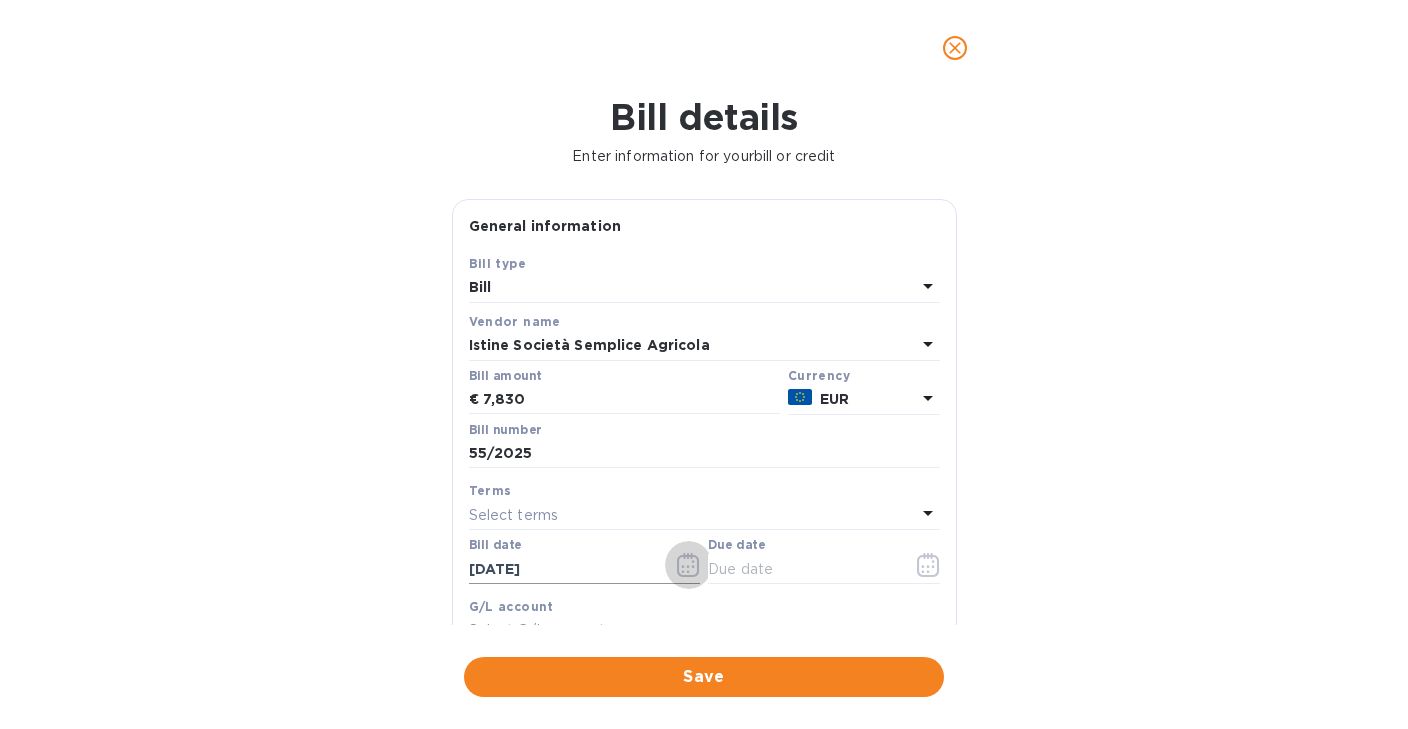 click at bounding box center (688, 565) 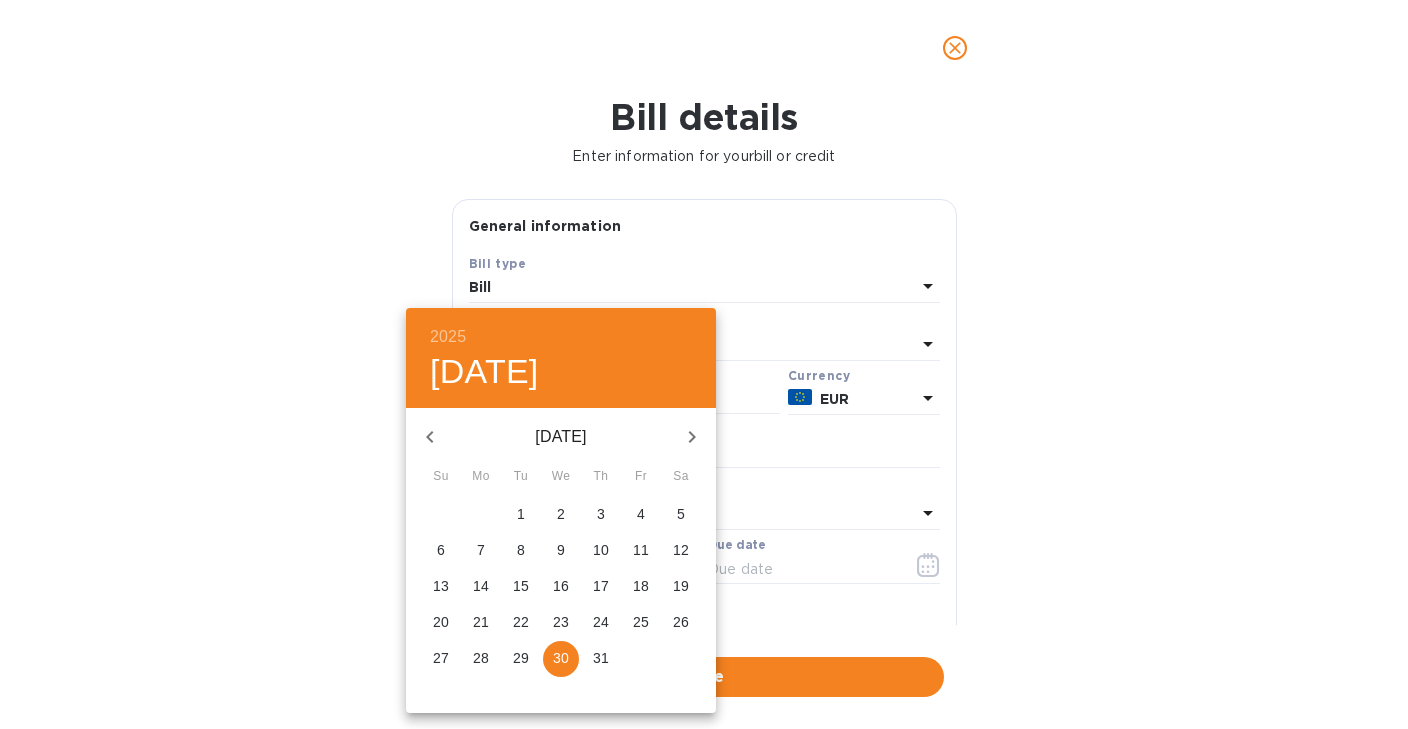 click 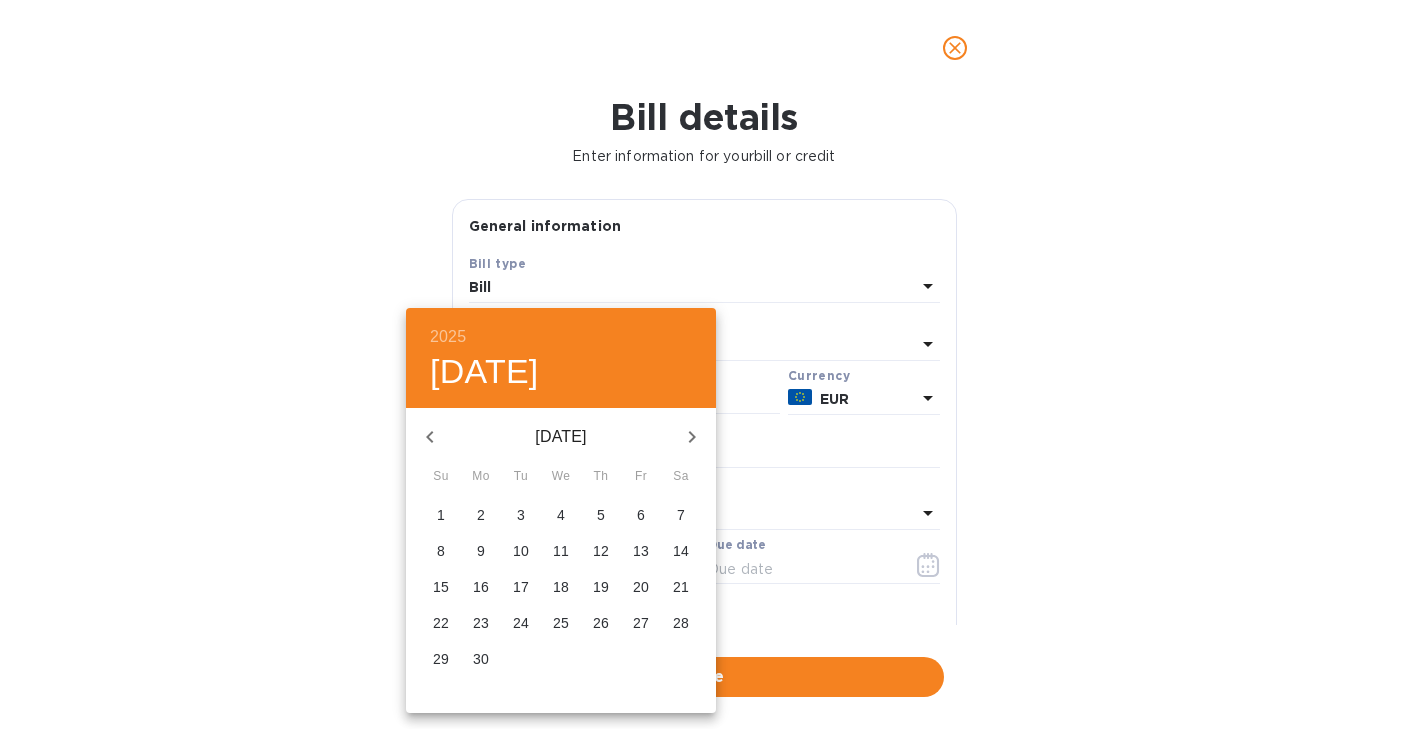click 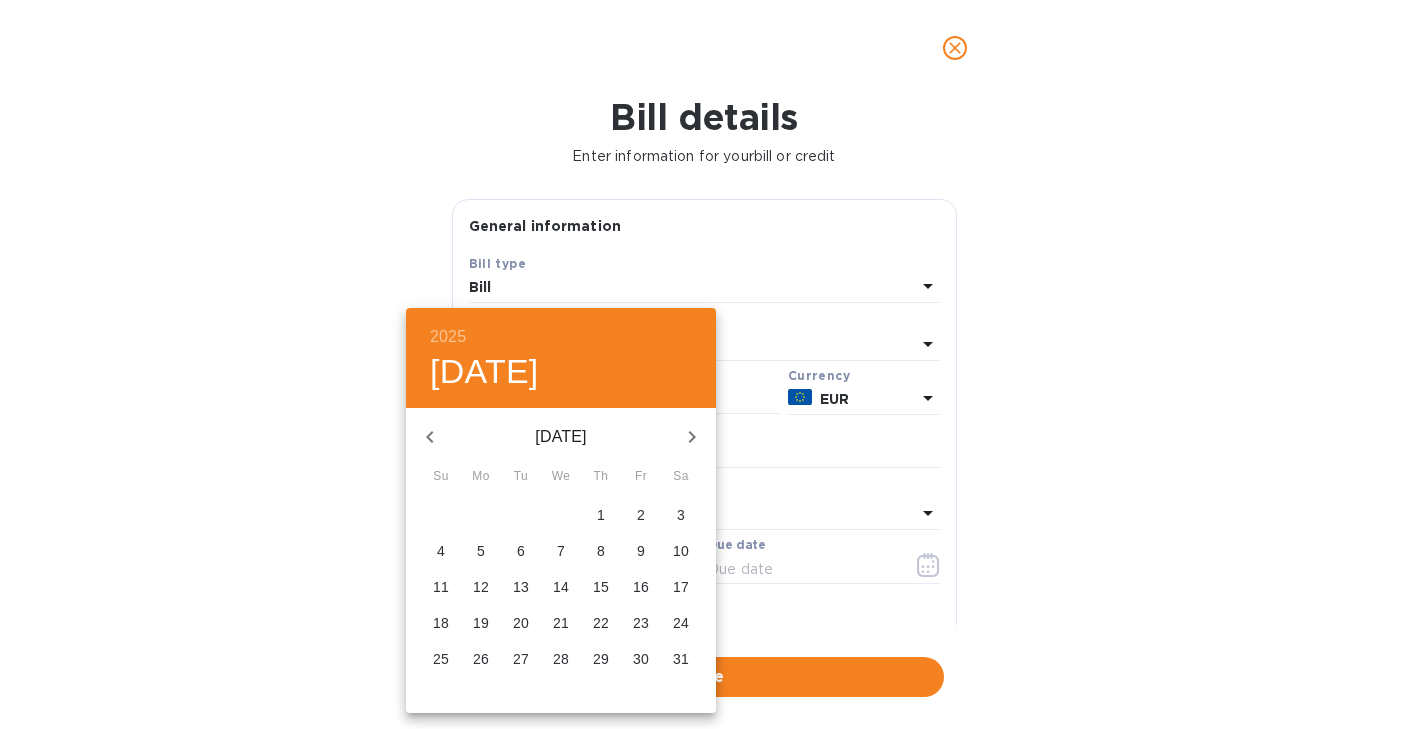 click 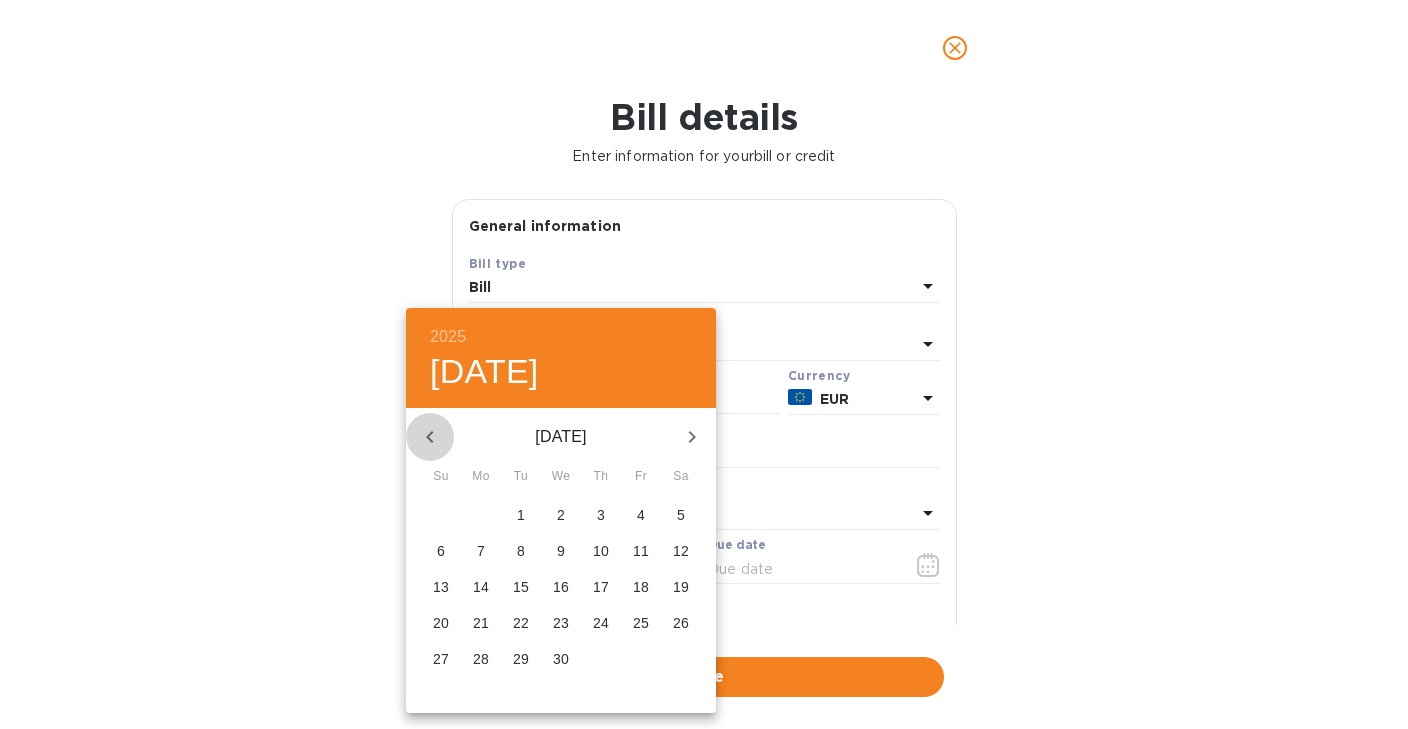 click 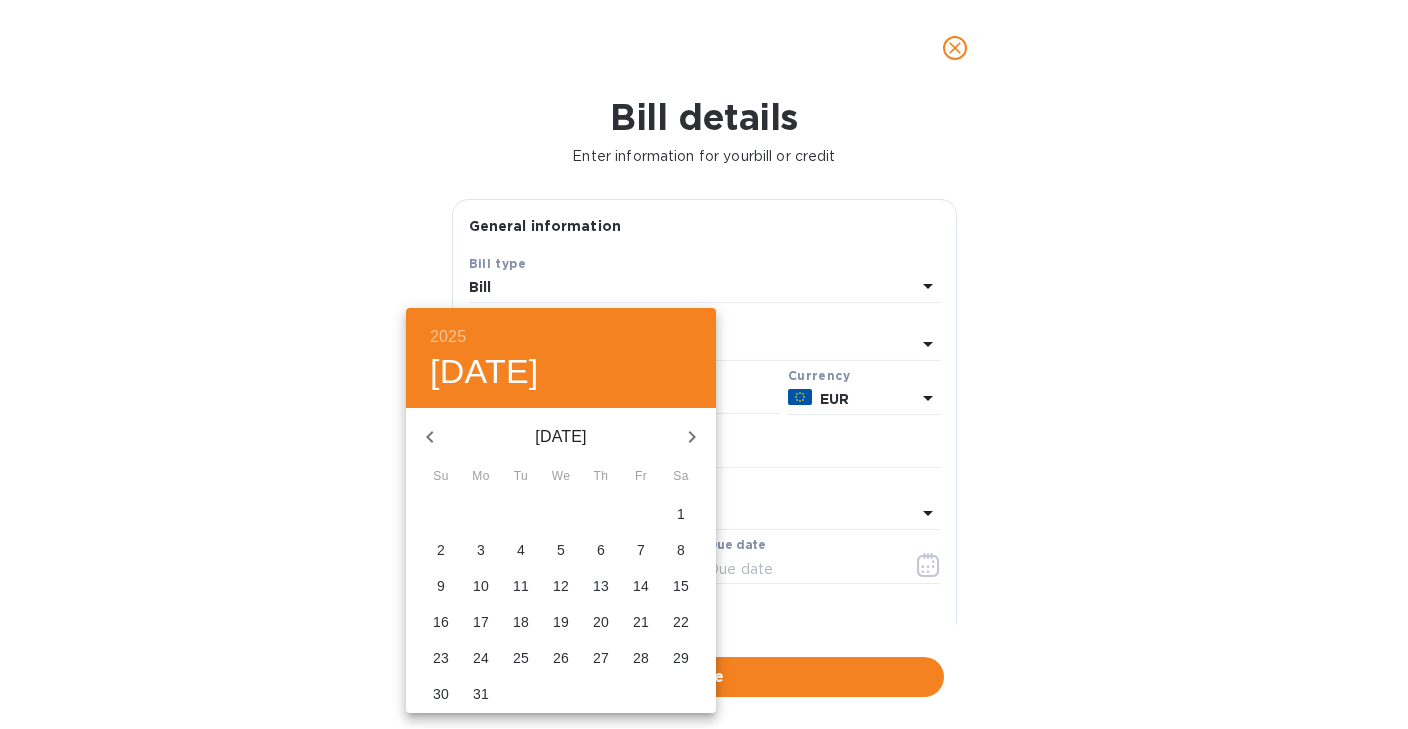 click on "10" at bounding box center [481, 586] 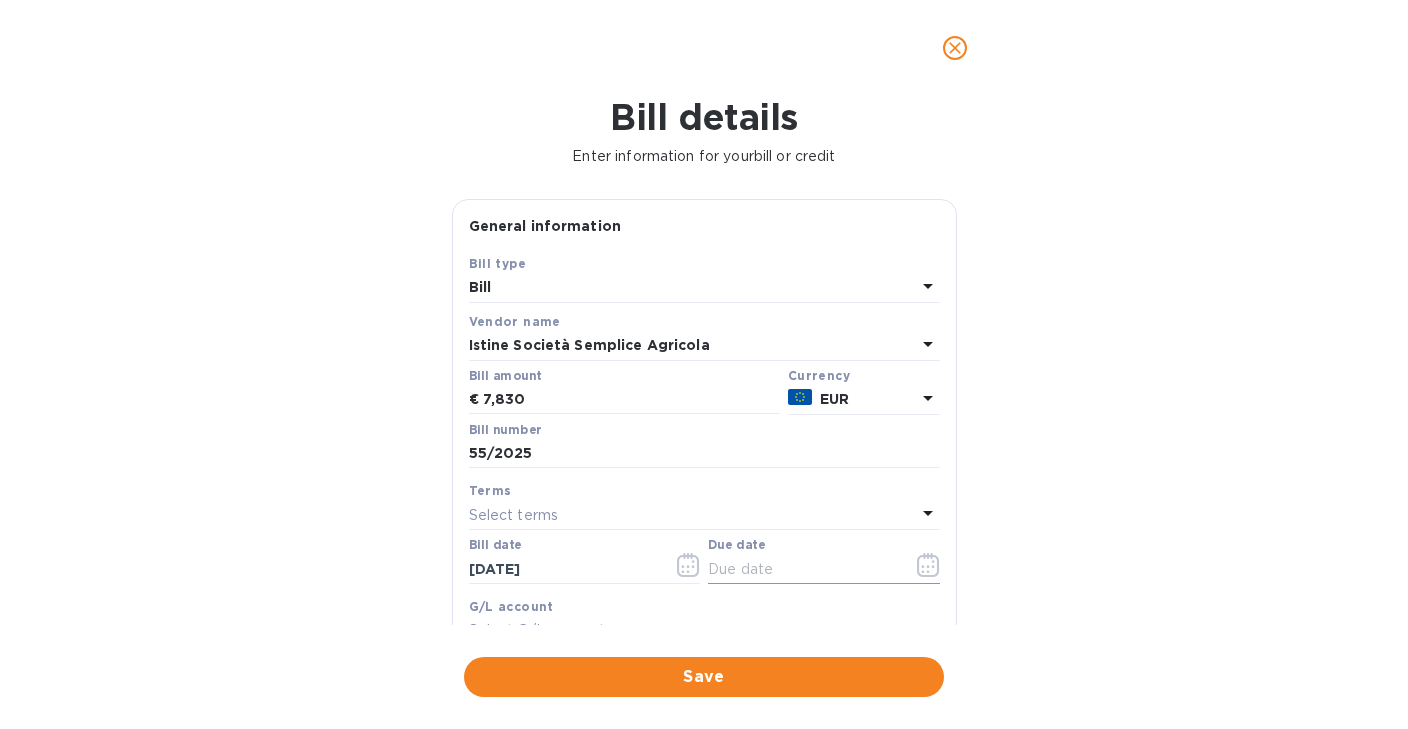 click 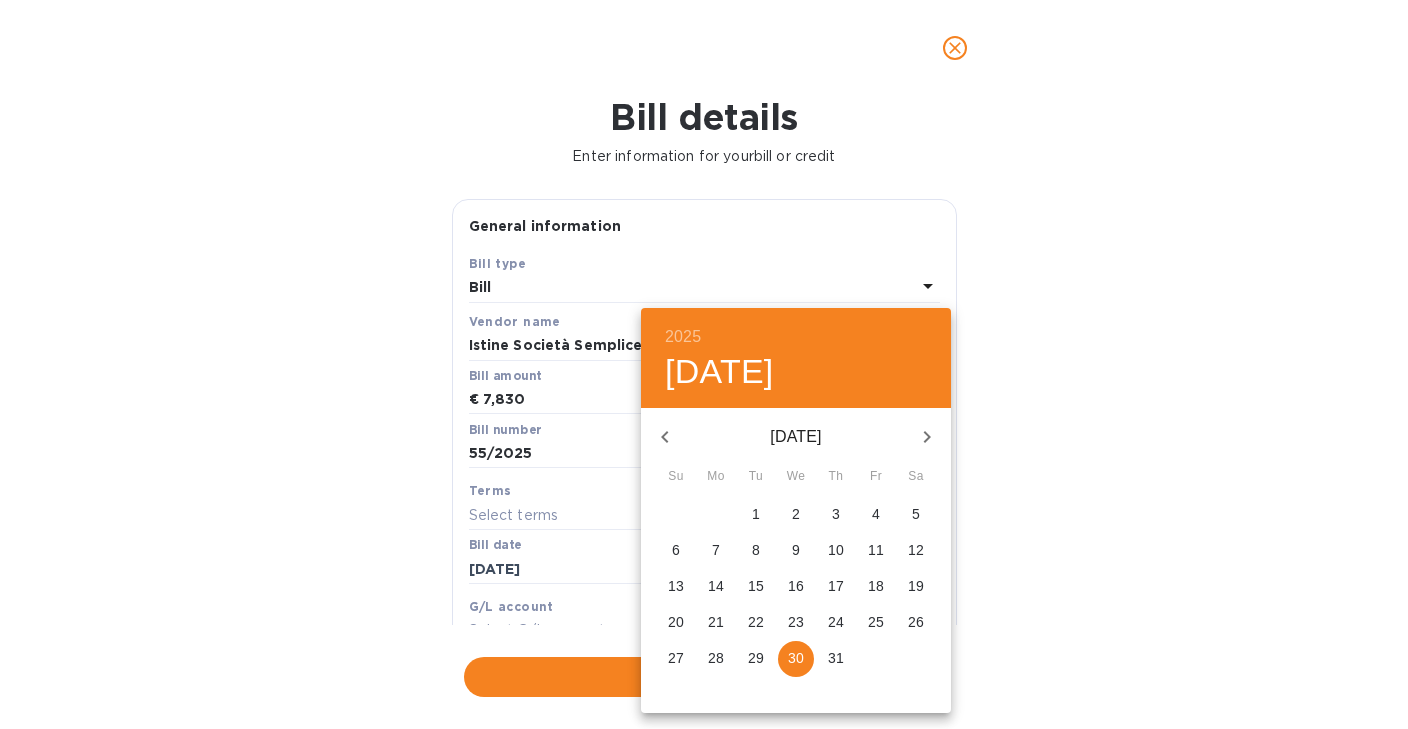 click 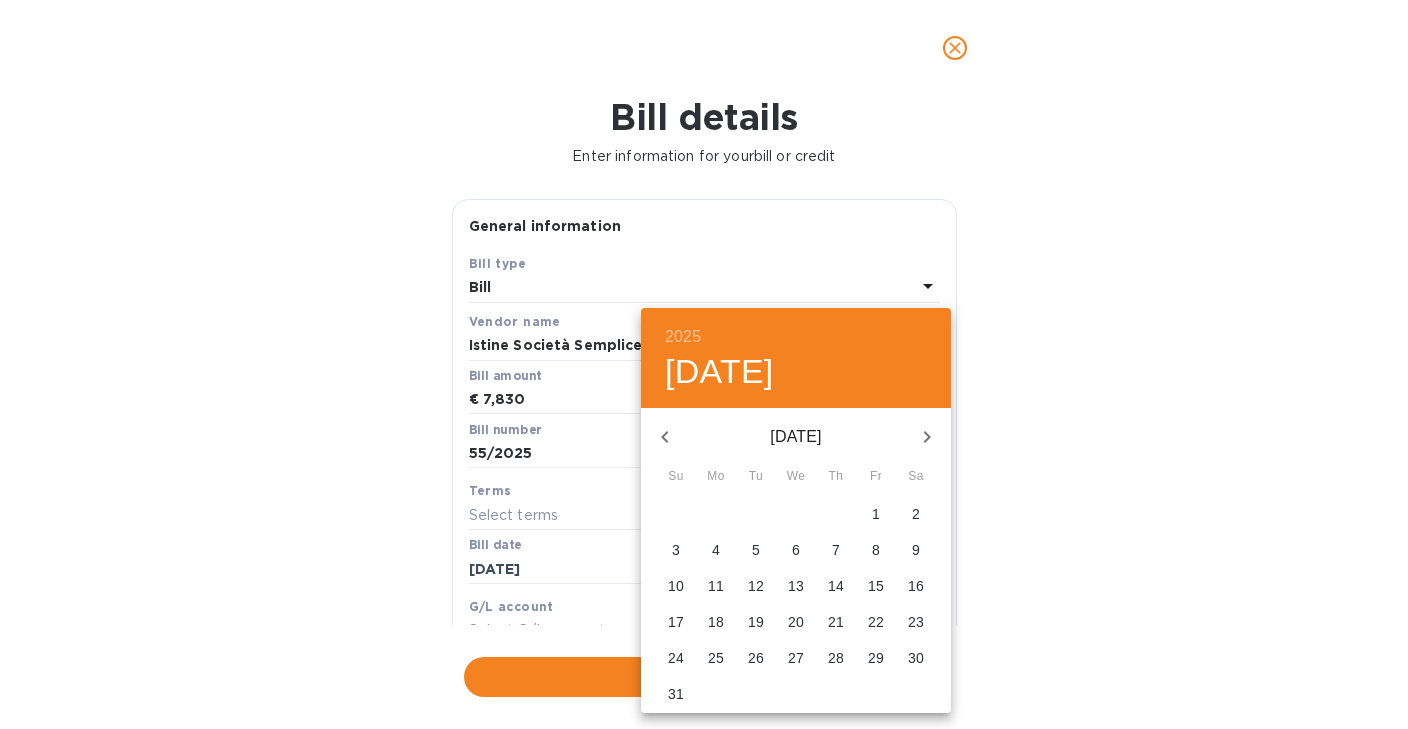click on "29" at bounding box center (876, 658) 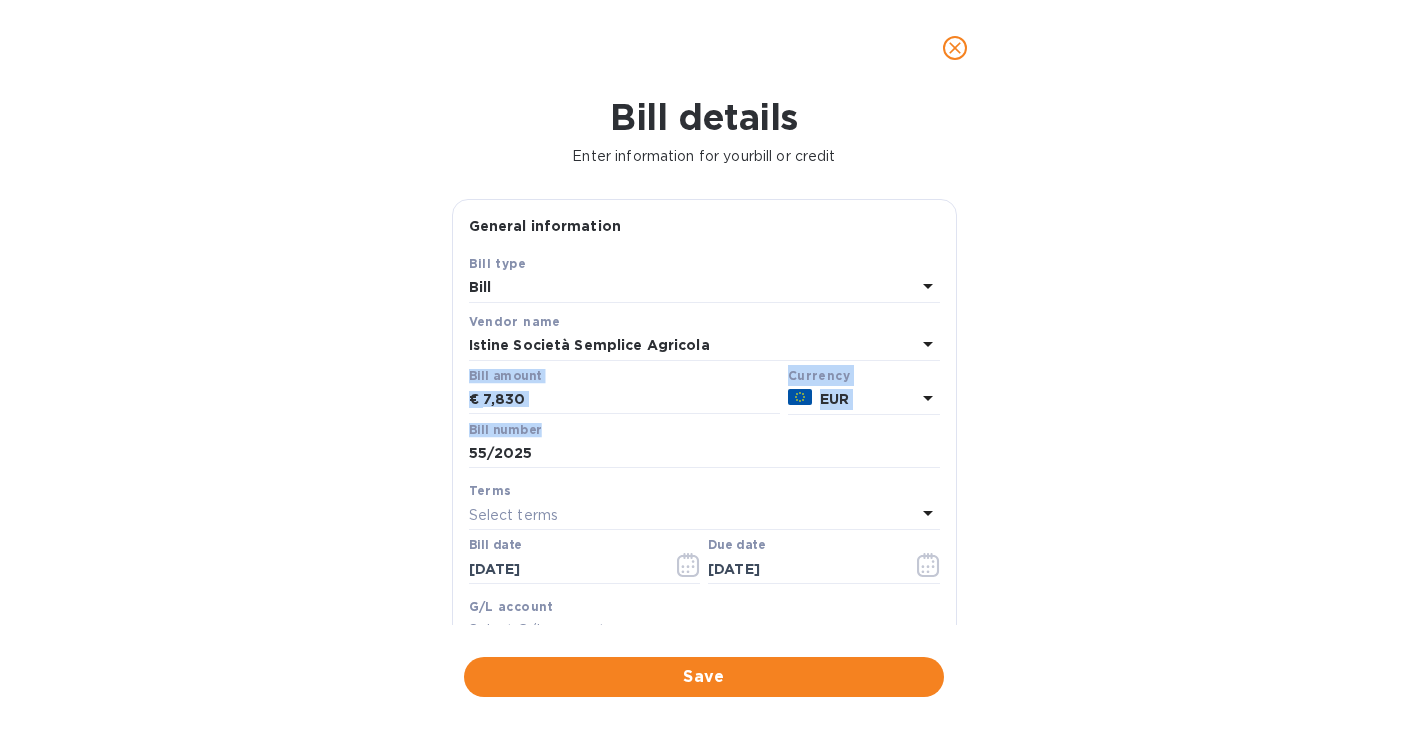 drag, startPoint x: 945, startPoint y: 353, endPoint x: 940, endPoint y: 429, distance: 76.1643 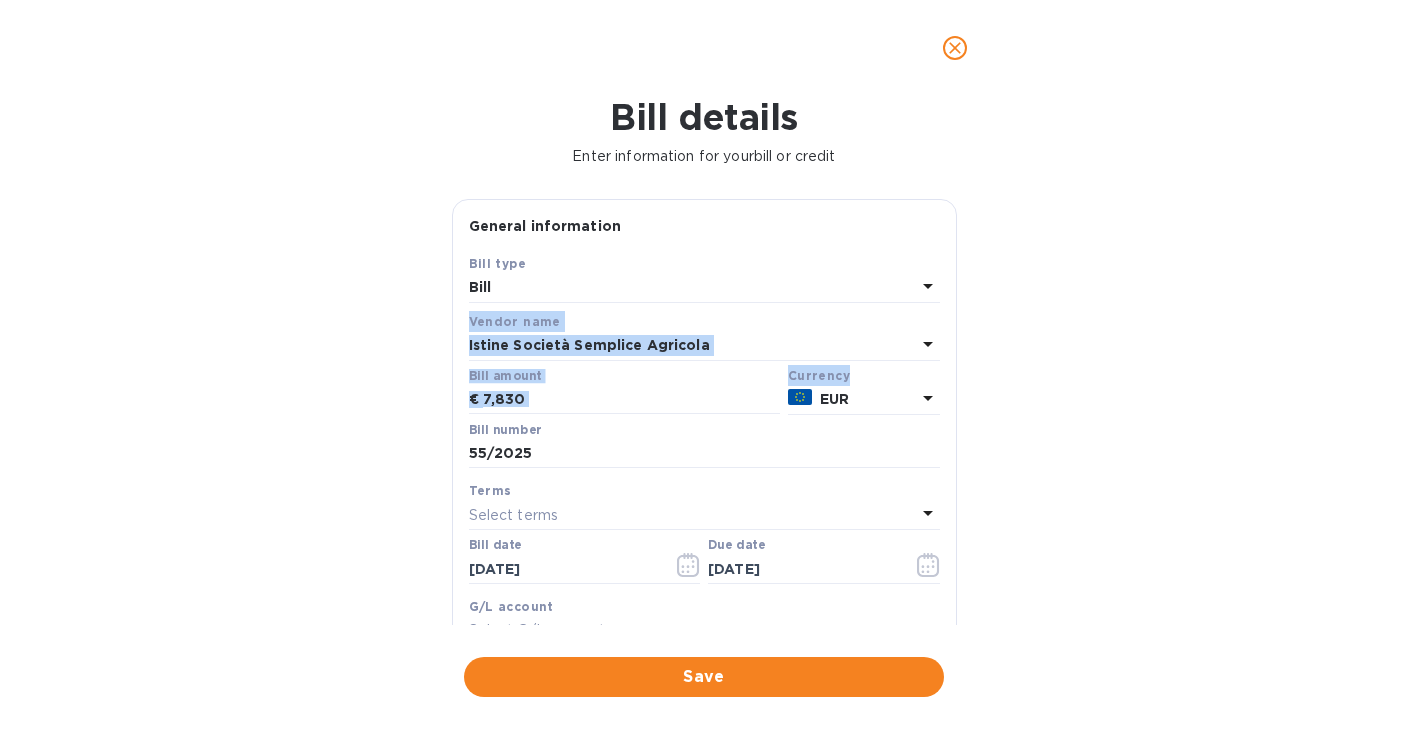 drag, startPoint x: 957, startPoint y: 379, endPoint x: 952, endPoint y: 300, distance: 79.15807 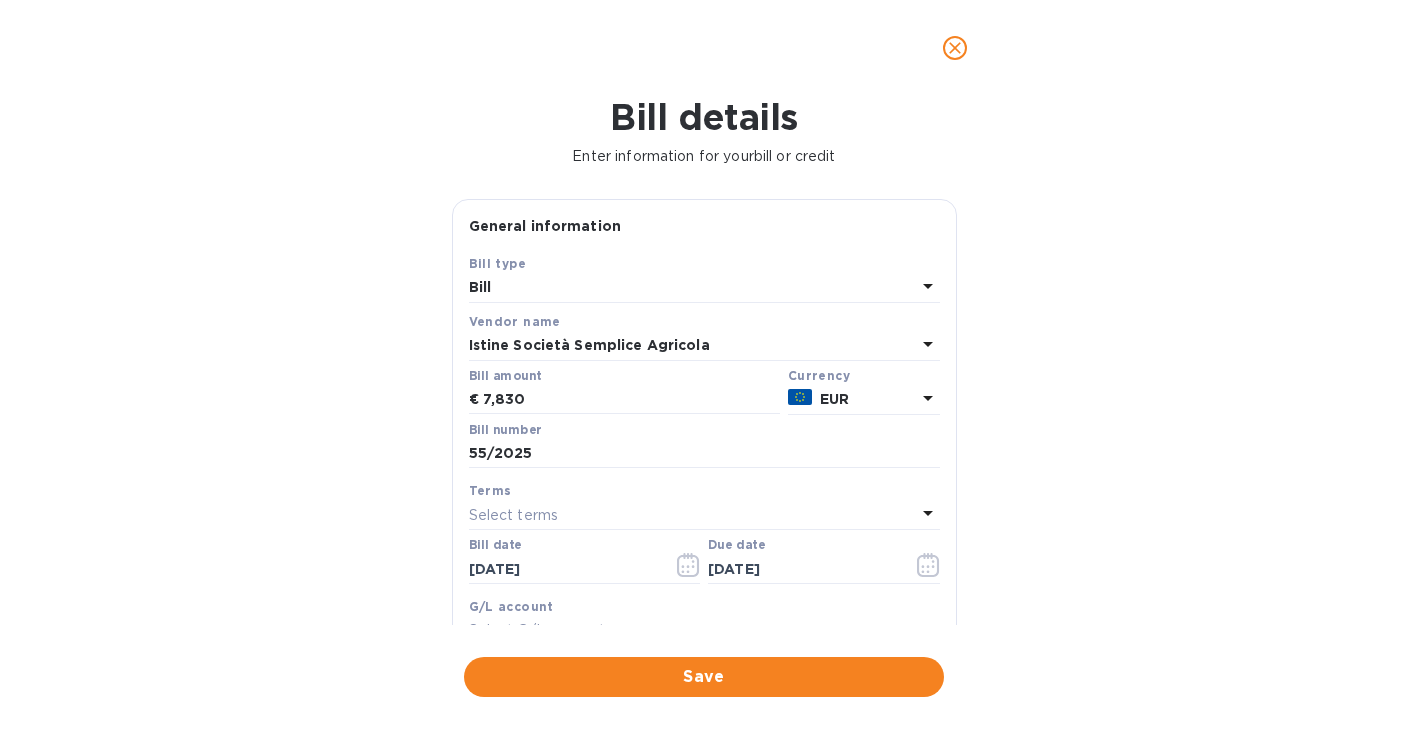 click on "Bill type" at bounding box center (704, 263) 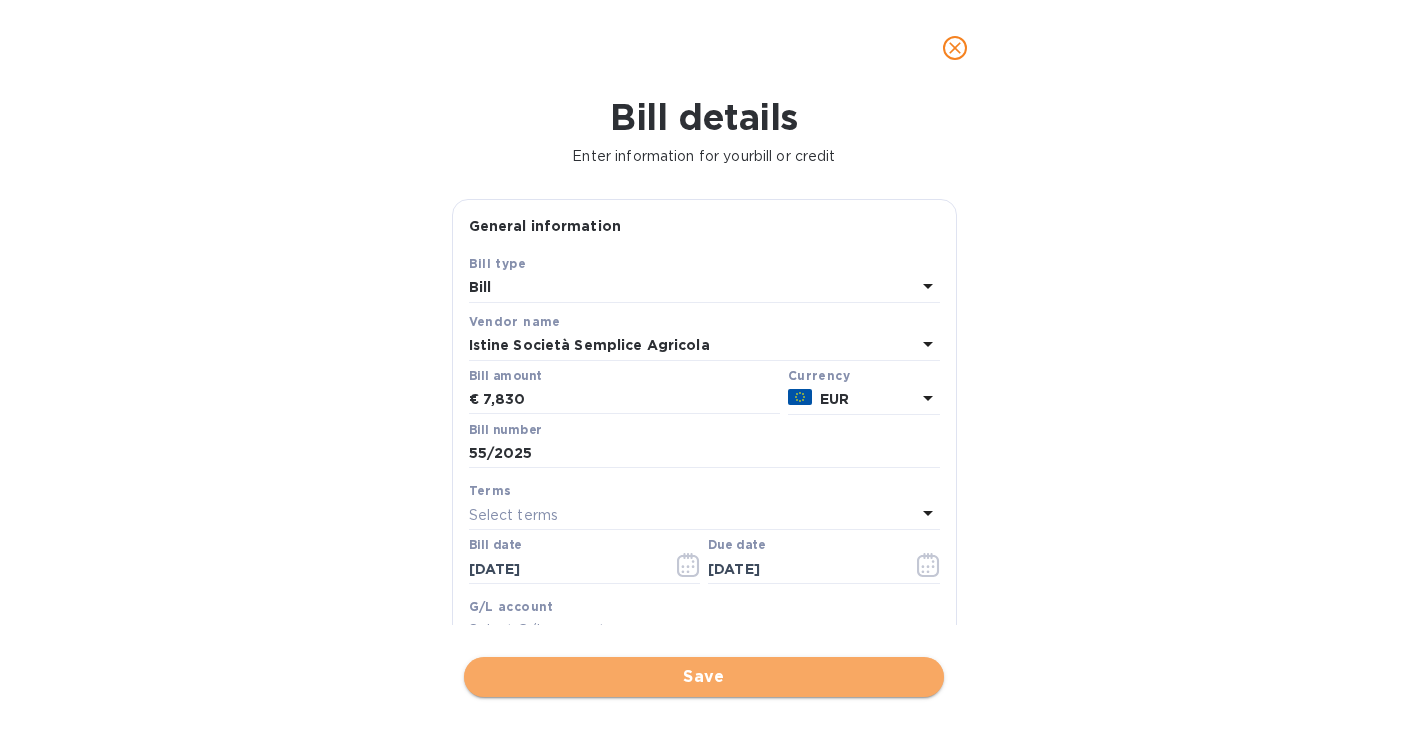 click on "Save" at bounding box center (704, 677) 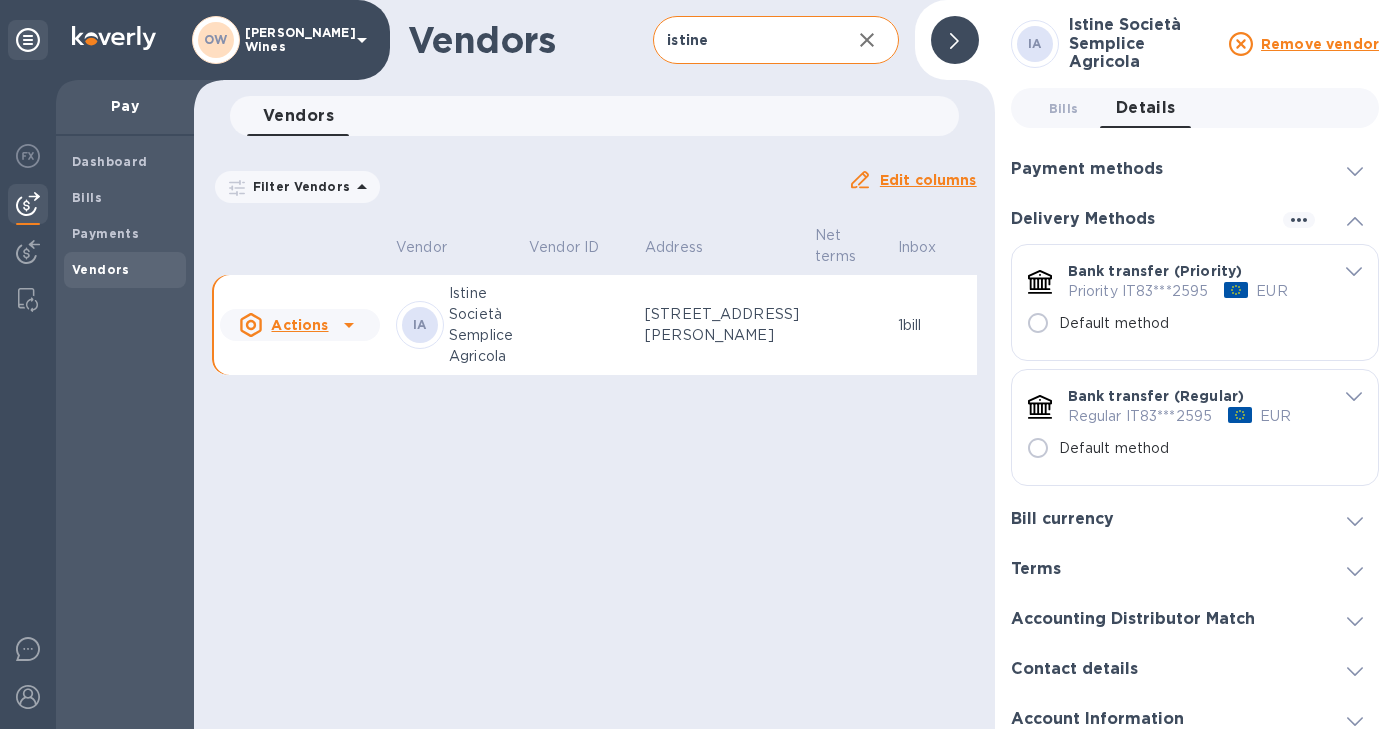 click at bounding box center (349, 325) 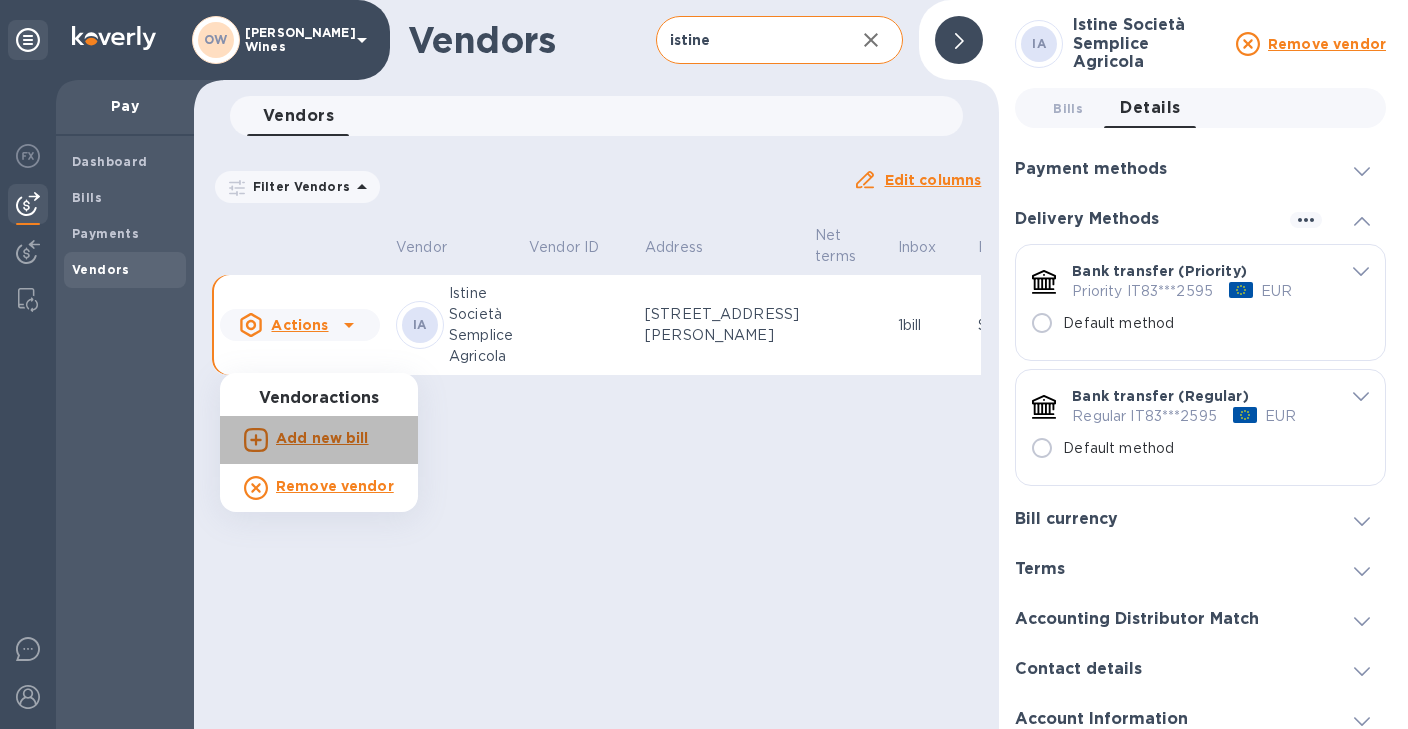 click on "Add new bill" at bounding box center (322, 438) 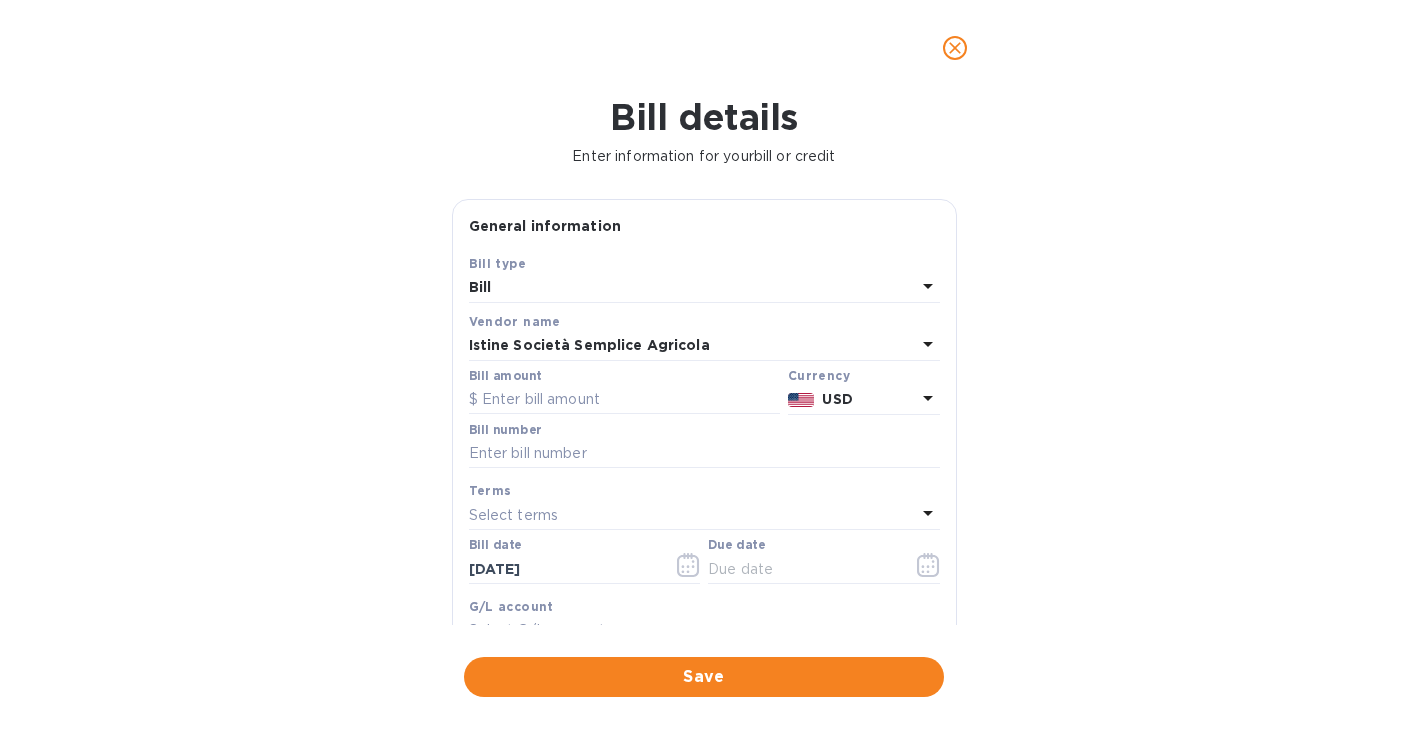 click 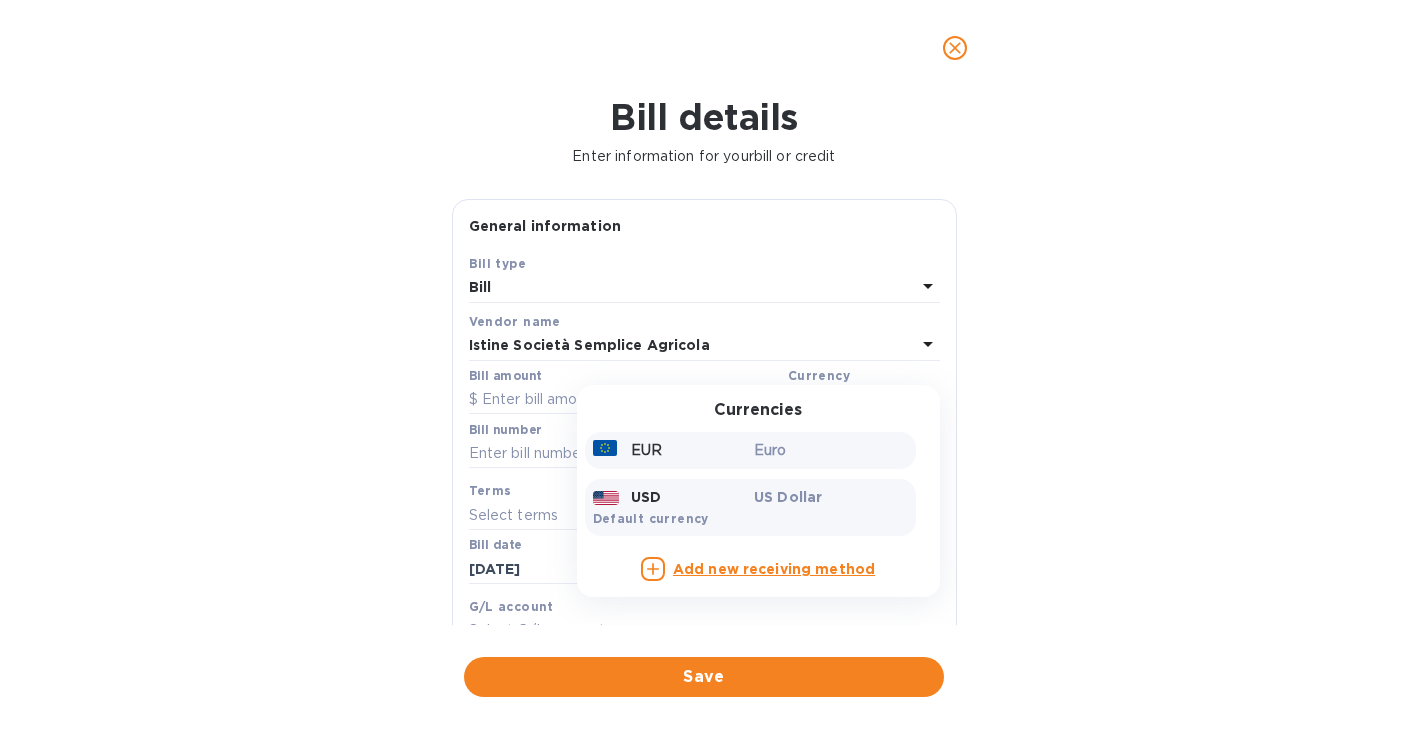 click on "EUR" at bounding box center [670, 450] 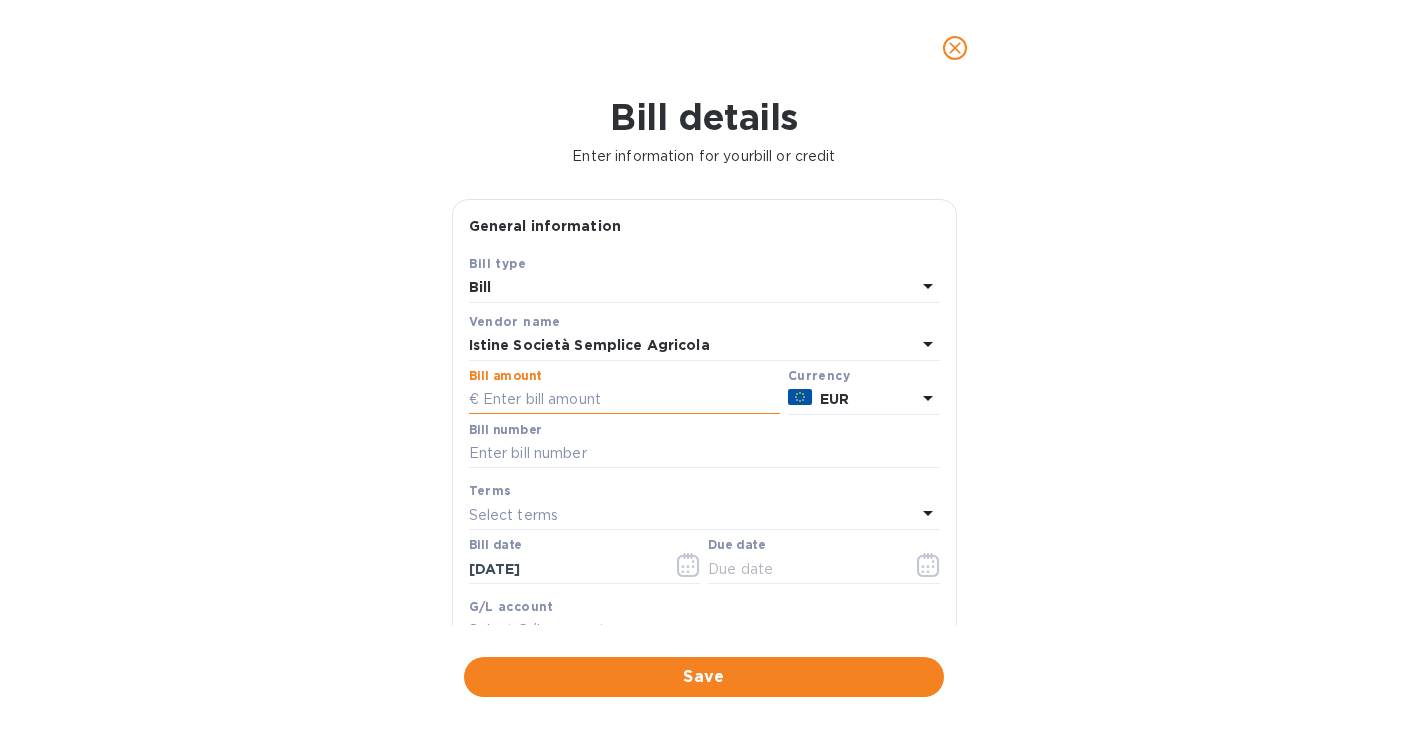 click at bounding box center (624, 400) 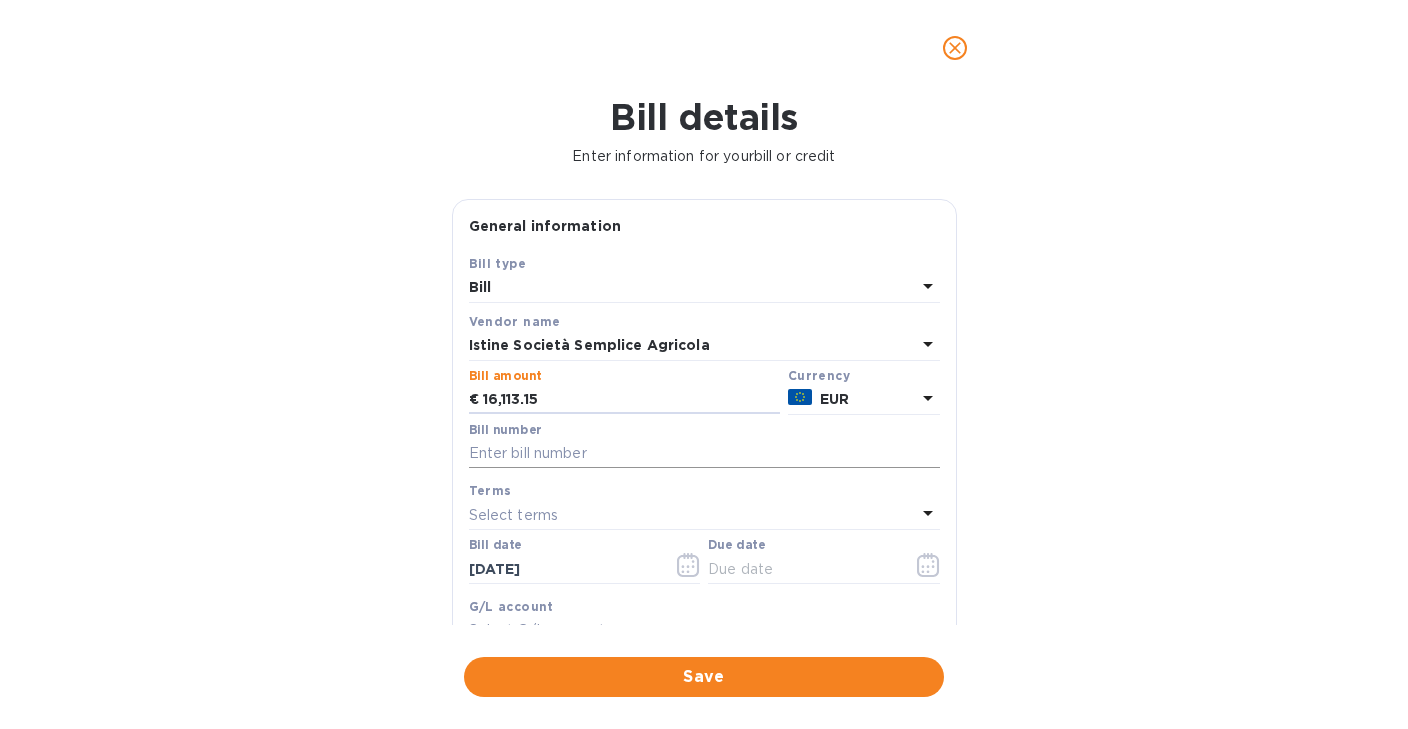 type on "16,113.15" 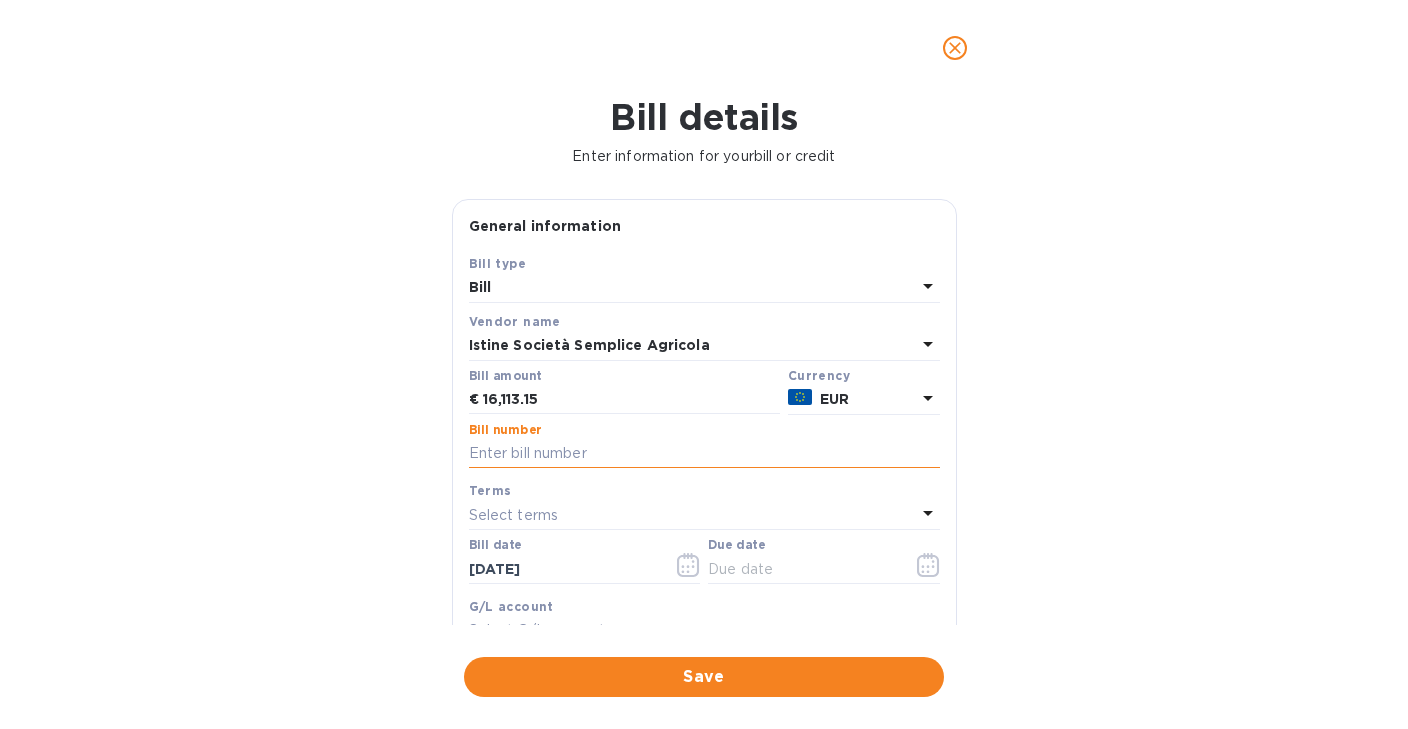 click at bounding box center [704, 454] 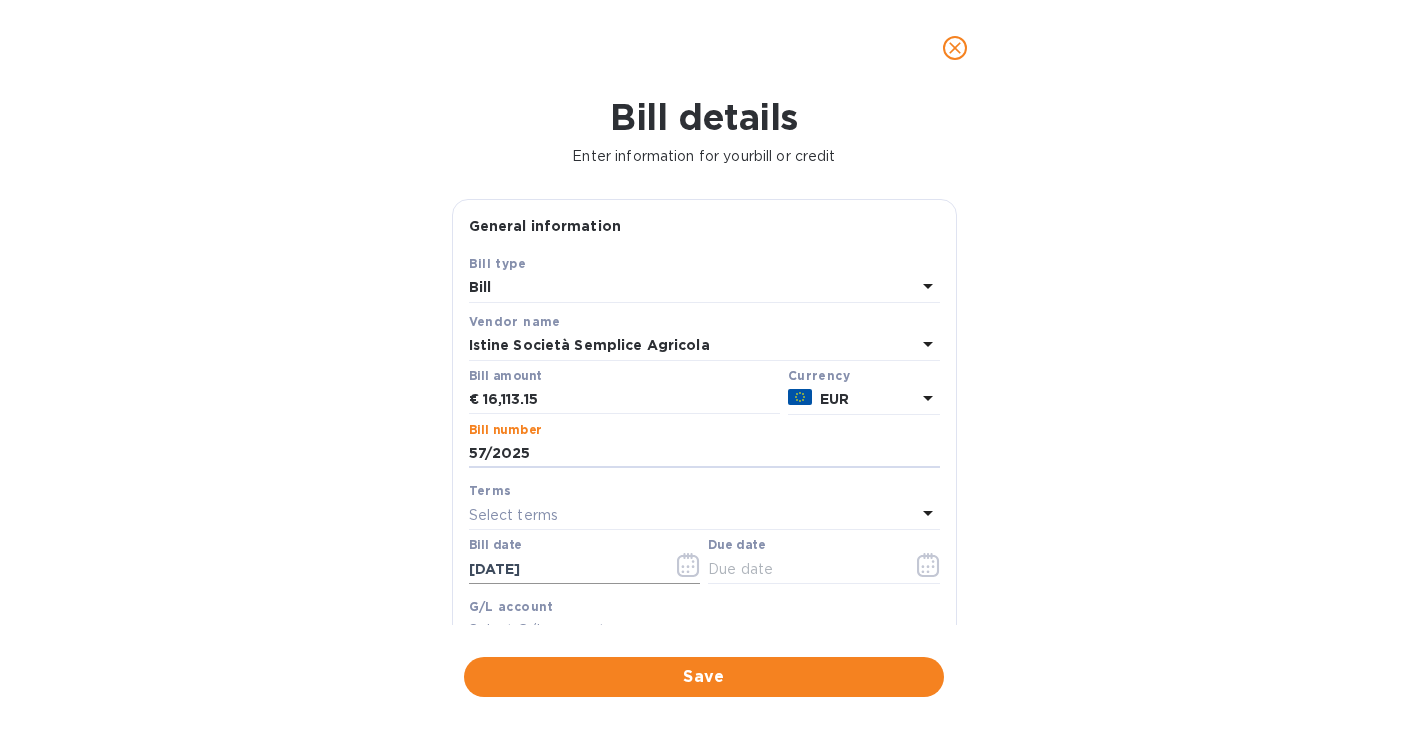 type on "57/2025" 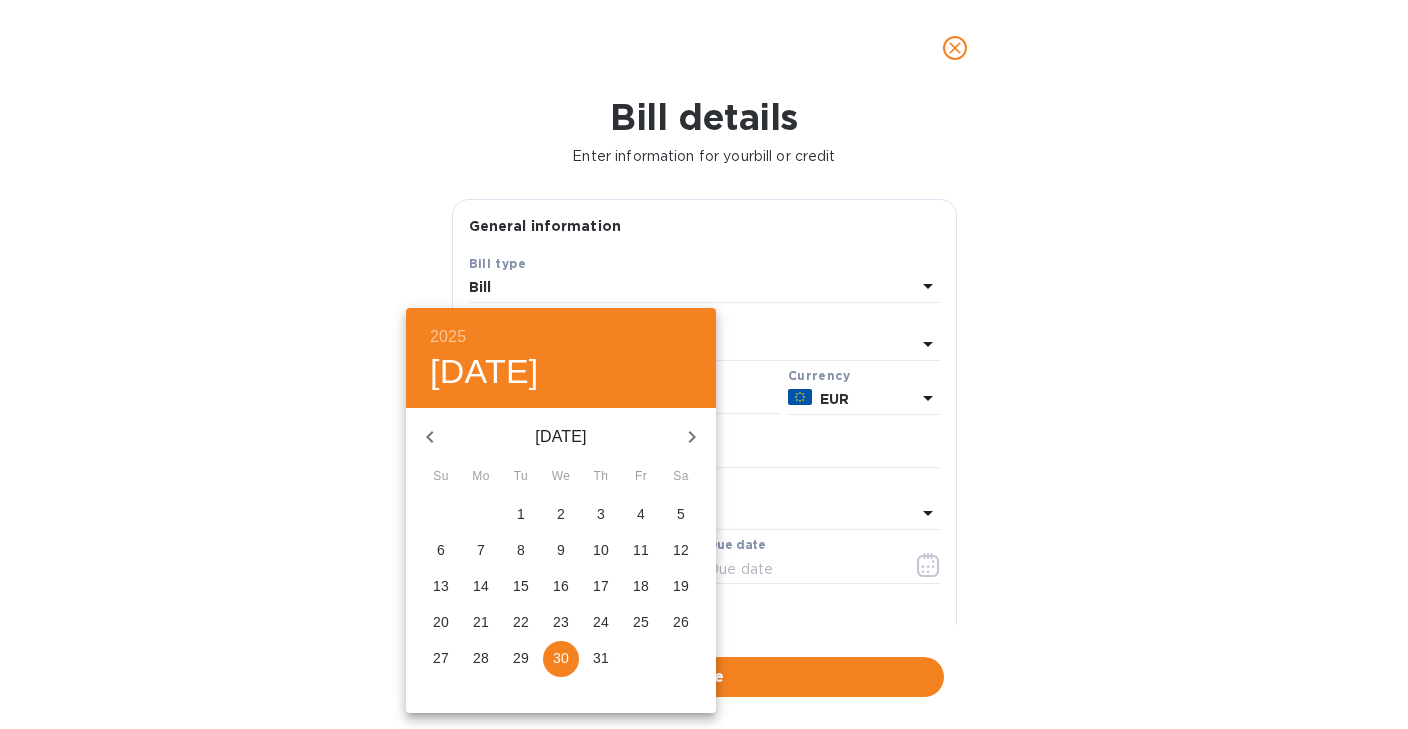click 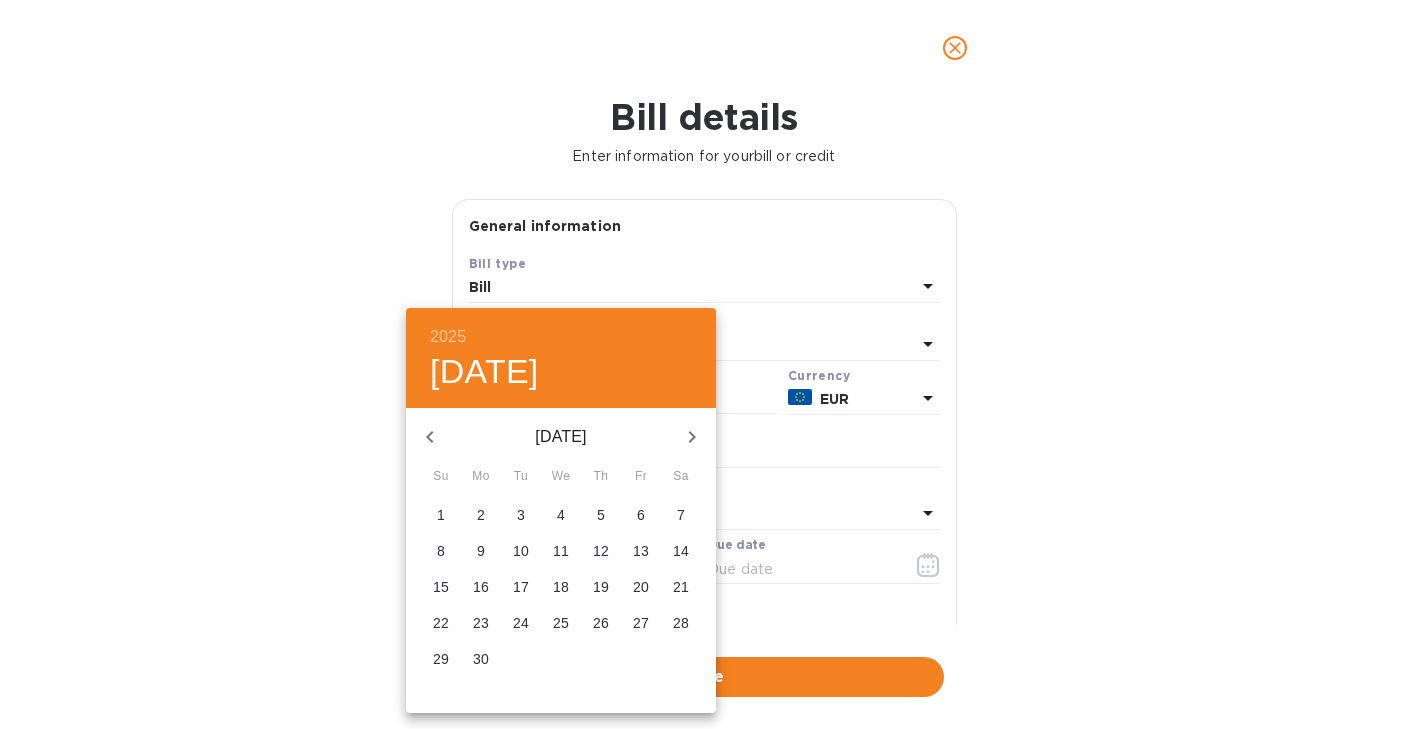 click 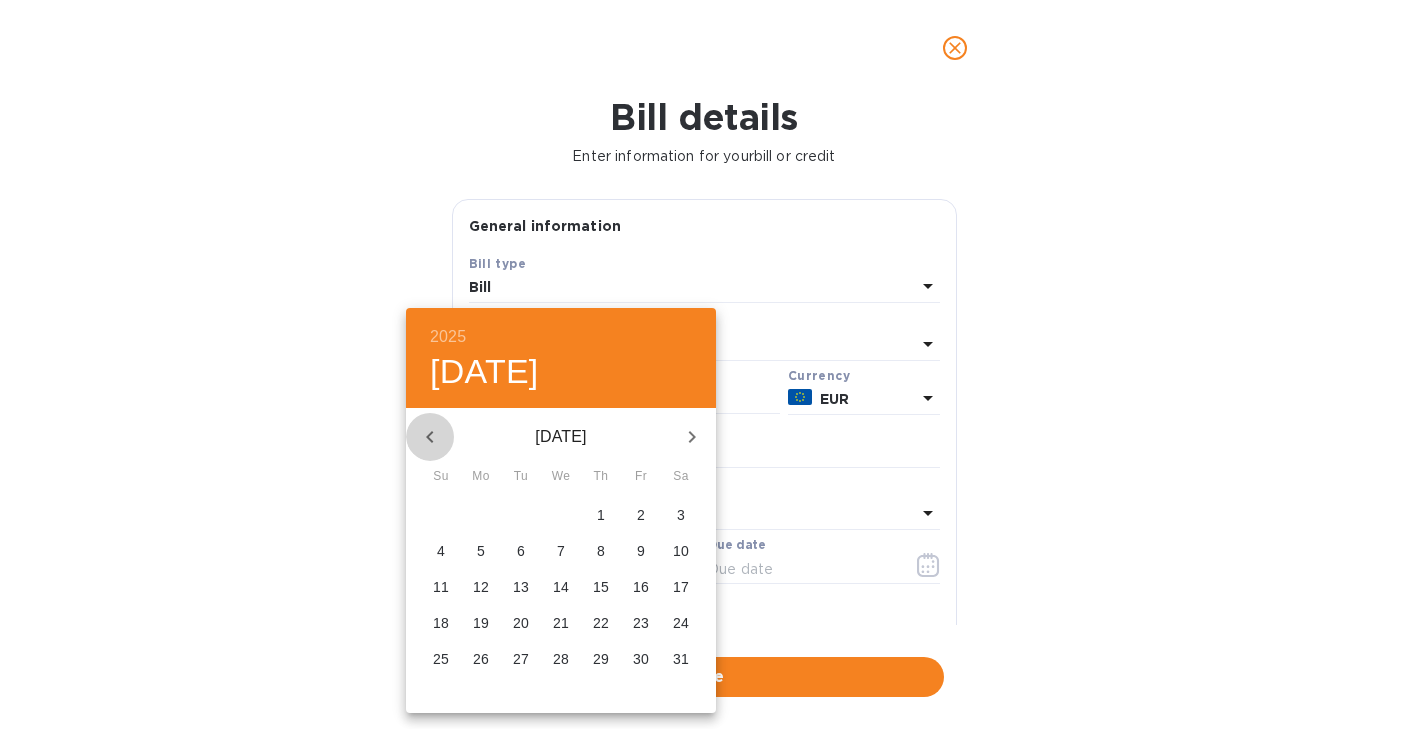 click 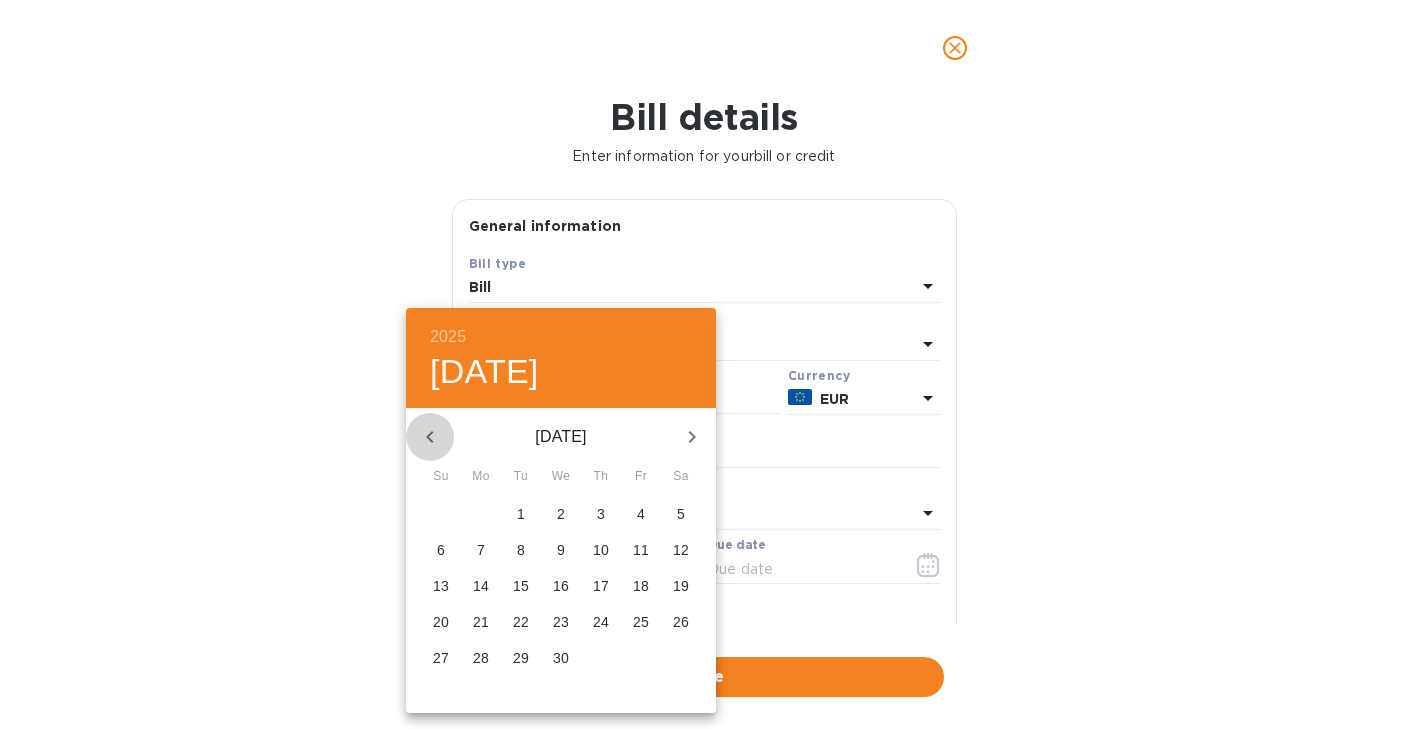 click 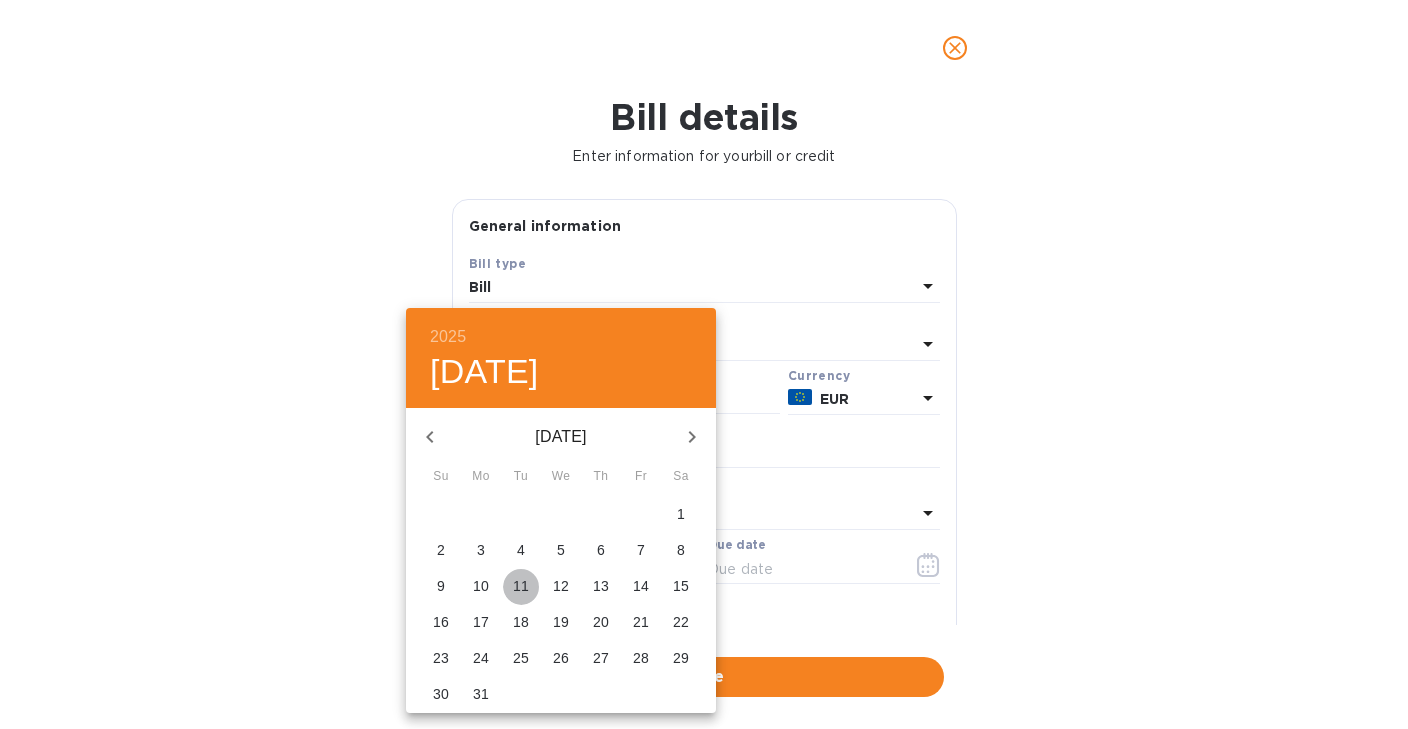 click on "11" at bounding box center (521, 586) 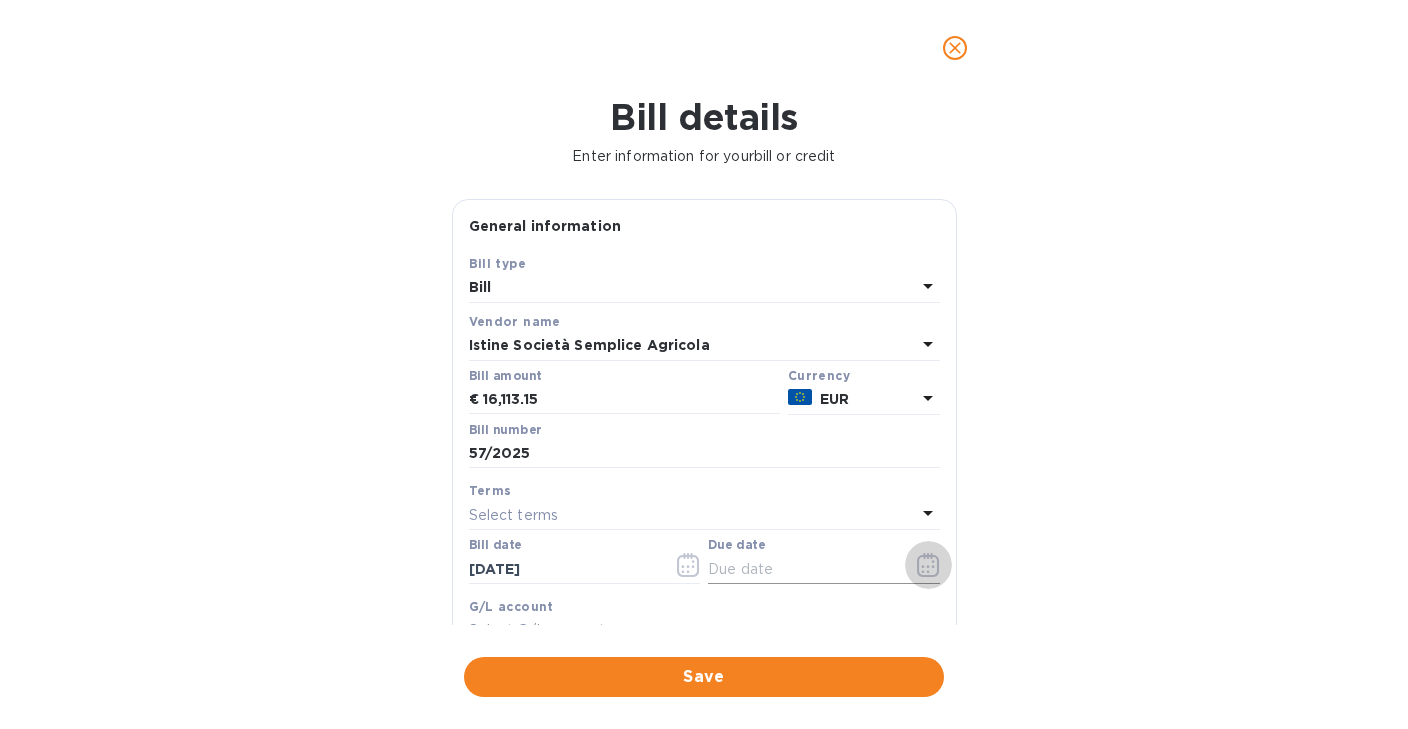 click 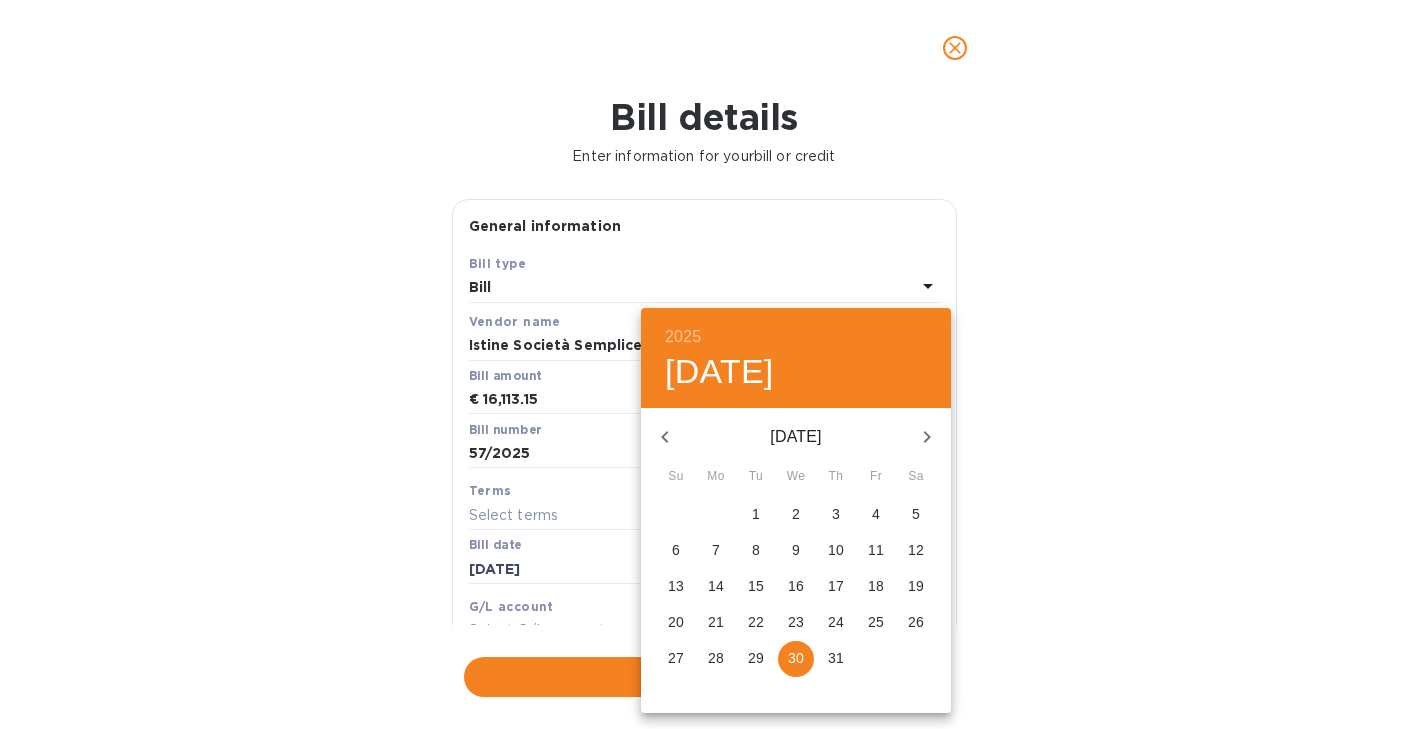 click 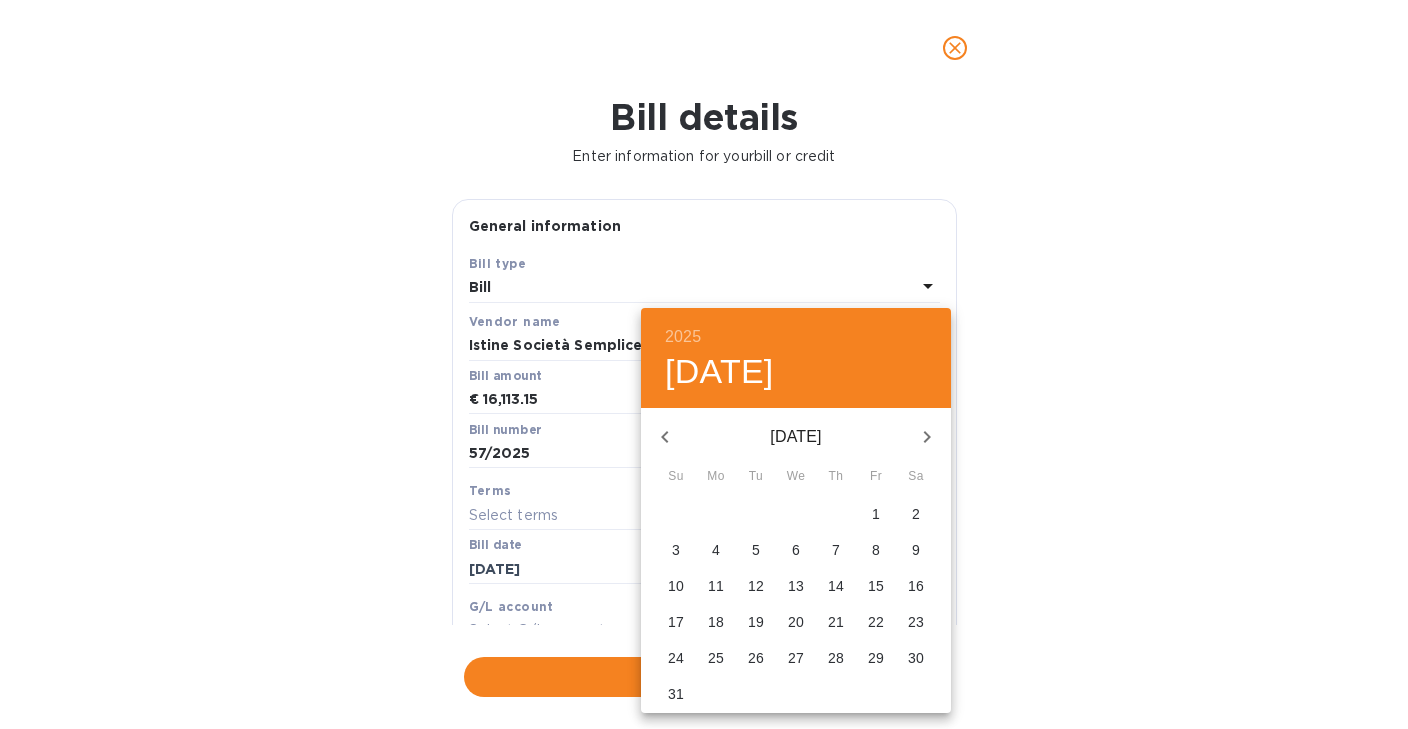 click on "29" at bounding box center (876, 658) 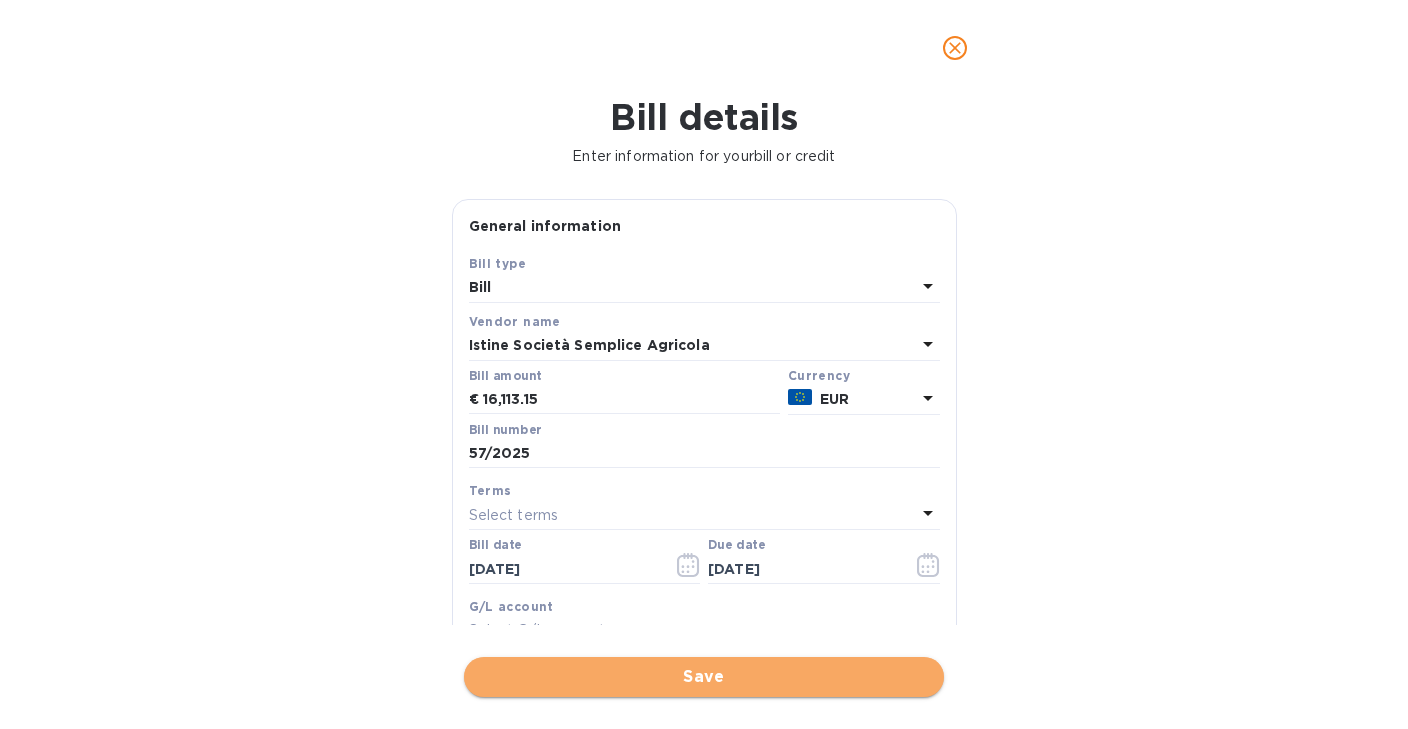 click on "Save" at bounding box center [704, 677] 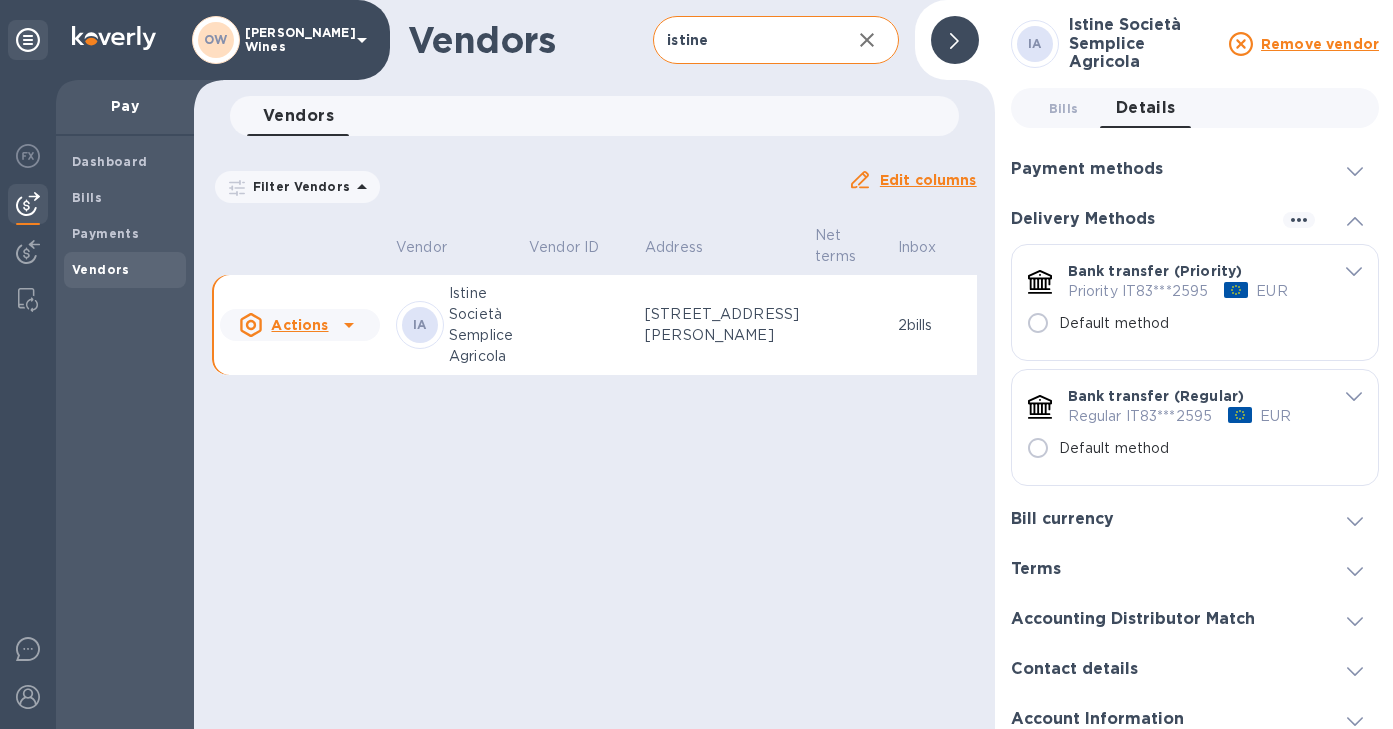 click on "Vendors istine ​ Add vendor Vendors 0 Filter Vendors Auto pay:  All Edit columns Vendor Vendor ID Address Net terms Inbox Balance Status Actions IA Istine Società Semplice Agricola Strada Vicinale Lama dei Frati 101/M, RADDA IN [GEOGRAPHIC_DATA],   53017 IT 2  bills $27,534.62 Manually added" at bounding box center [594, 364] 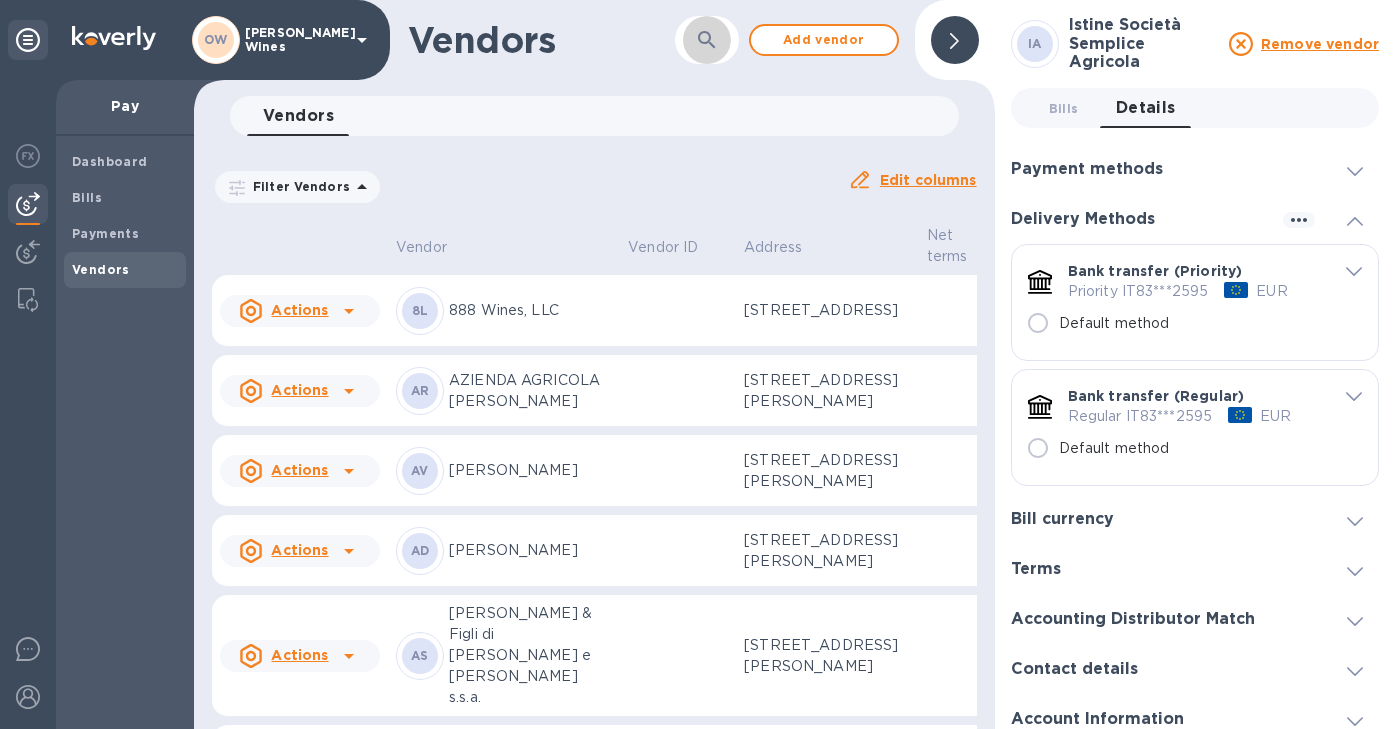 click 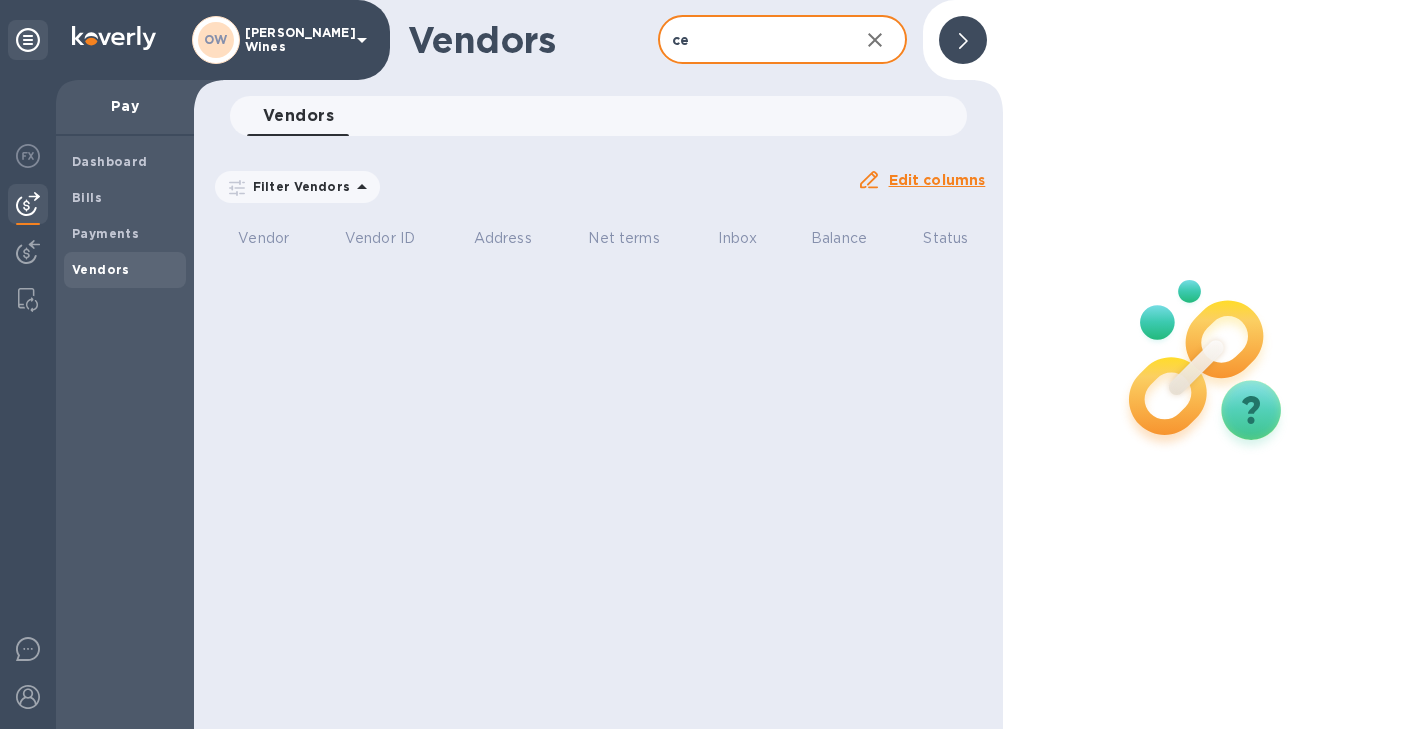 type on "c" 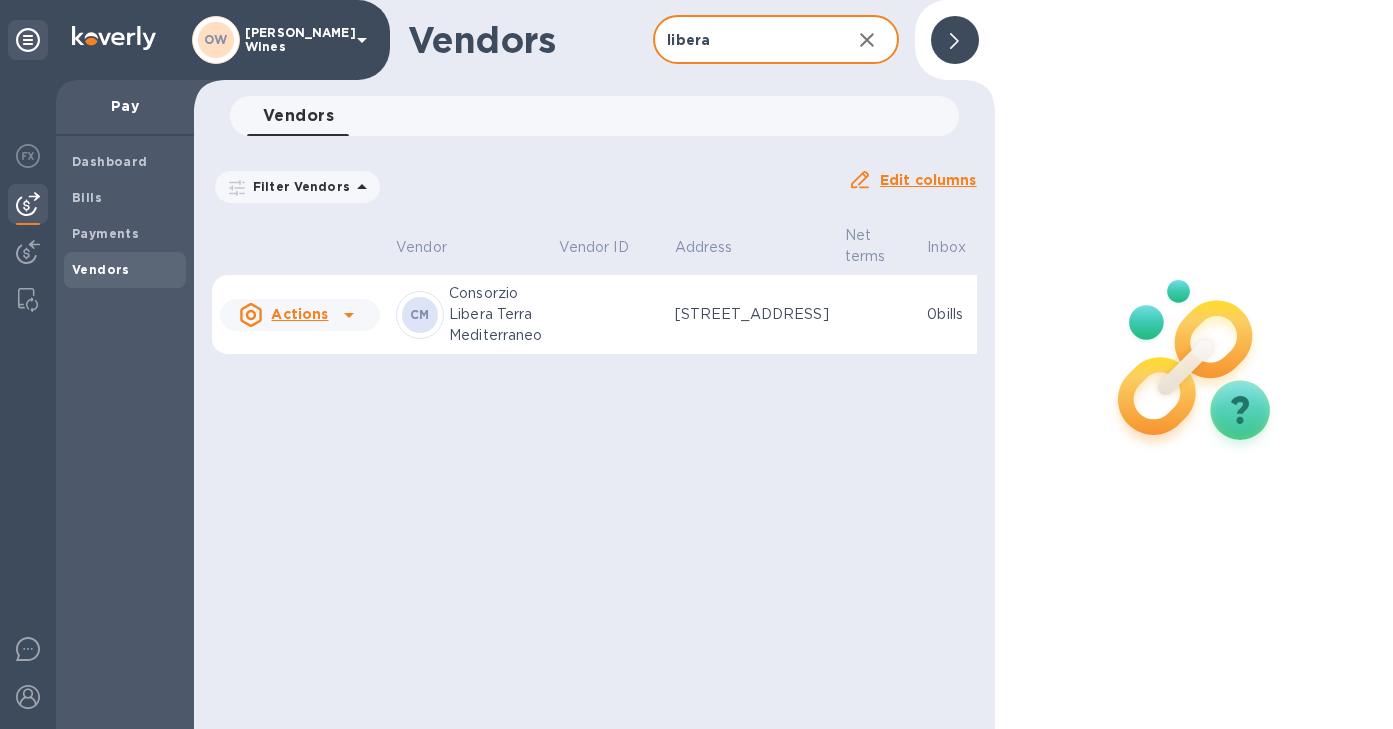 type on "libera" 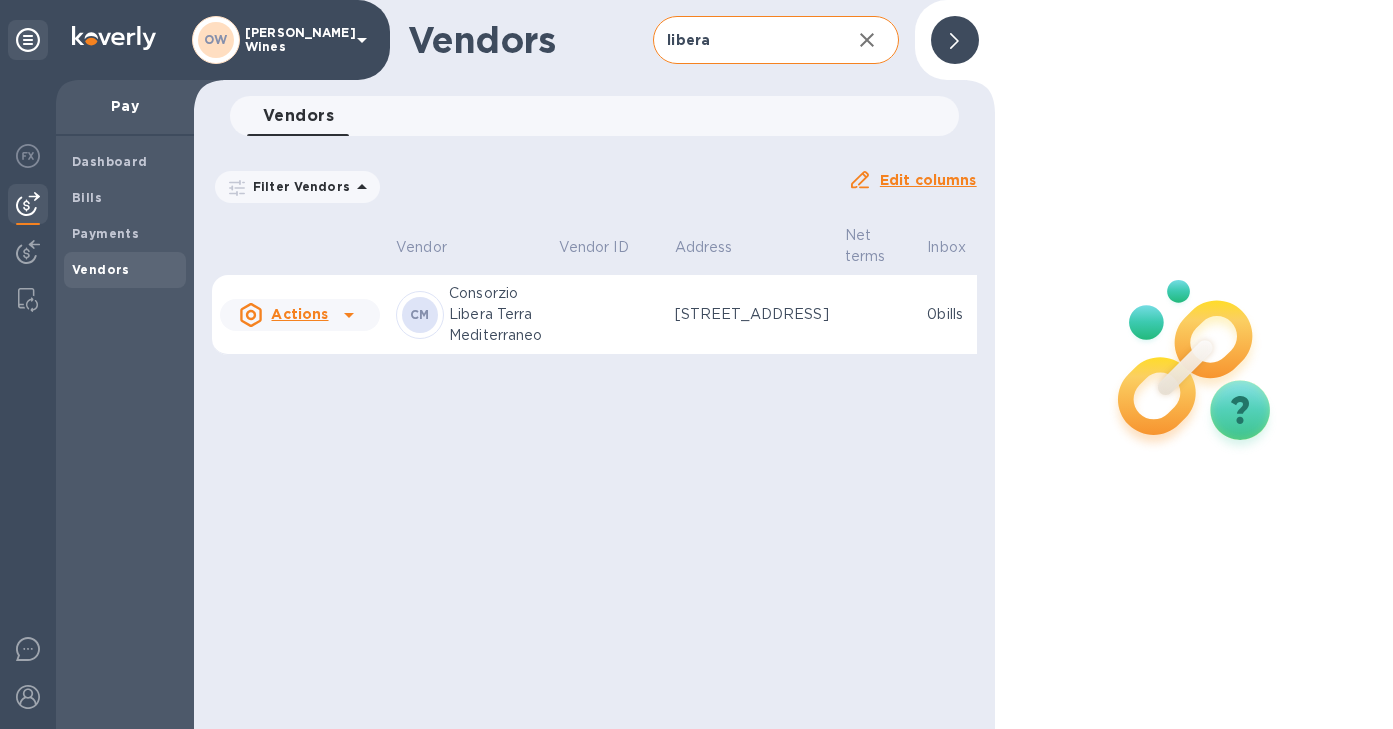 click at bounding box center [609, 315] 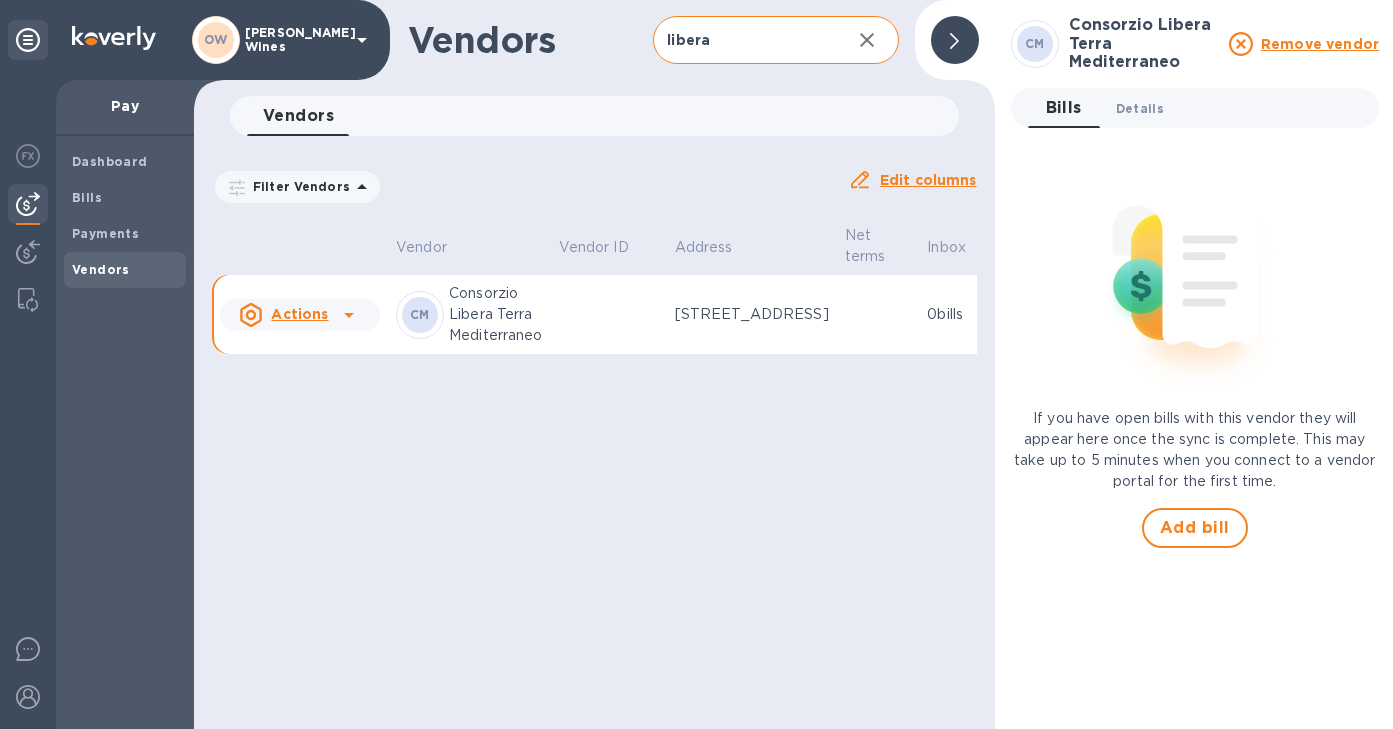 click on "Details 0" at bounding box center (1140, 108) 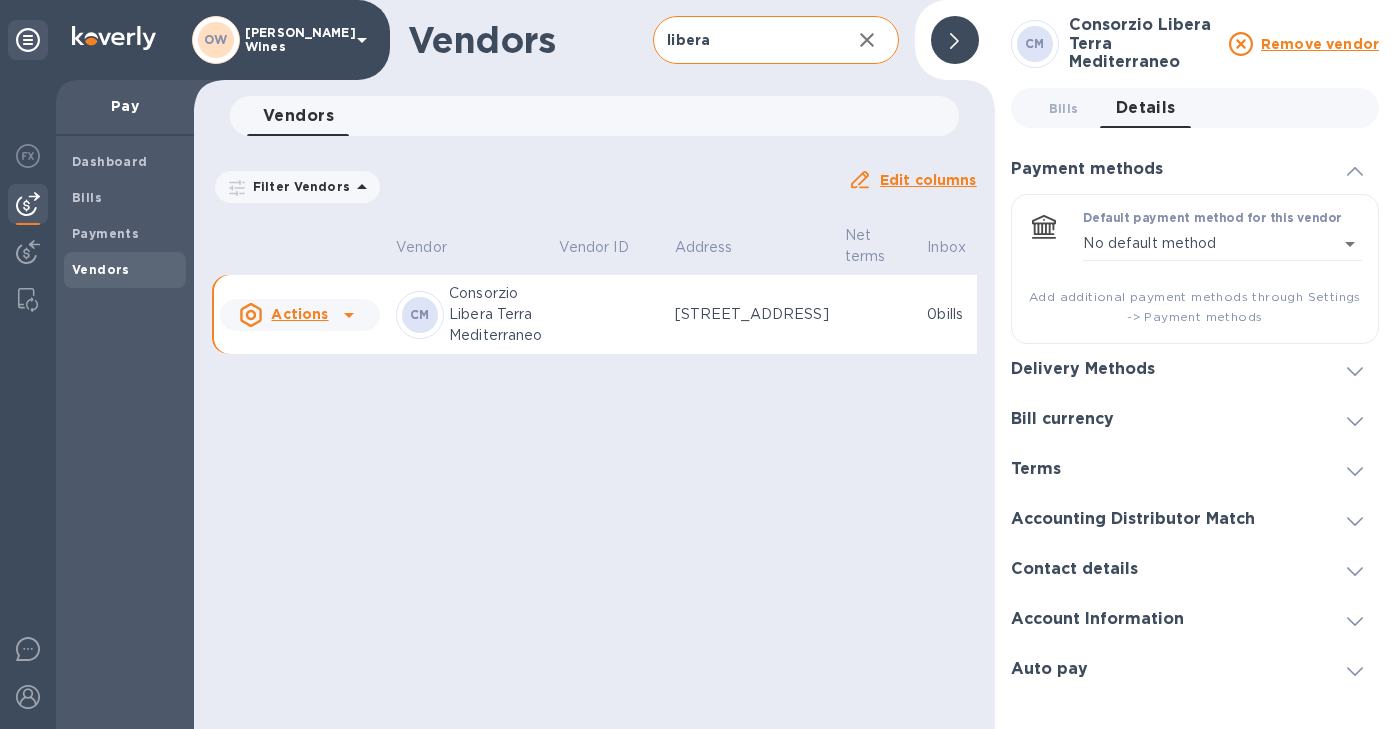 click at bounding box center [1355, 369] 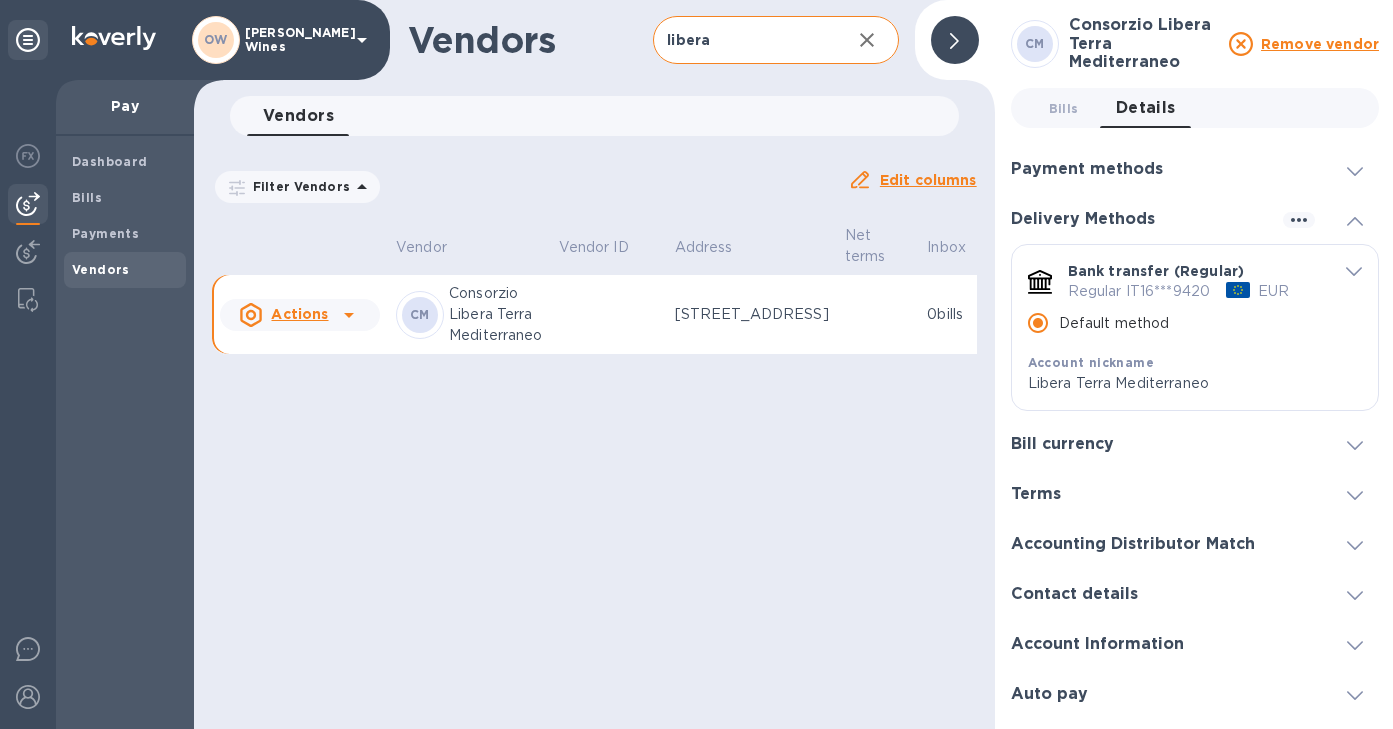 click 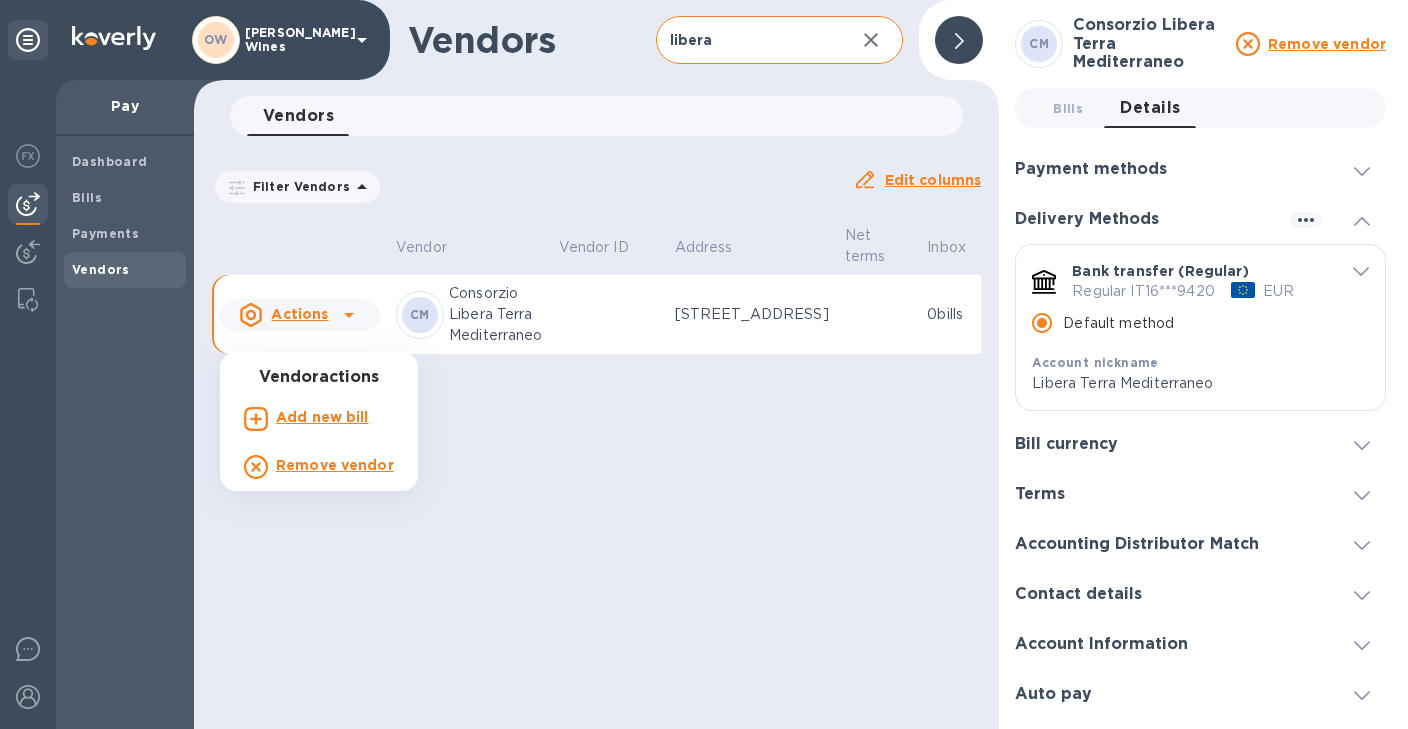 click on "Add new bill" at bounding box center [322, 417] 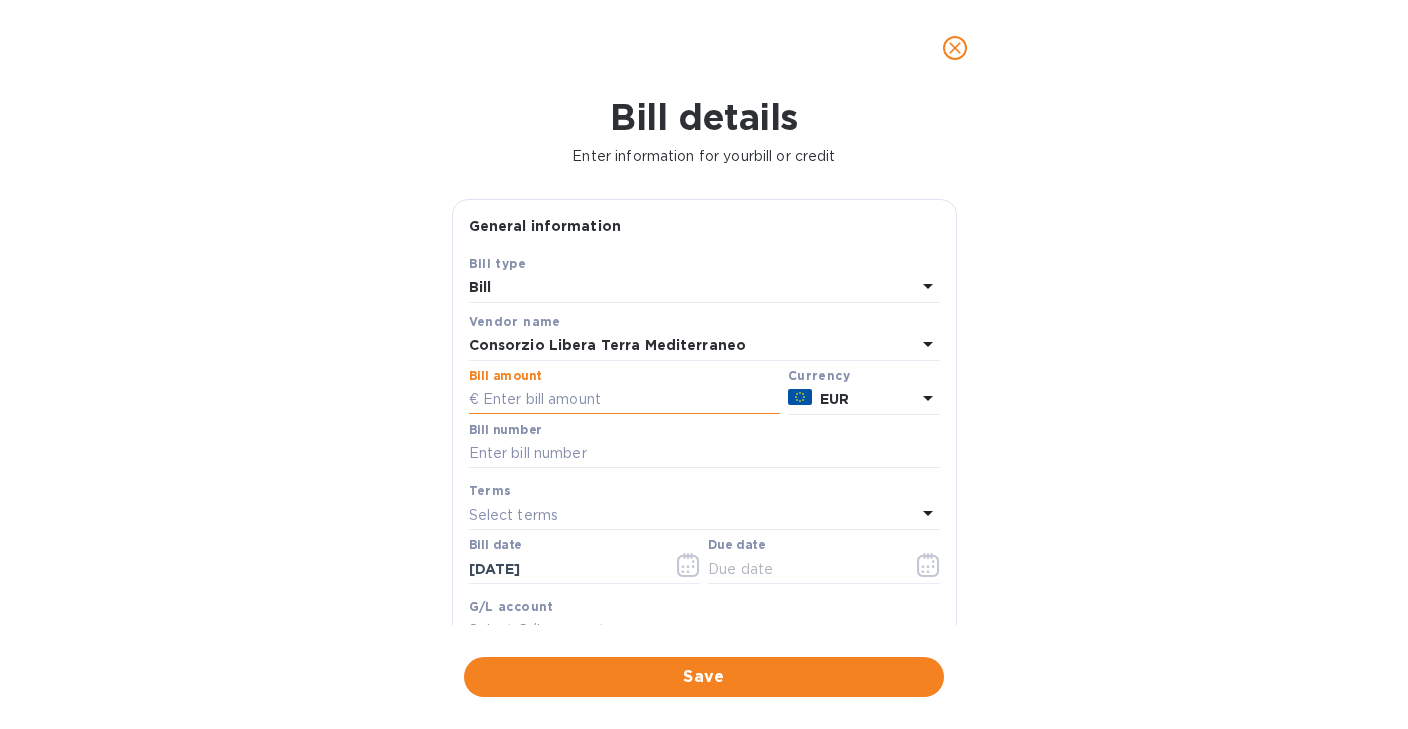 click at bounding box center [624, 400] 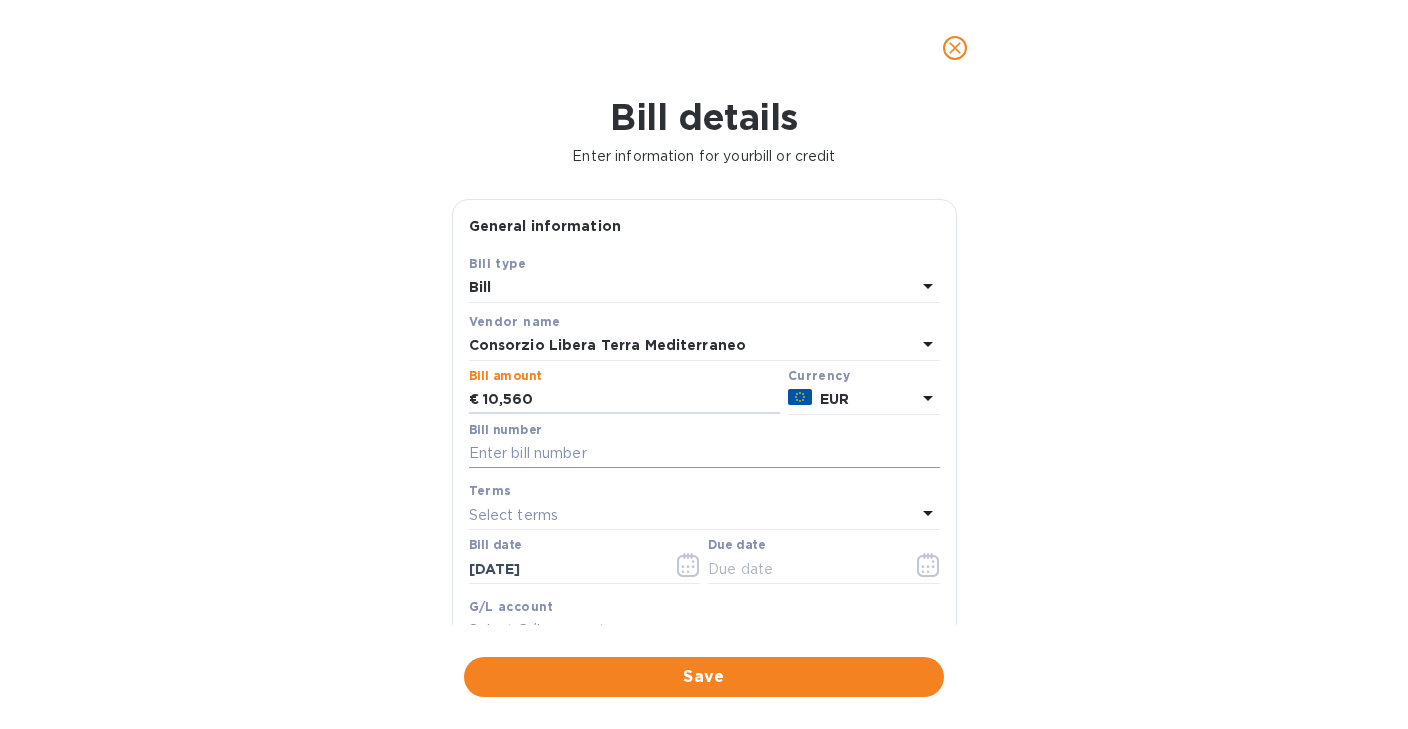 type on "10,560" 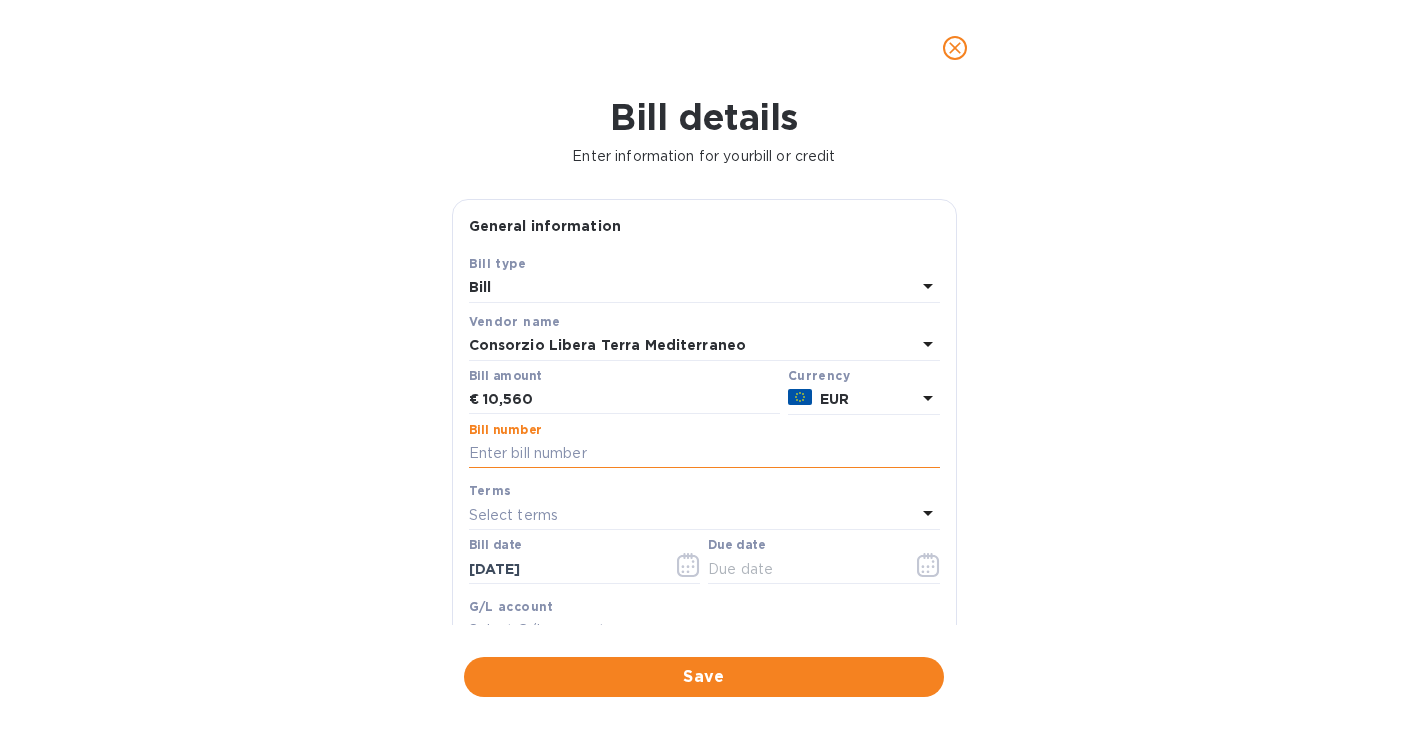 click at bounding box center (704, 454) 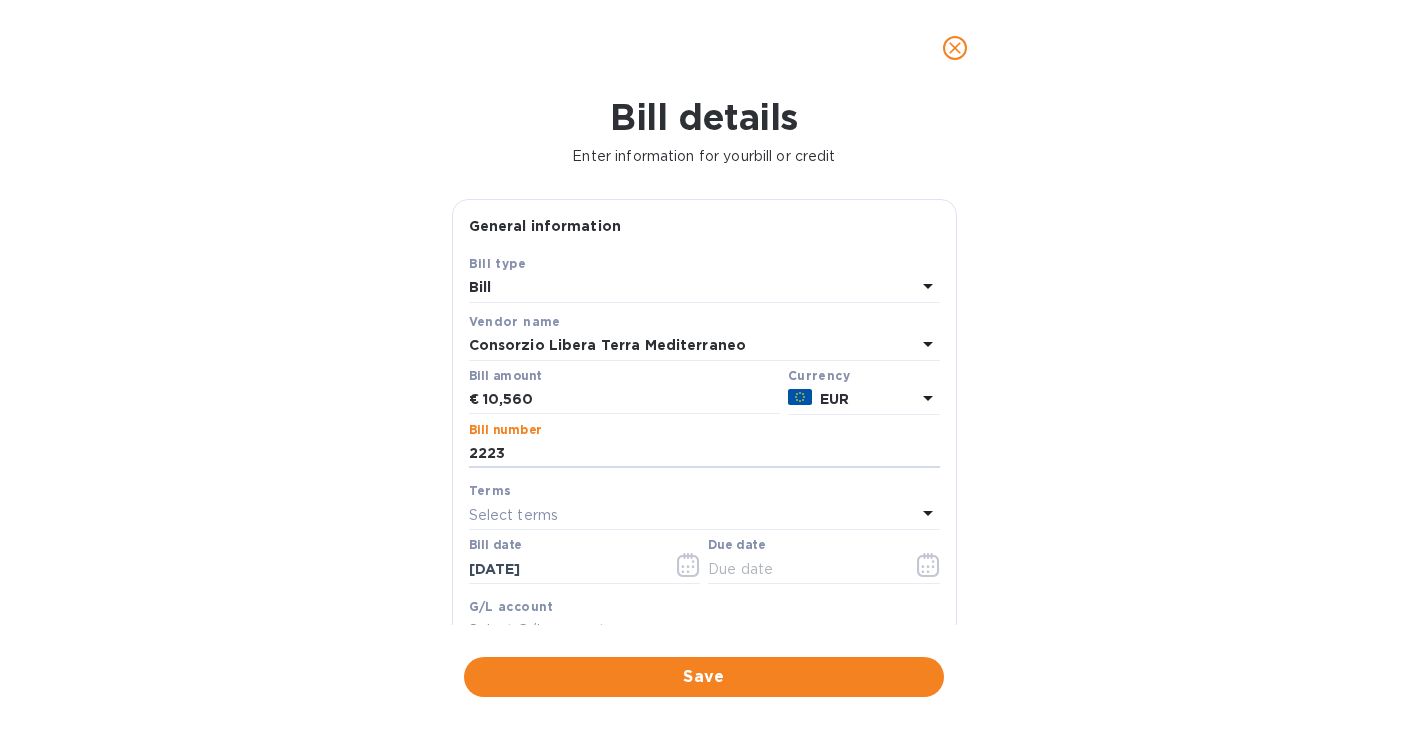 type on "2223" 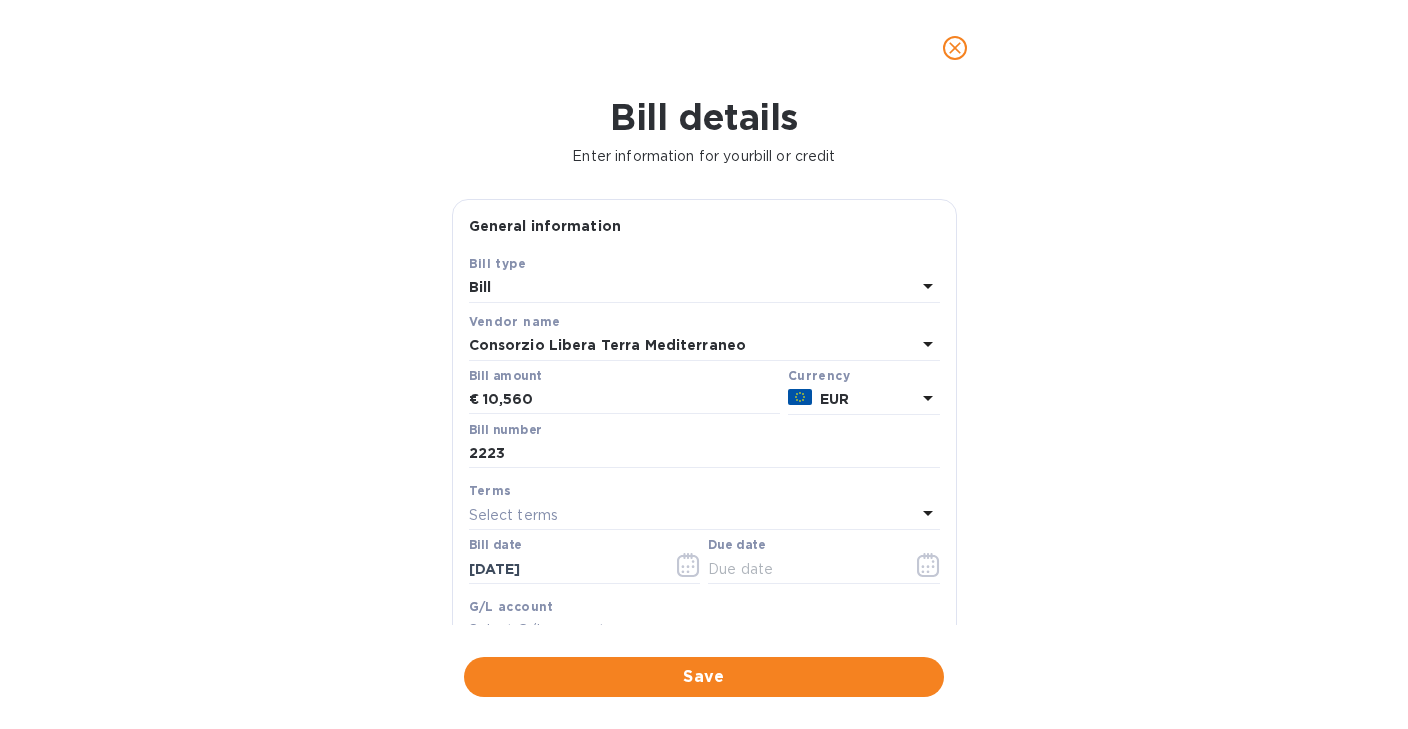click on "Select terms" at bounding box center (692, 515) 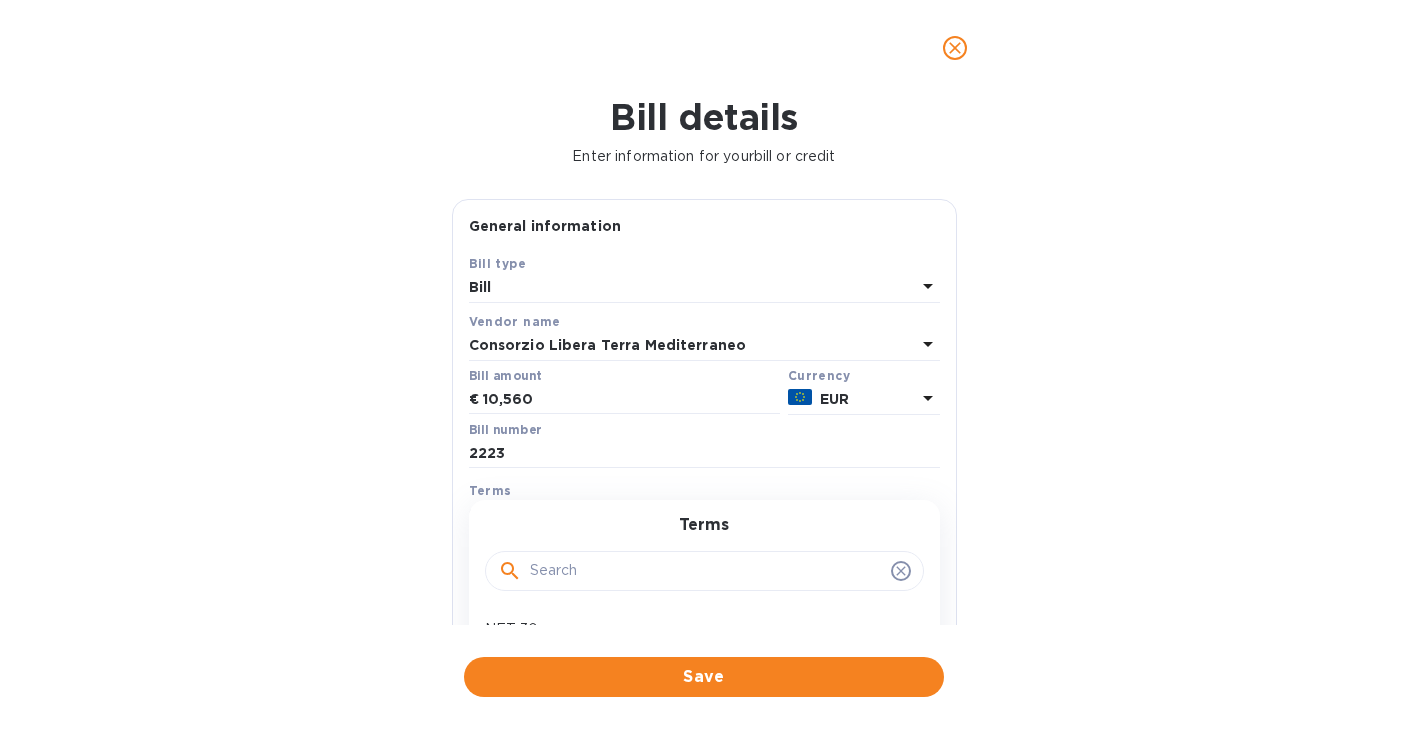 click 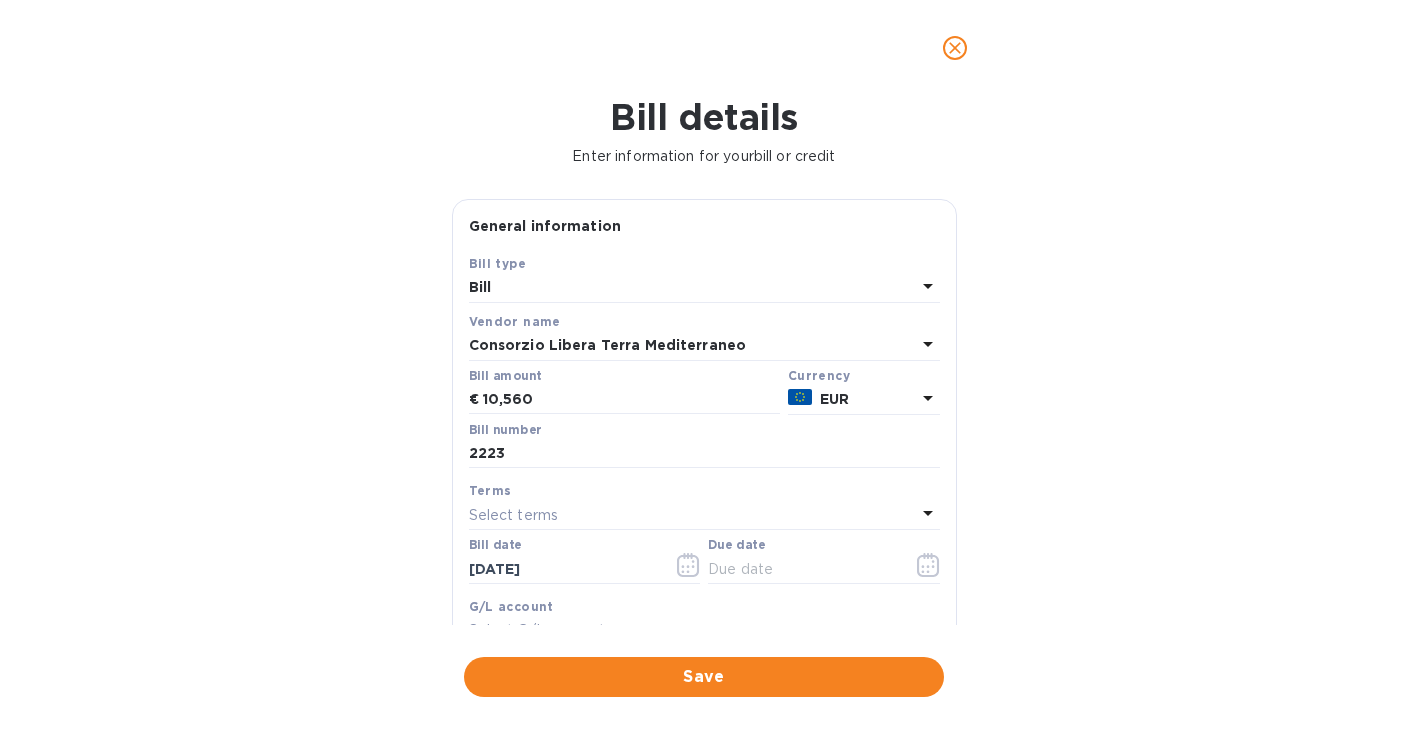 scroll, scrollTop: 164, scrollLeft: 0, axis: vertical 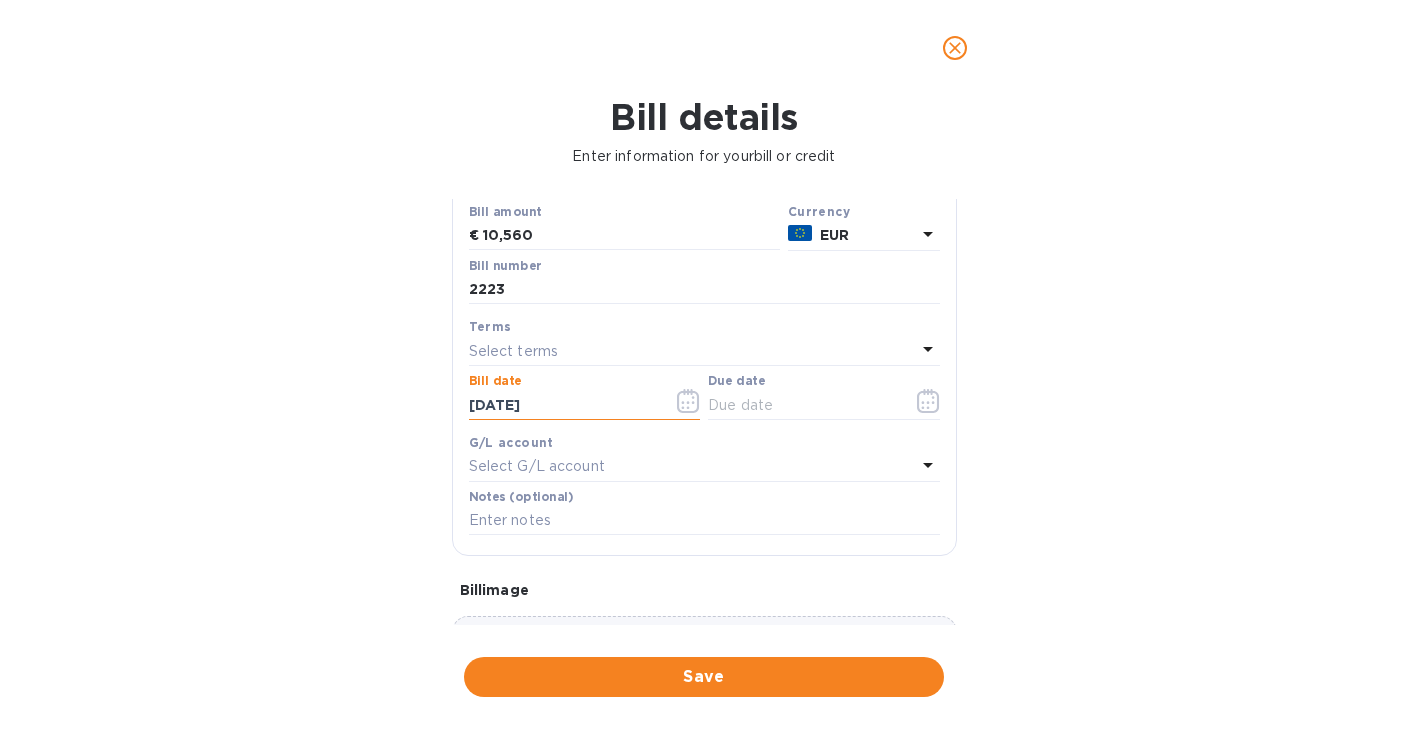 click on "[DATE]" at bounding box center (563, 405) 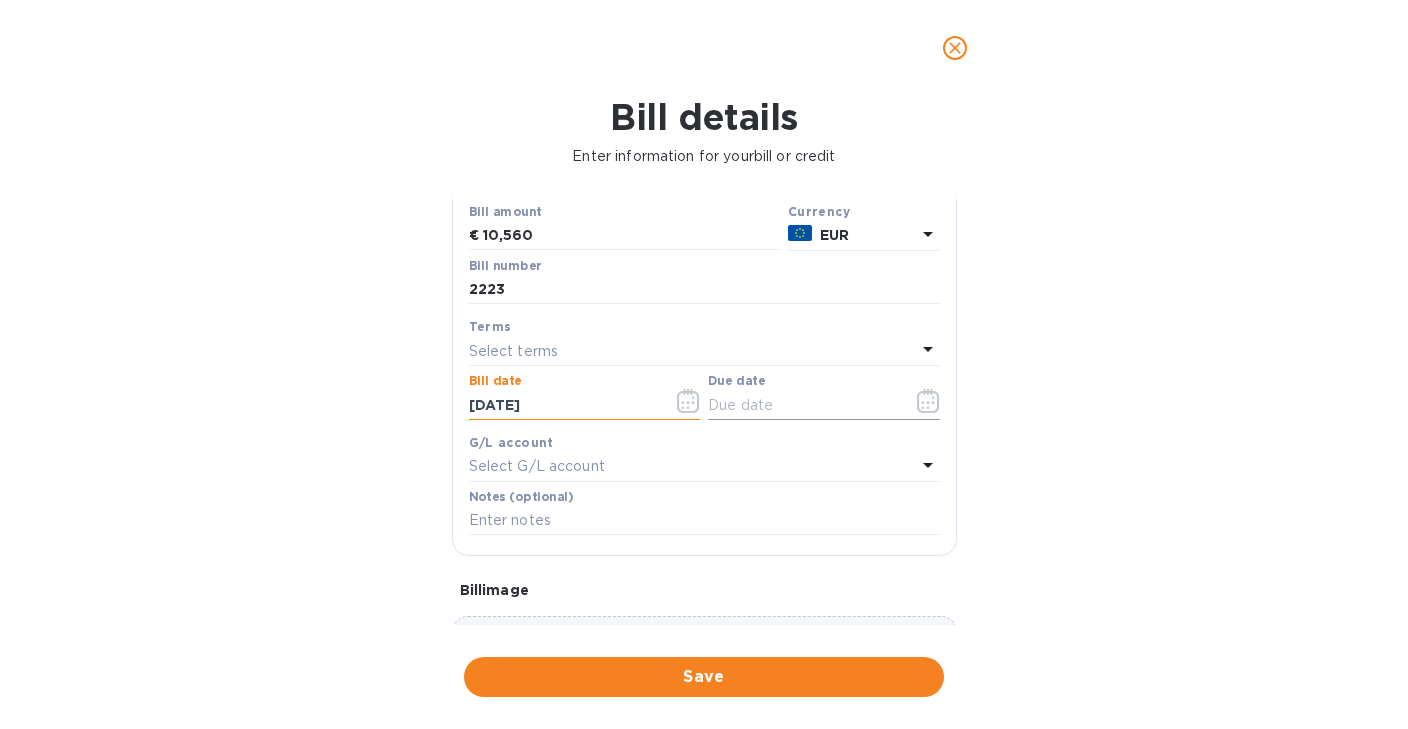 type on "[DATE]" 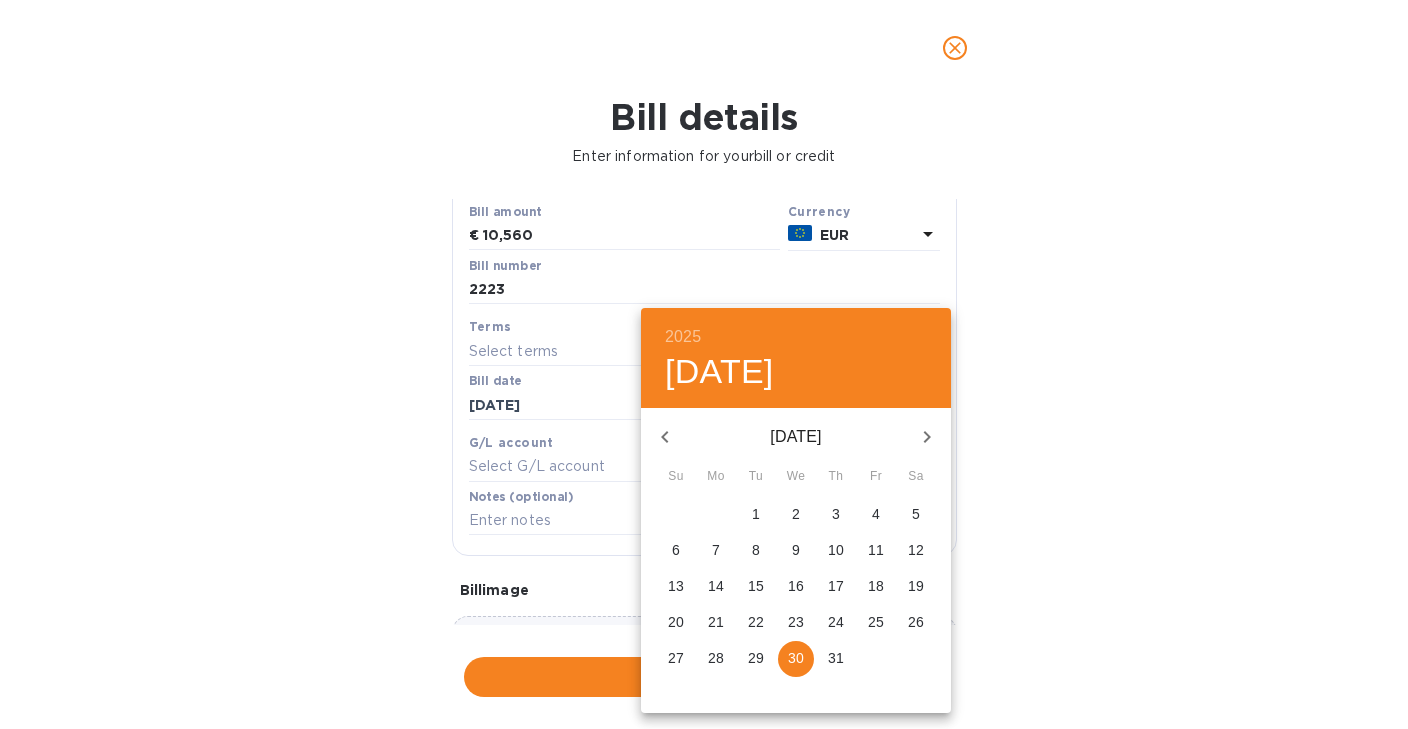 click 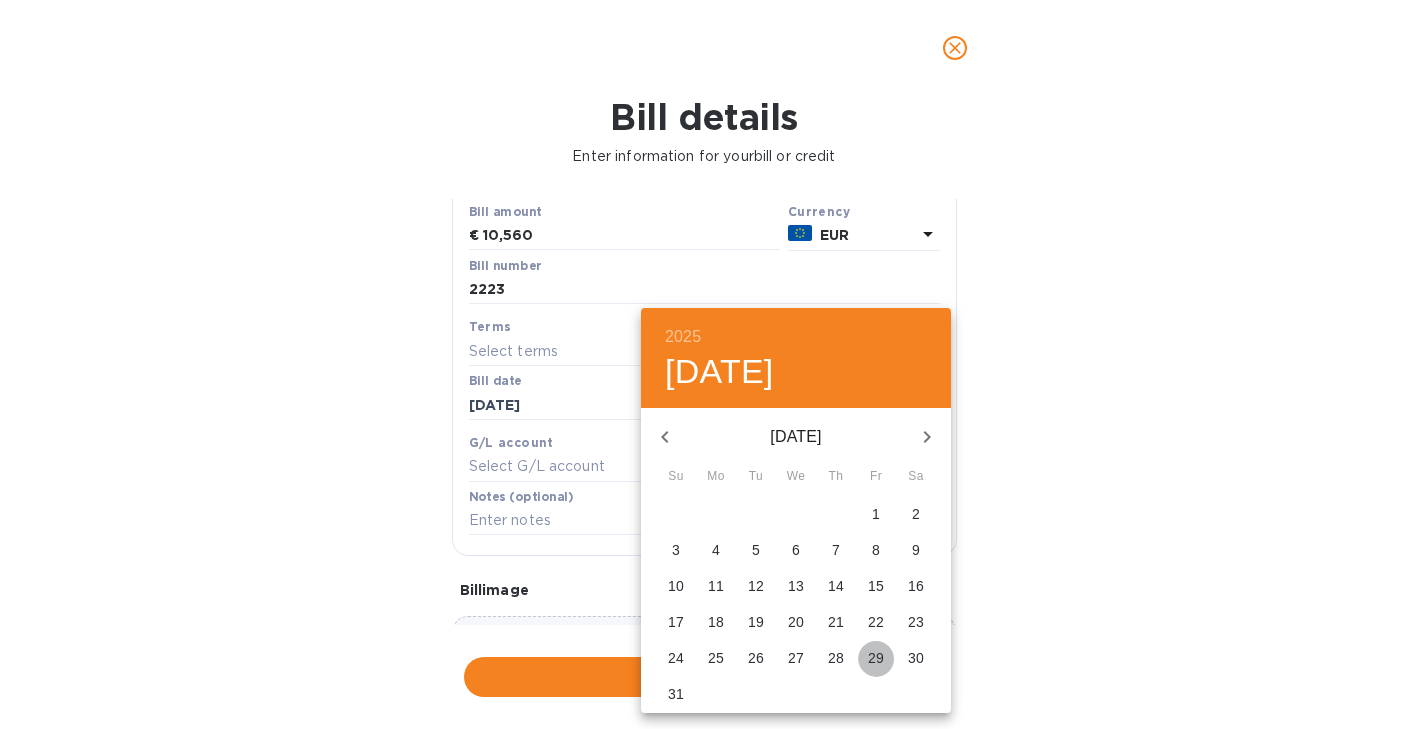 click on "29" at bounding box center [876, 659] 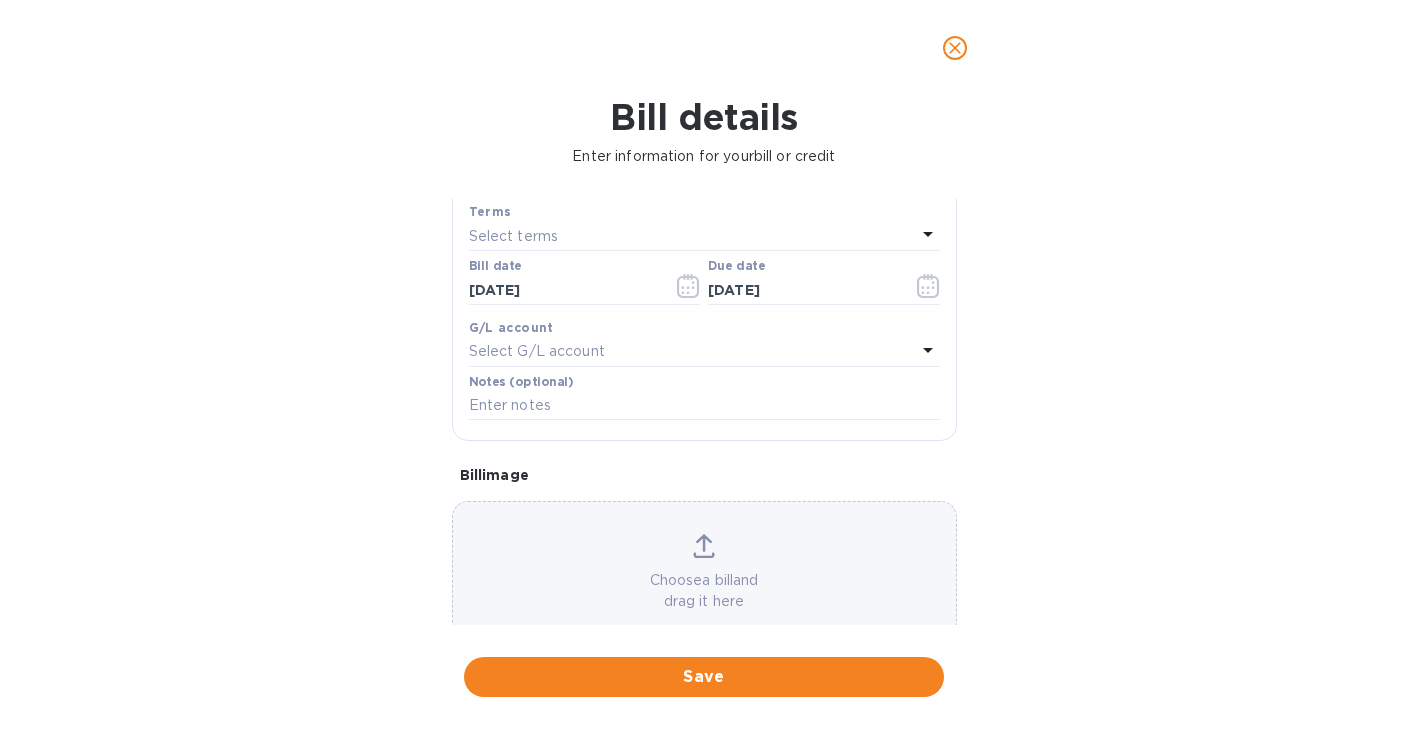 scroll, scrollTop: 326, scrollLeft: 0, axis: vertical 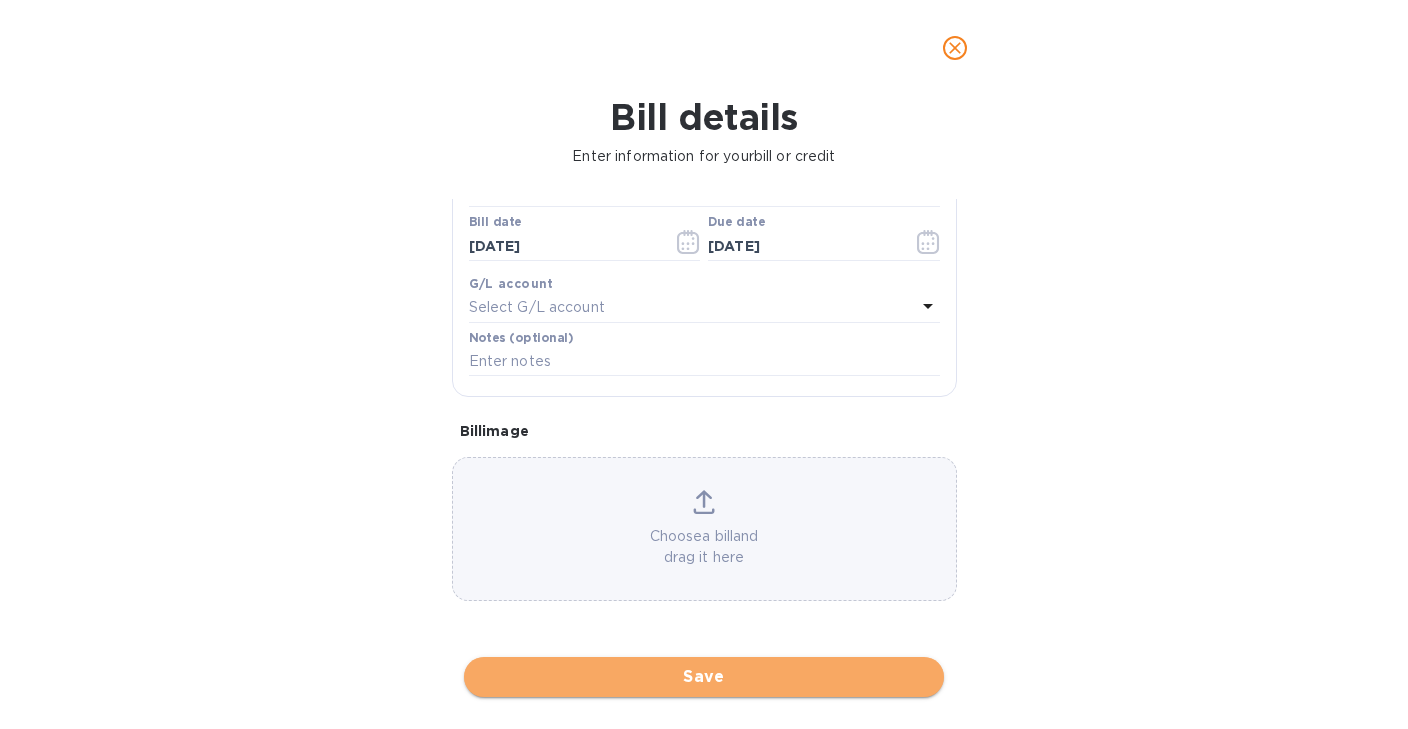 click on "Save" at bounding box center (704, 677) 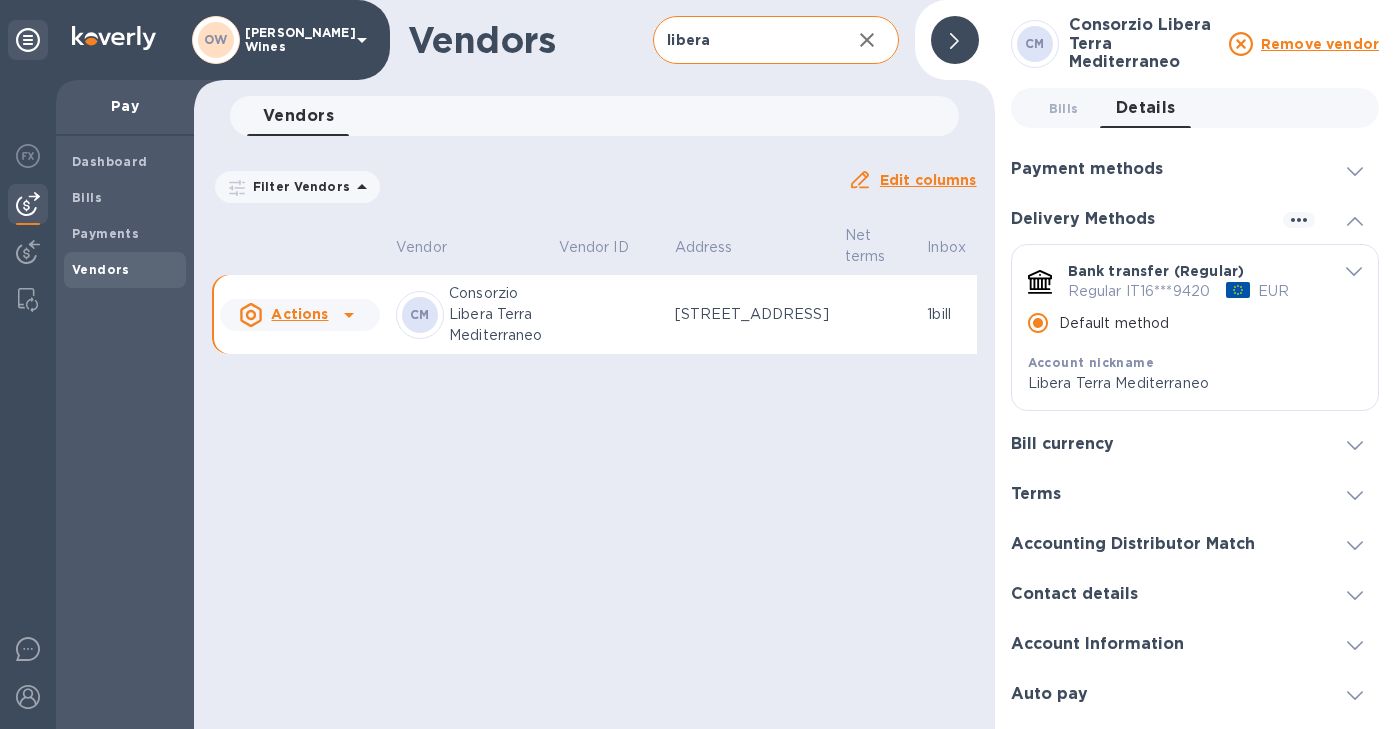 click 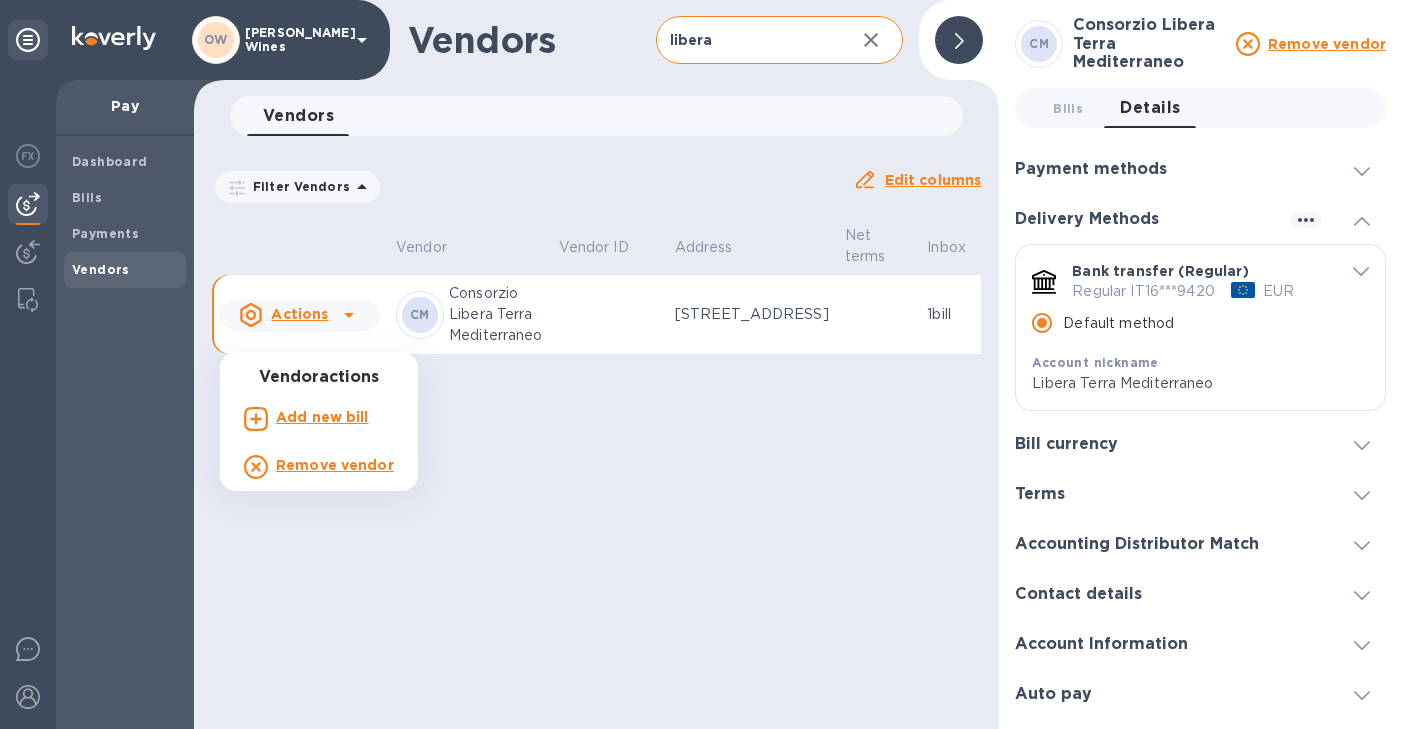 click on "Add new bill" at bounding box center [322, 417] 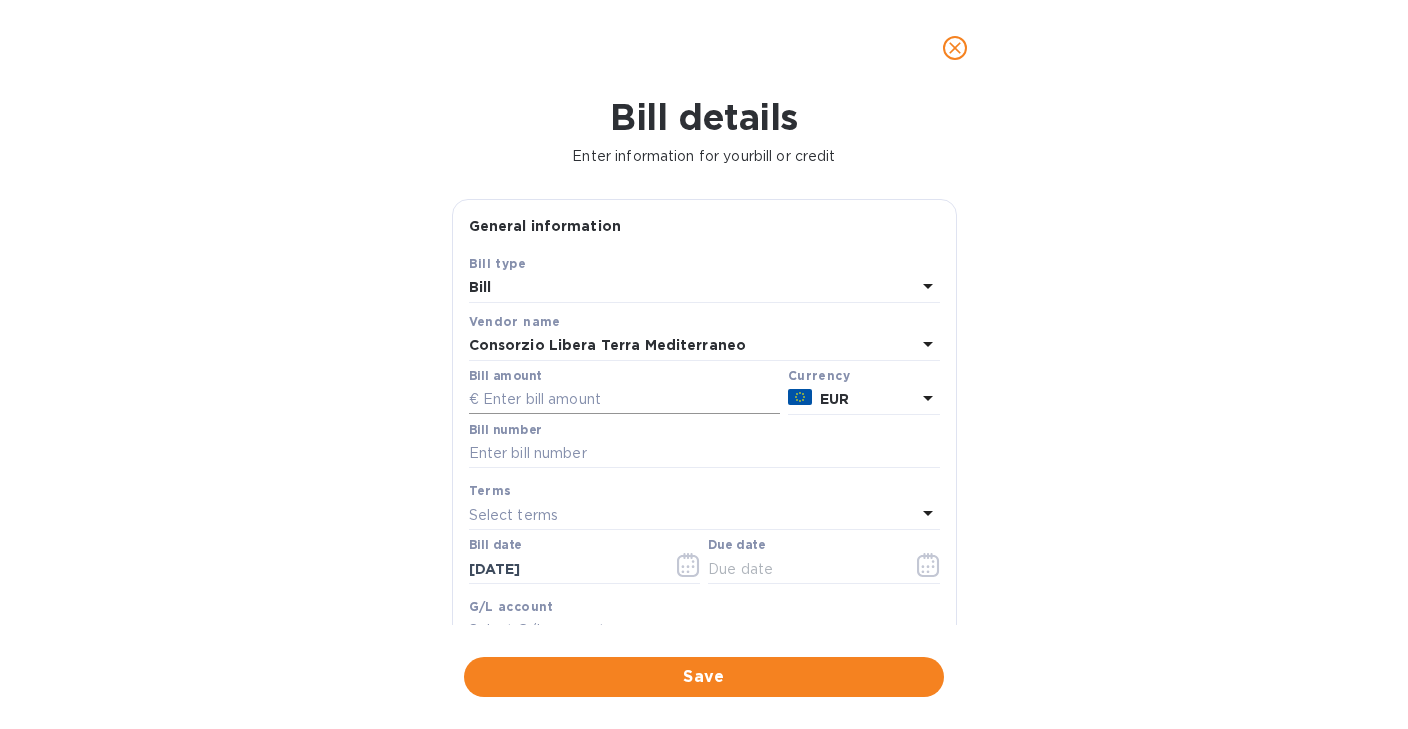 click at bounding box center [624, 400] 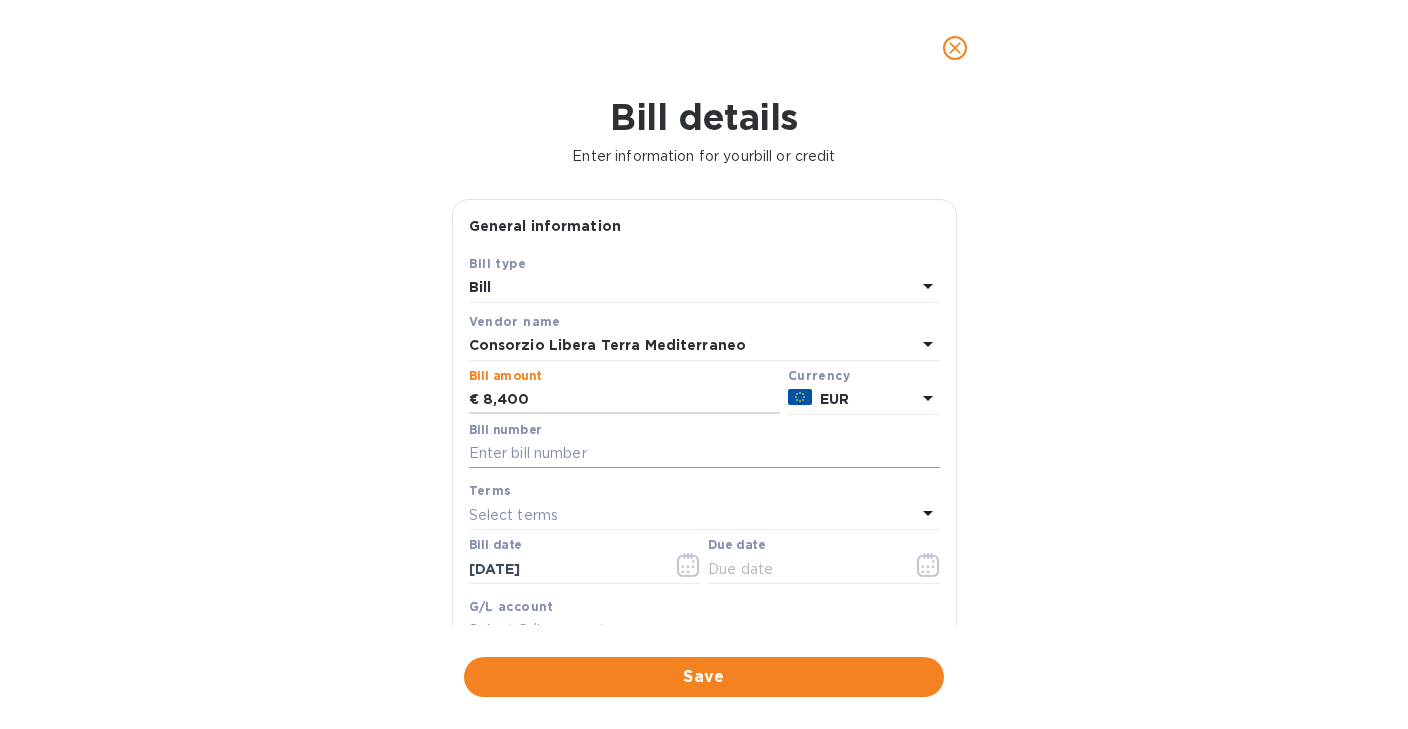 type on "8,400" 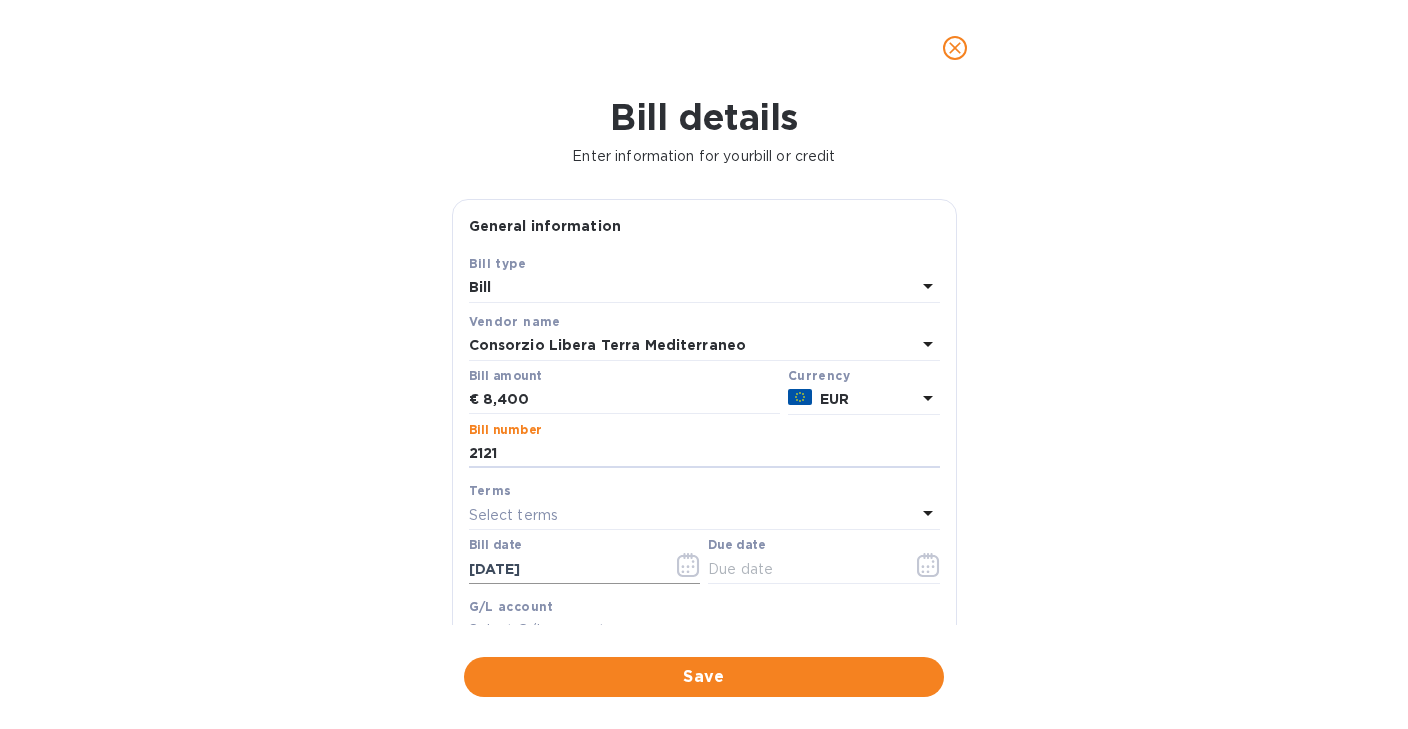 type on "2121" 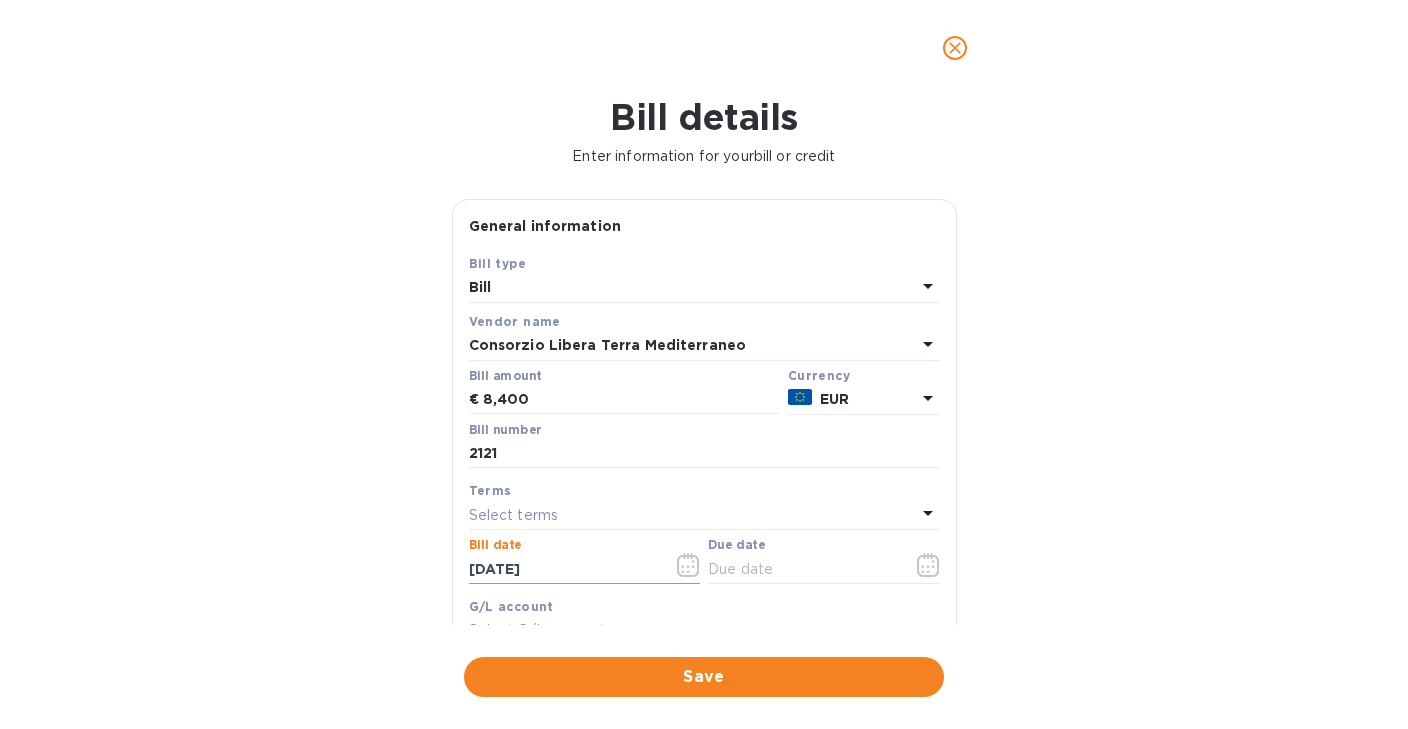 drag, startPoint x: 585, startPoint y: 558, endPoint x: 456, endPoint y: 582, distance: 131.21356 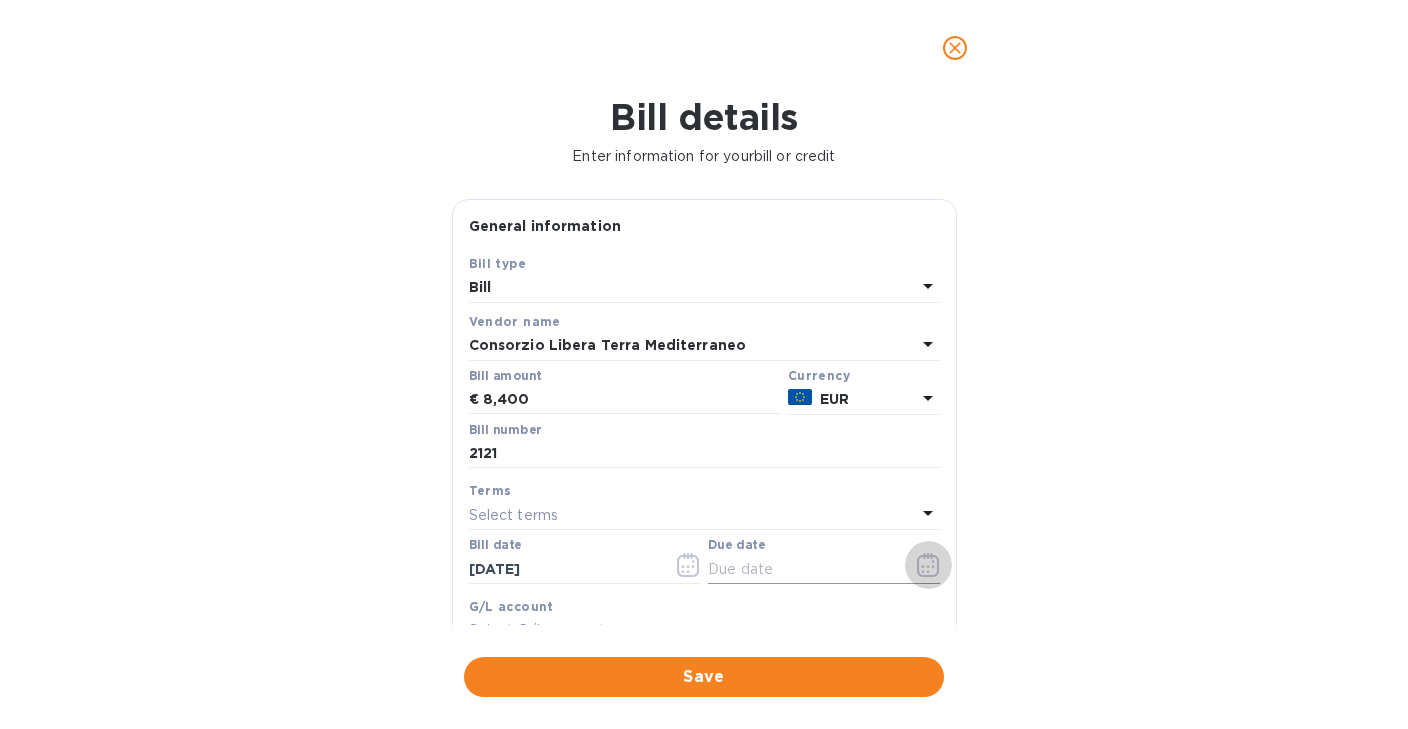 click 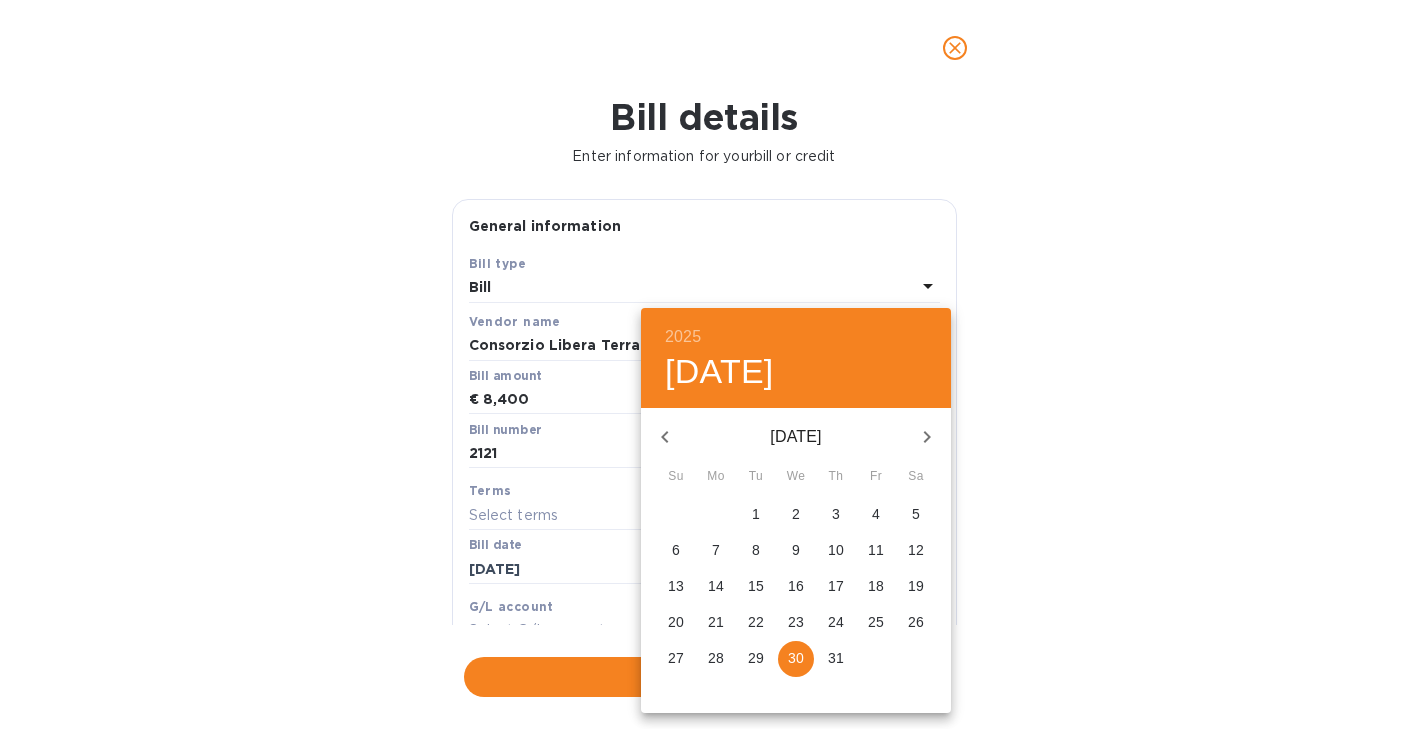 click 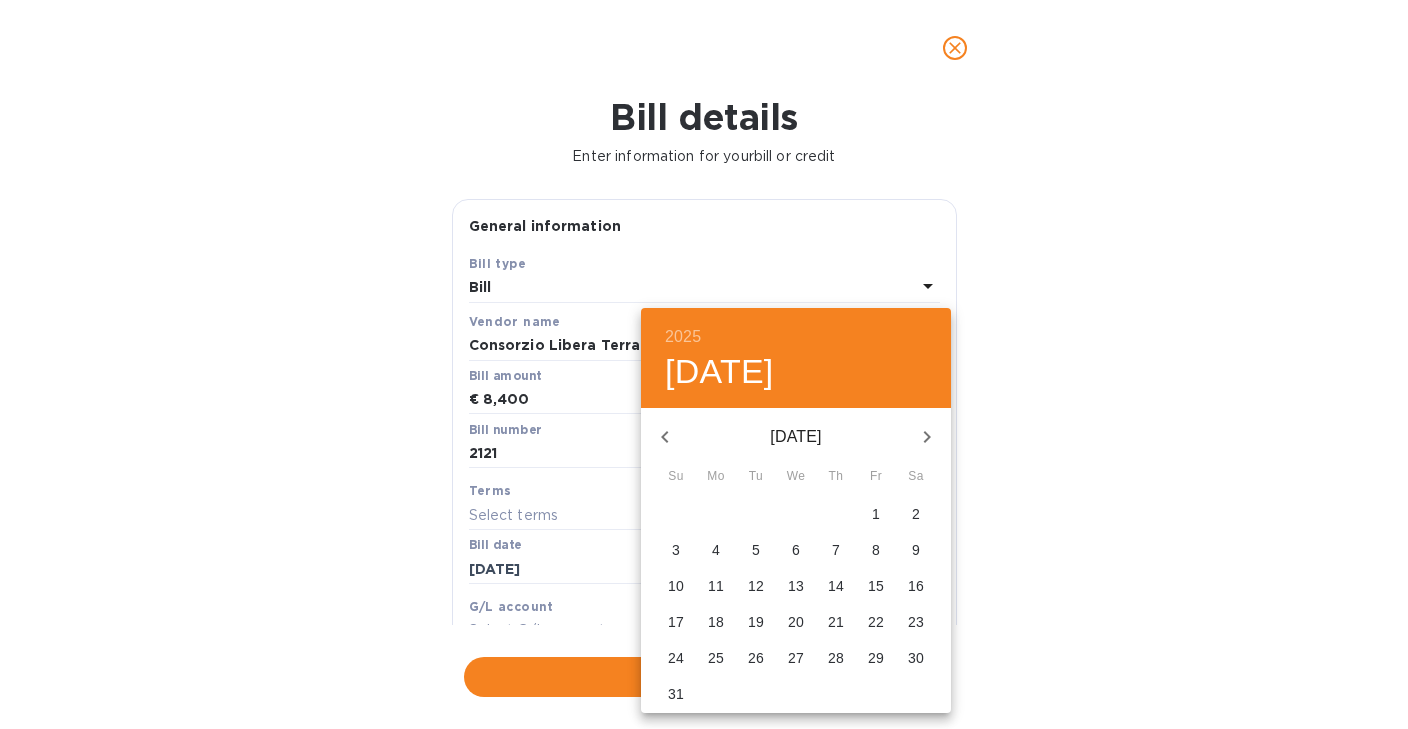click on "29" at bounding box center (876, 658) 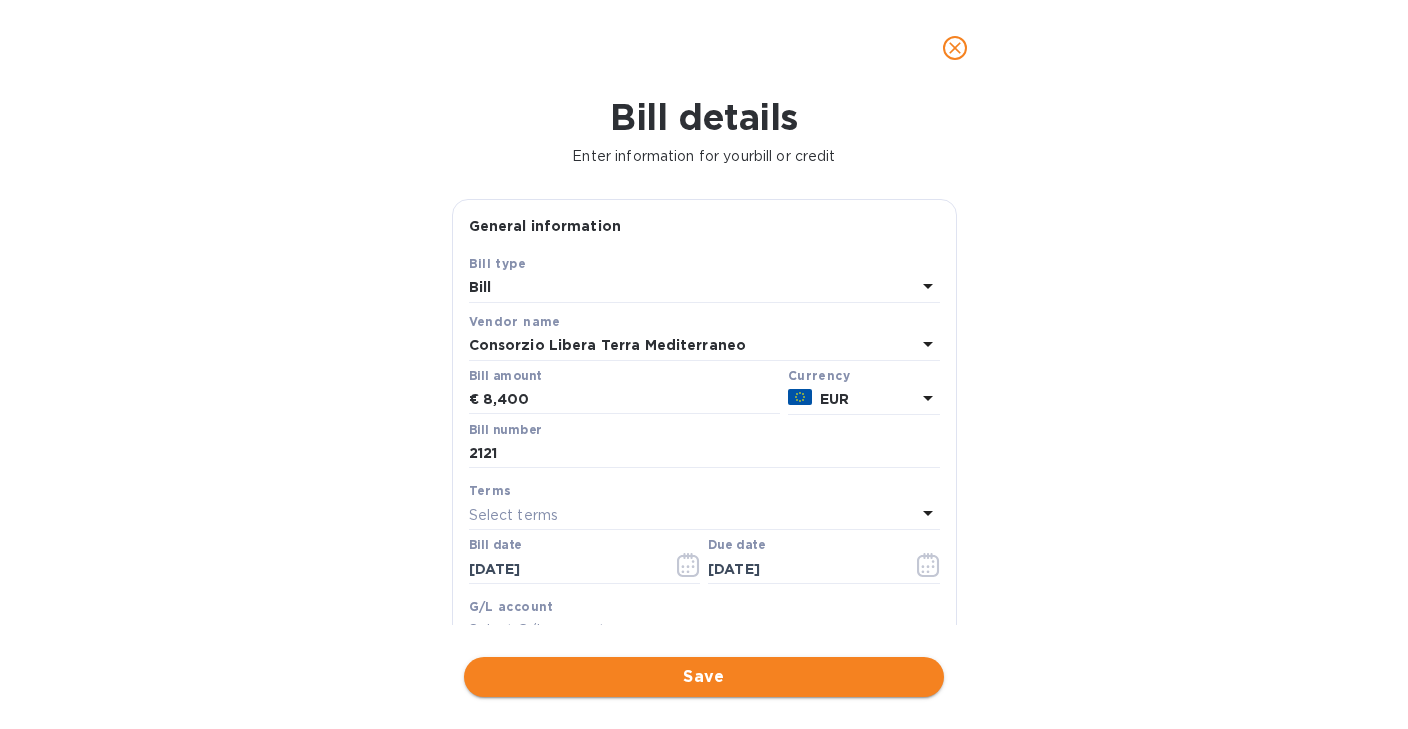 click on "Save" at bounding box center [704, 677] 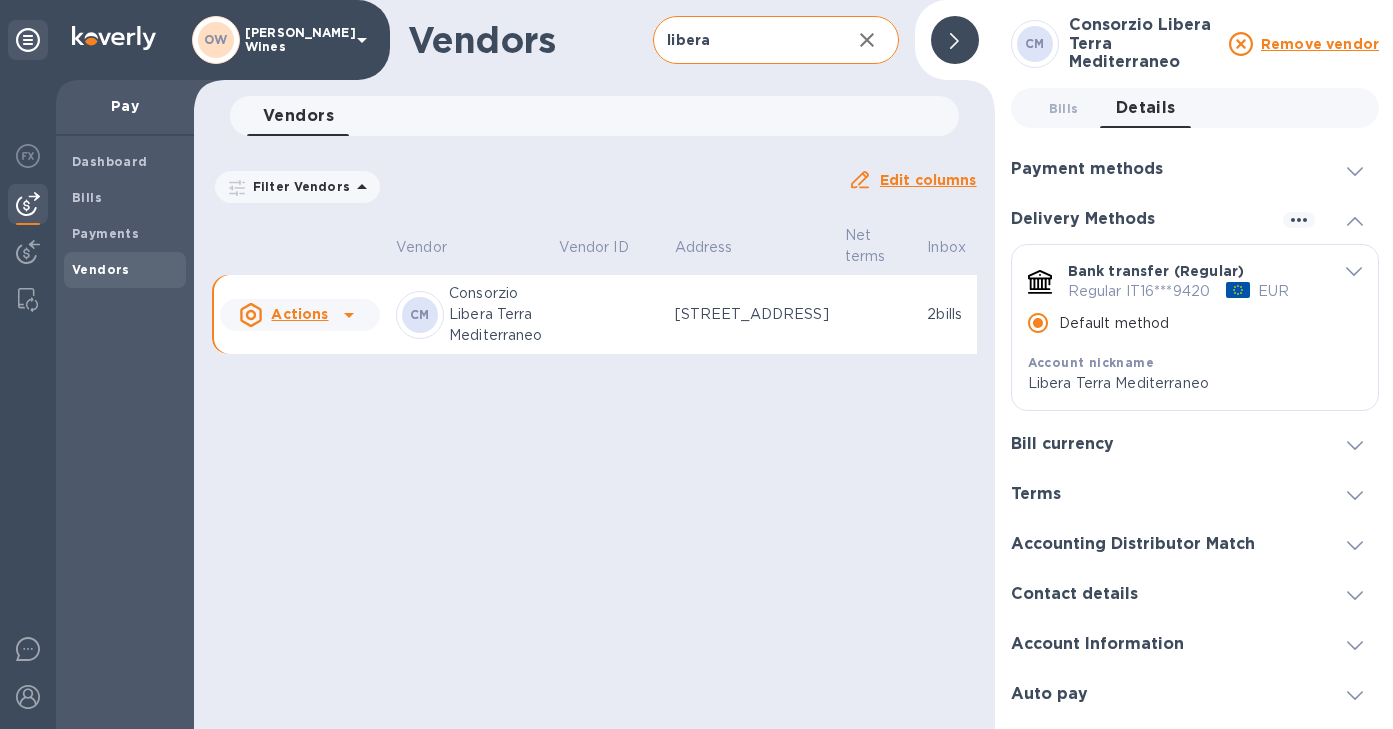 click 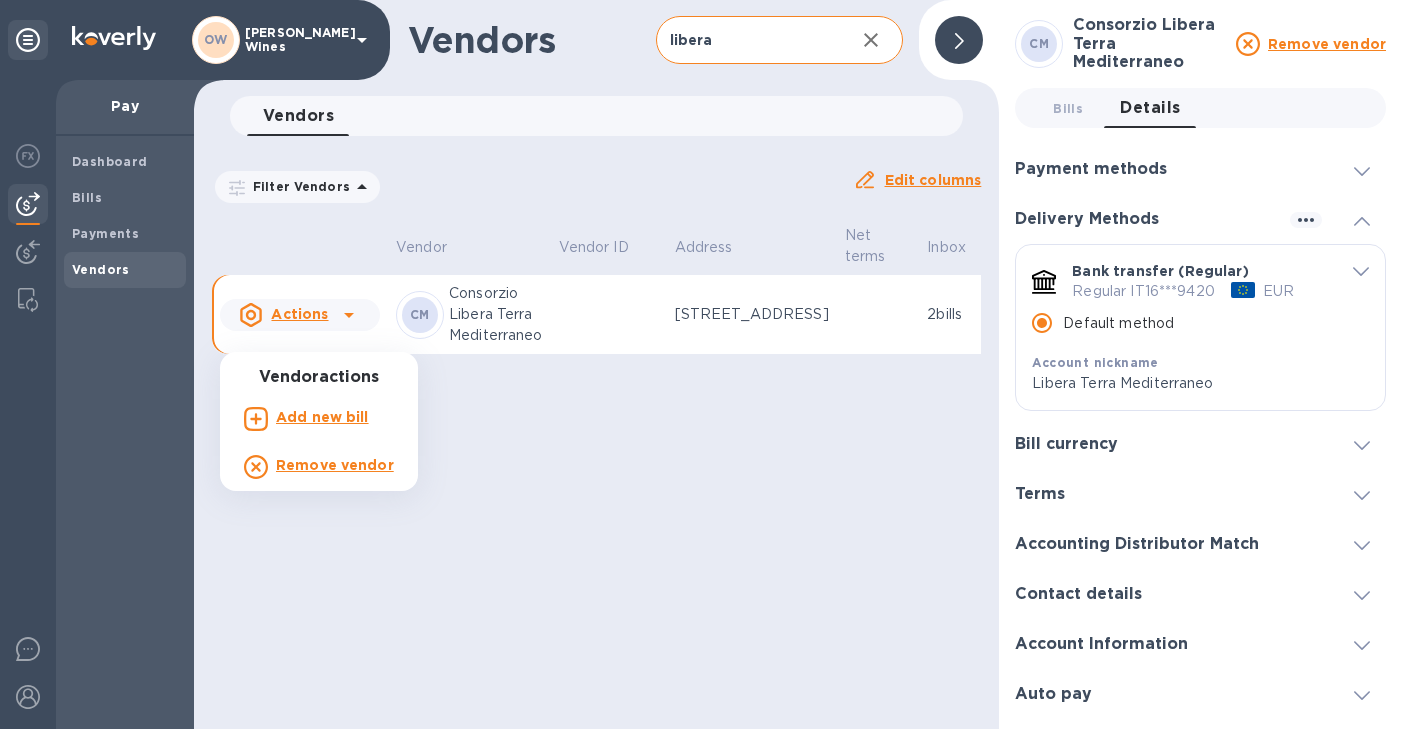 click on "Add new bill" at bounding box center (322, 417) 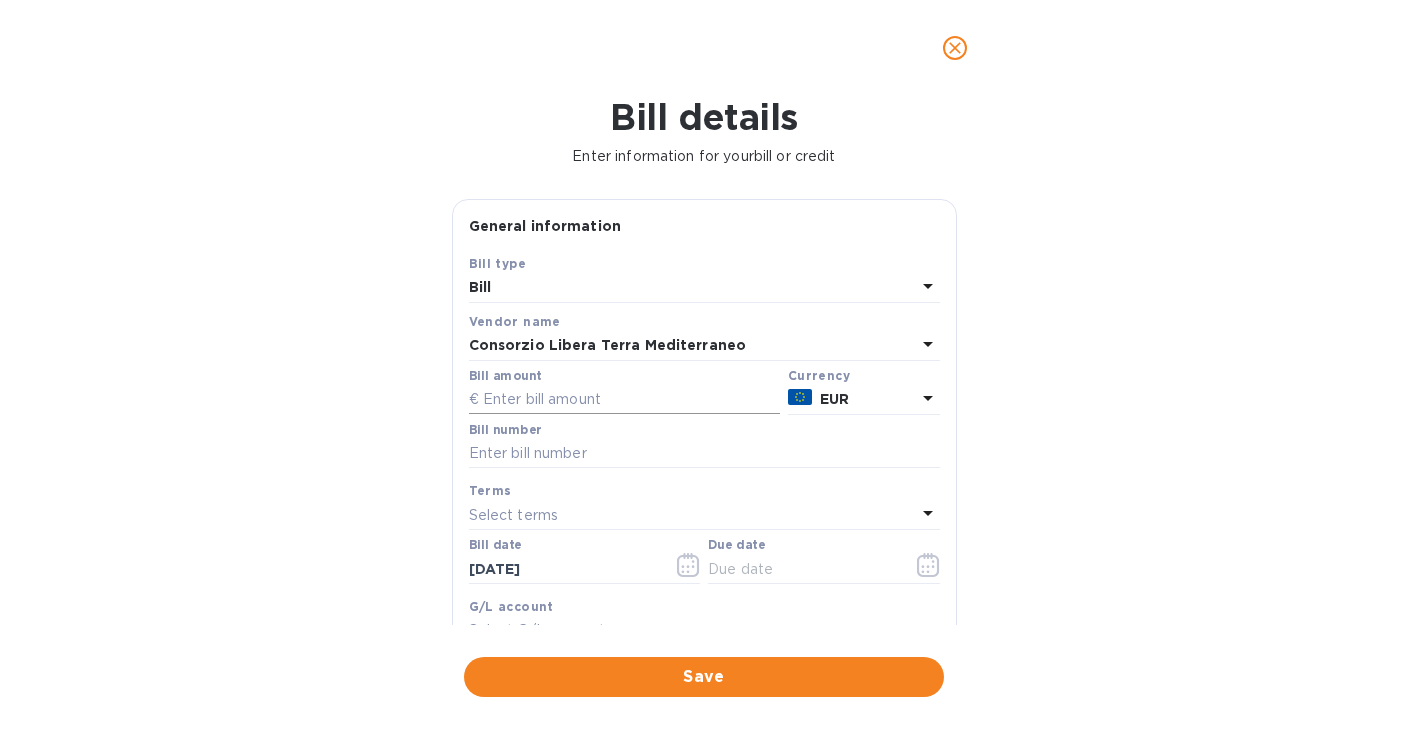 click at bounding box center [624, 400] 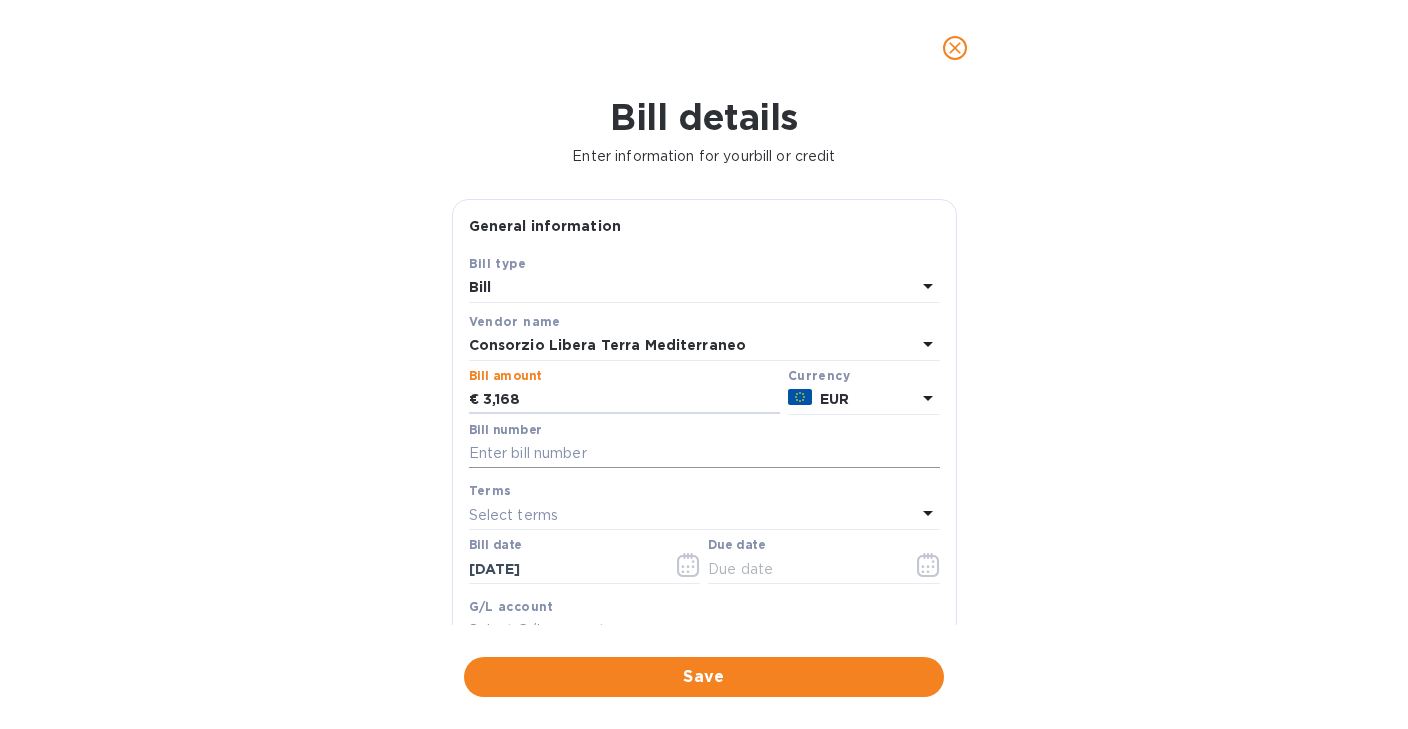 type on "3,168" 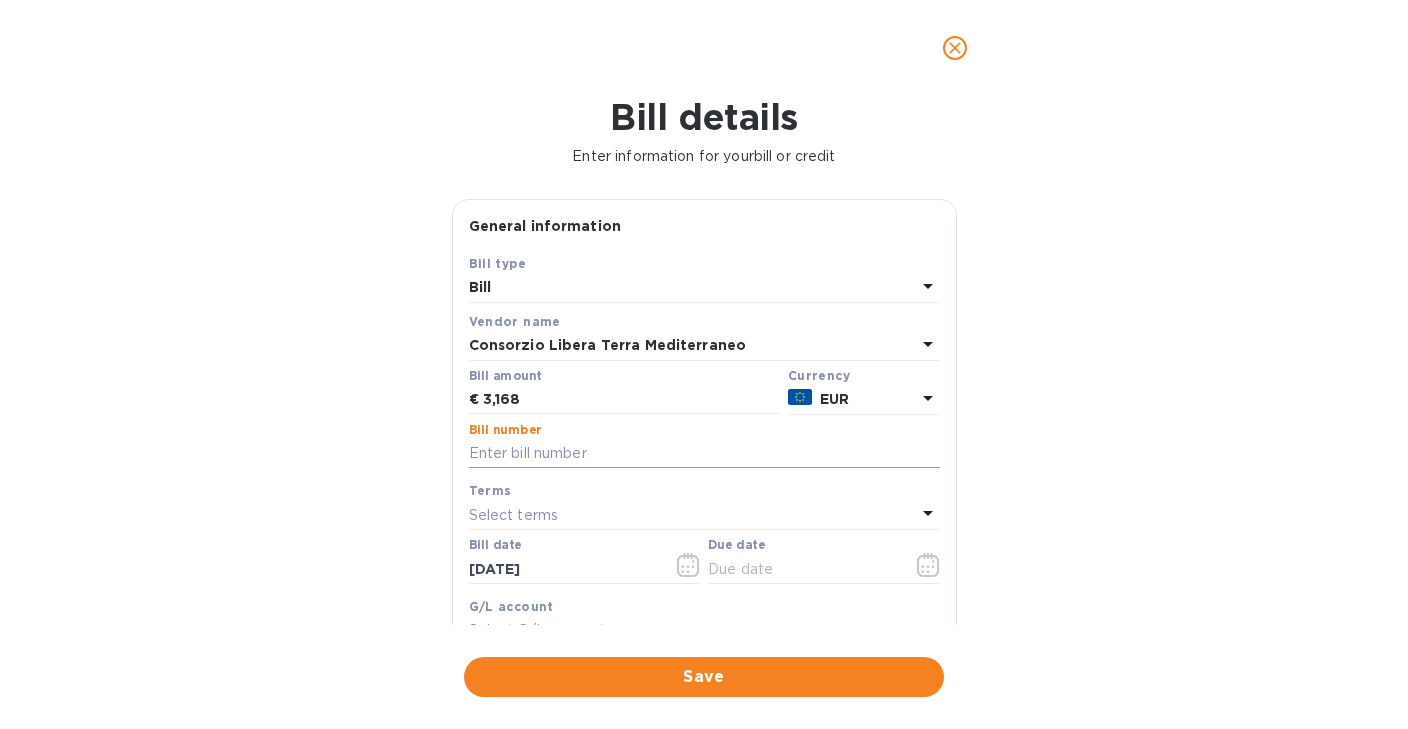 click at bounding box center (704, 454) 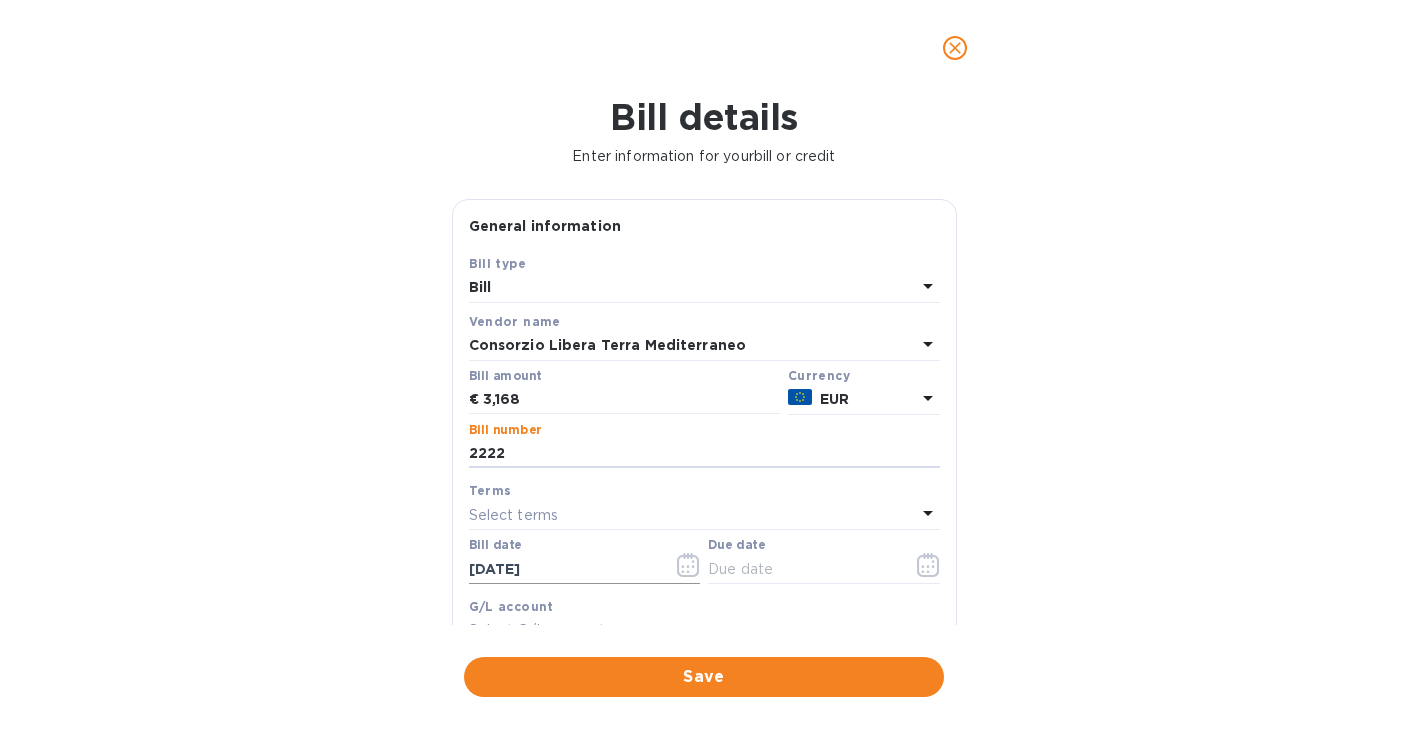 type on "2222" 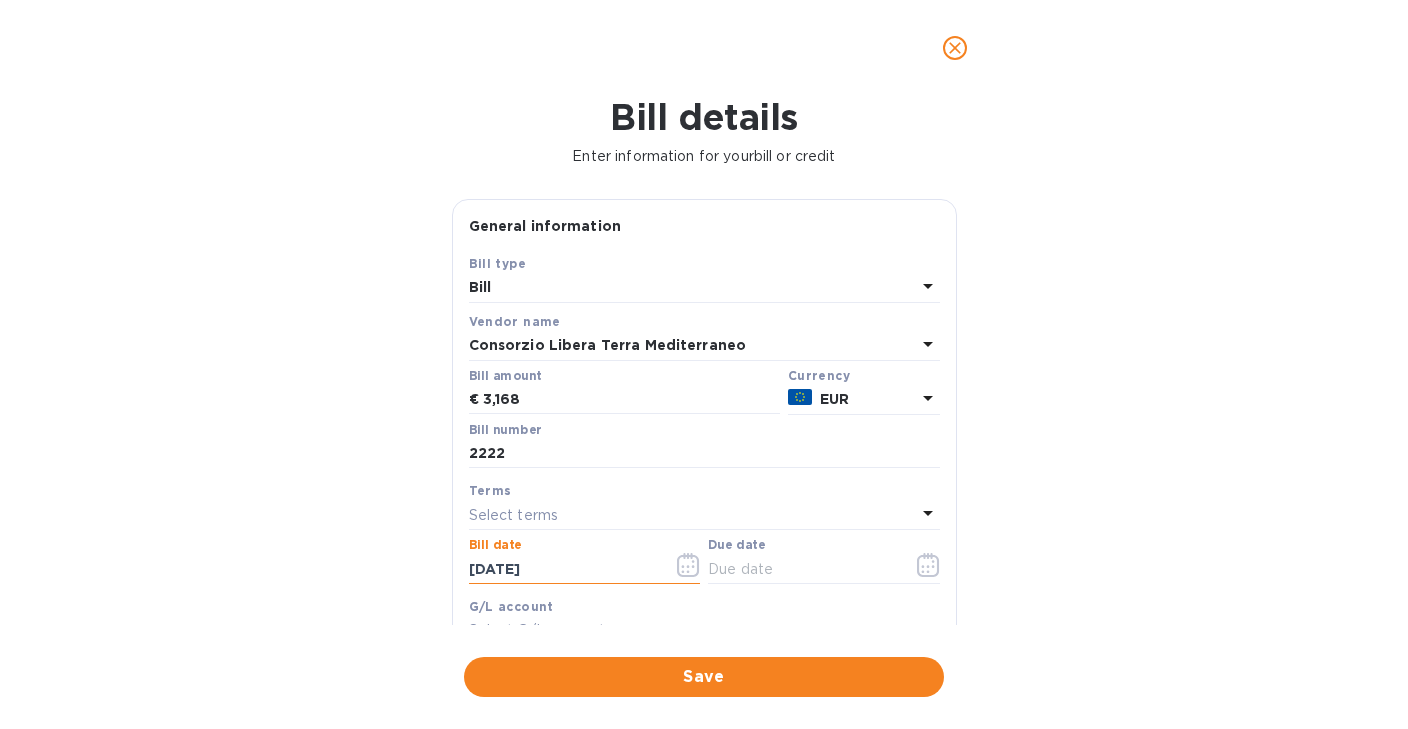 drag, startPoint x: 579, startPoint y: 574, endPoint x: 406, endPoint y: 575, distance: 173.00288 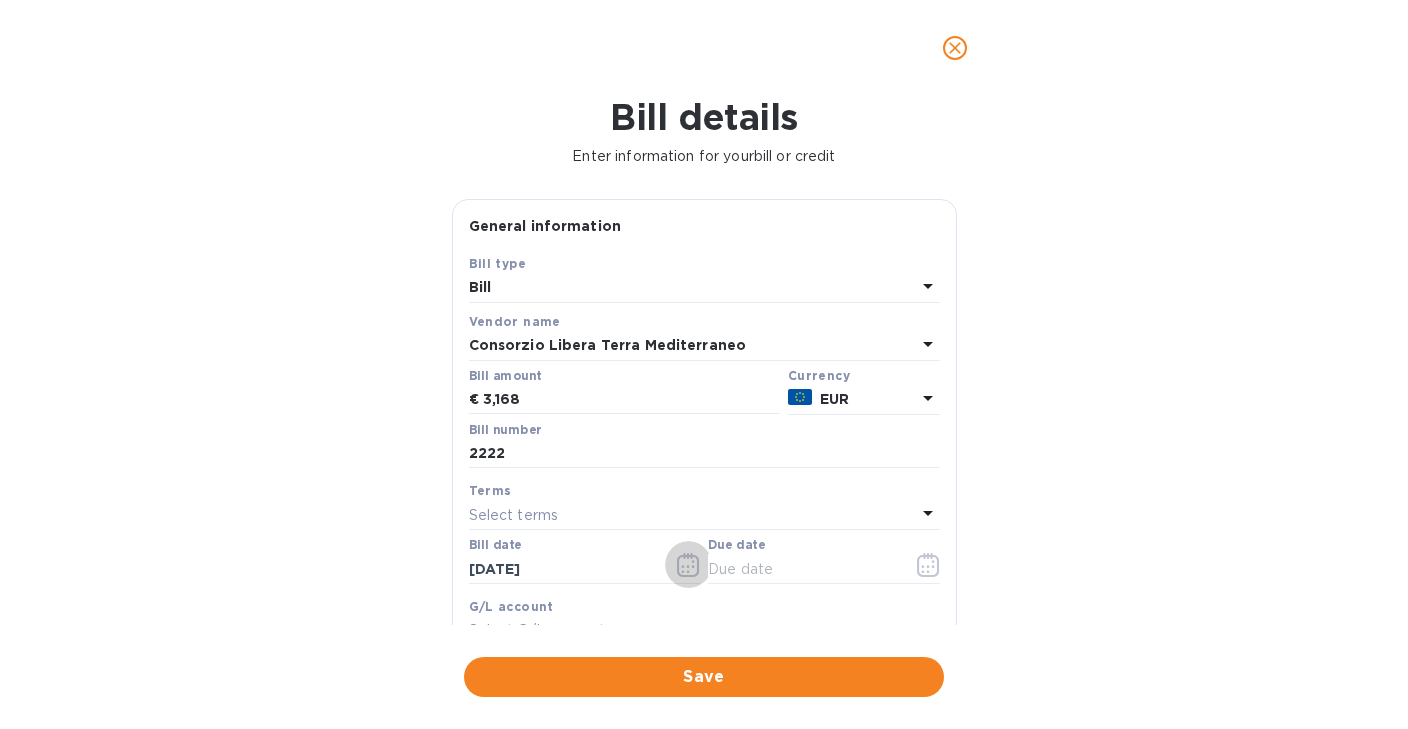type 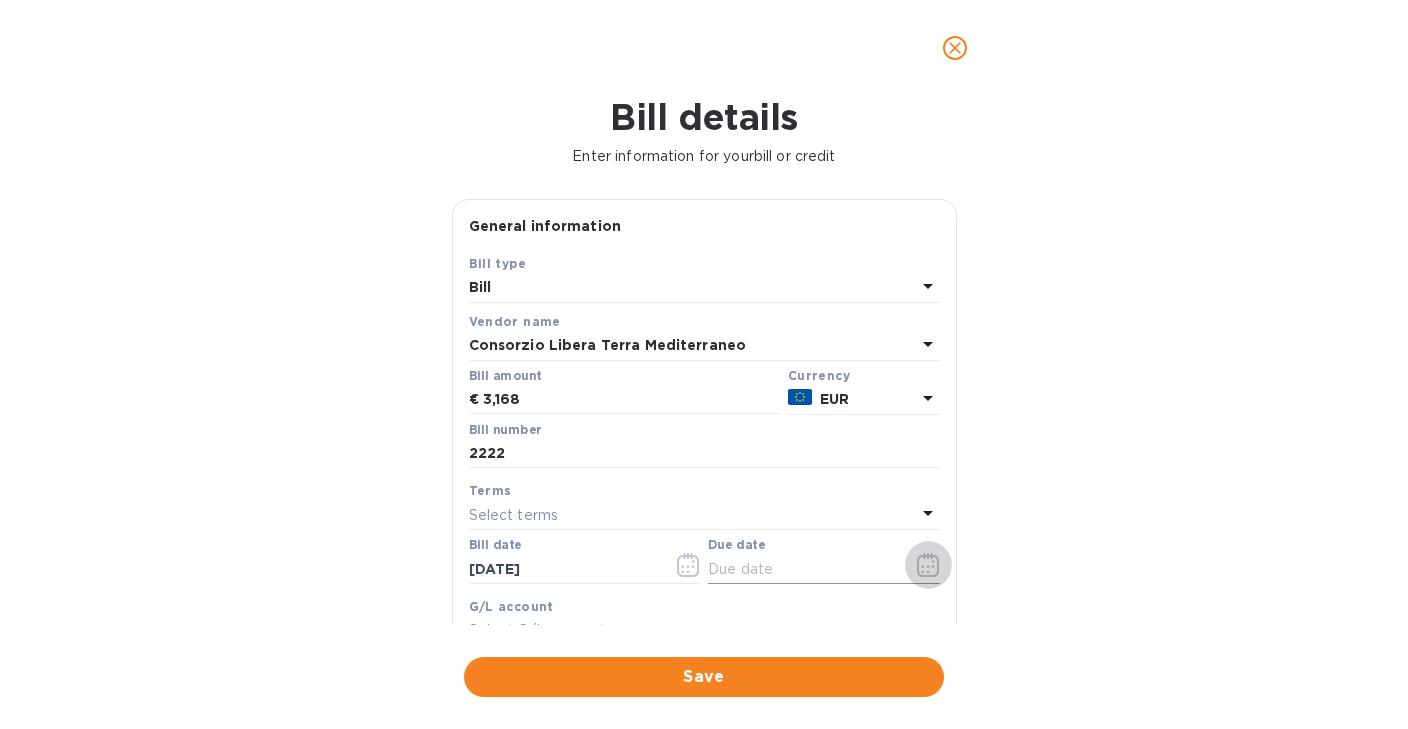 click 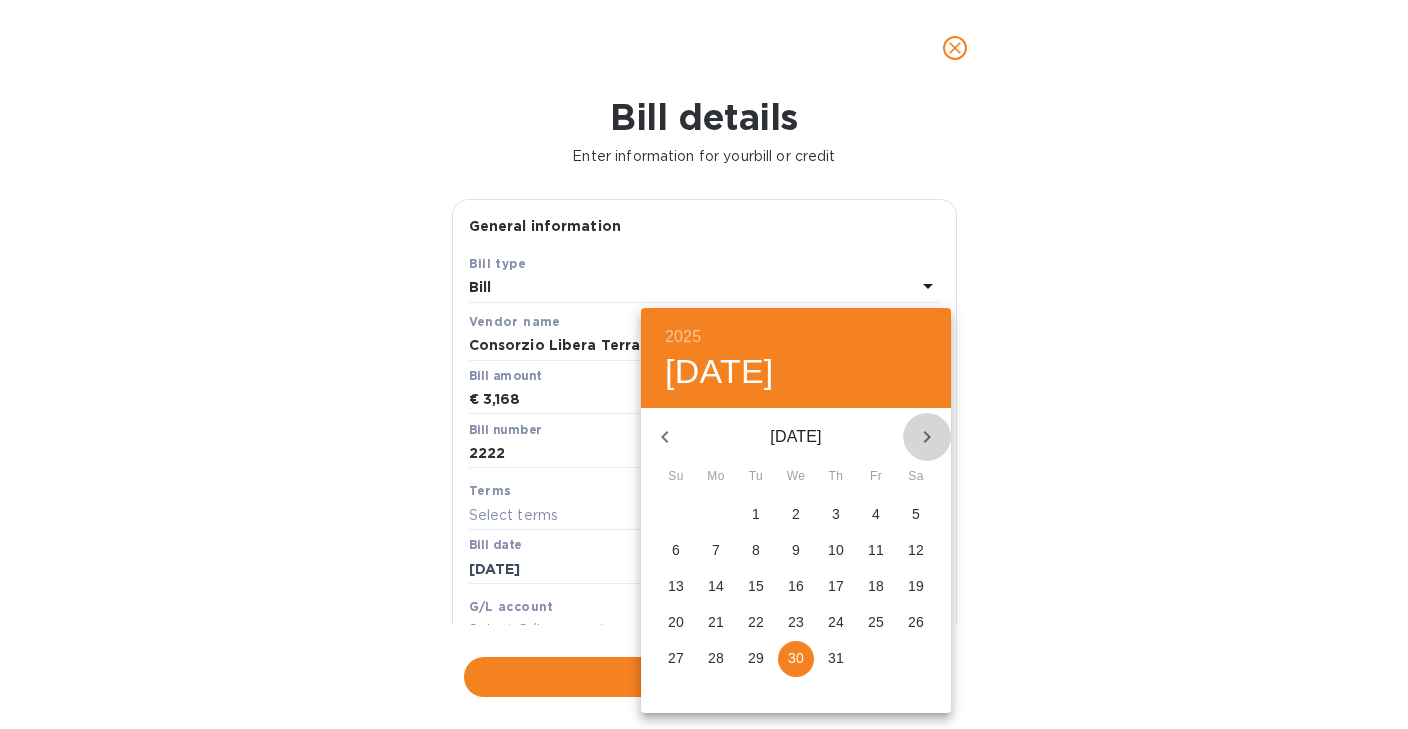 click 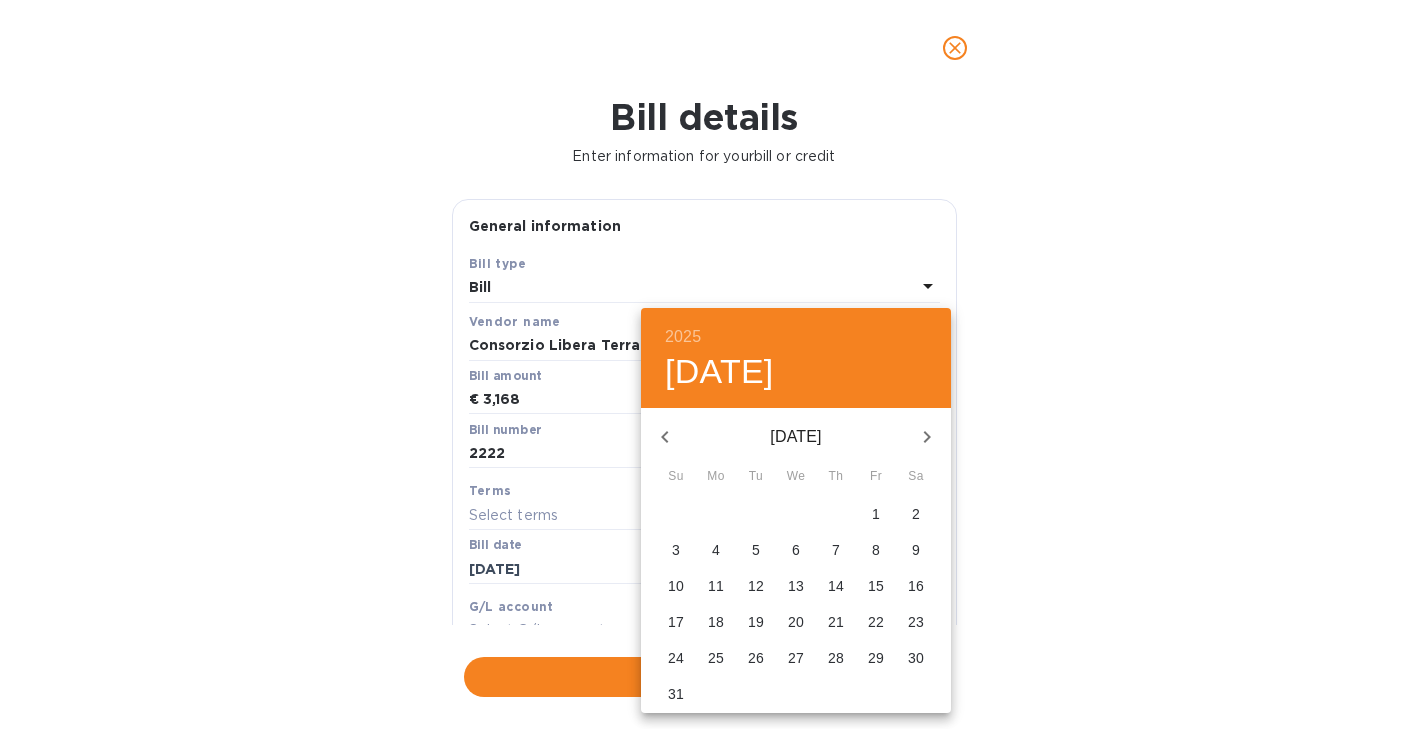 click on "29" at bounding box center (876, 658) 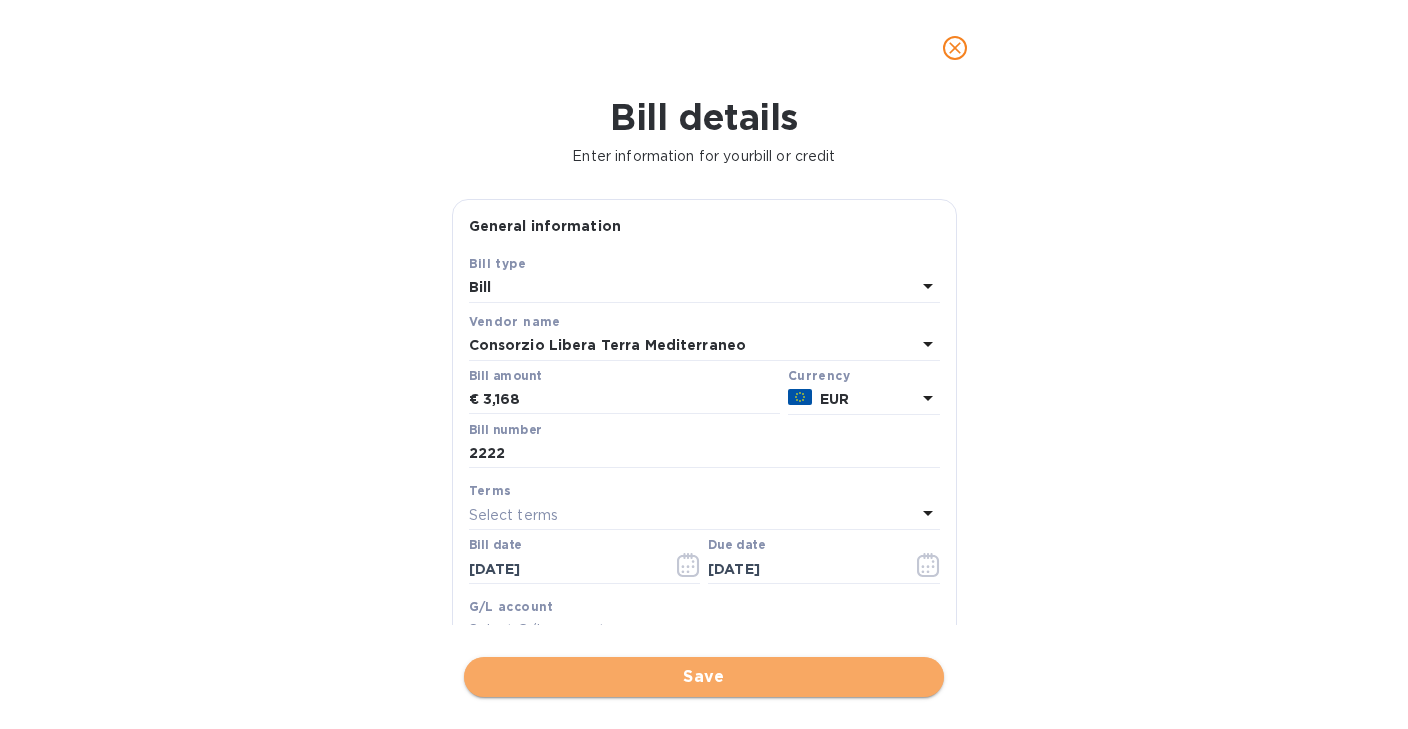 click on "Save" at bounding box center (704, 677) 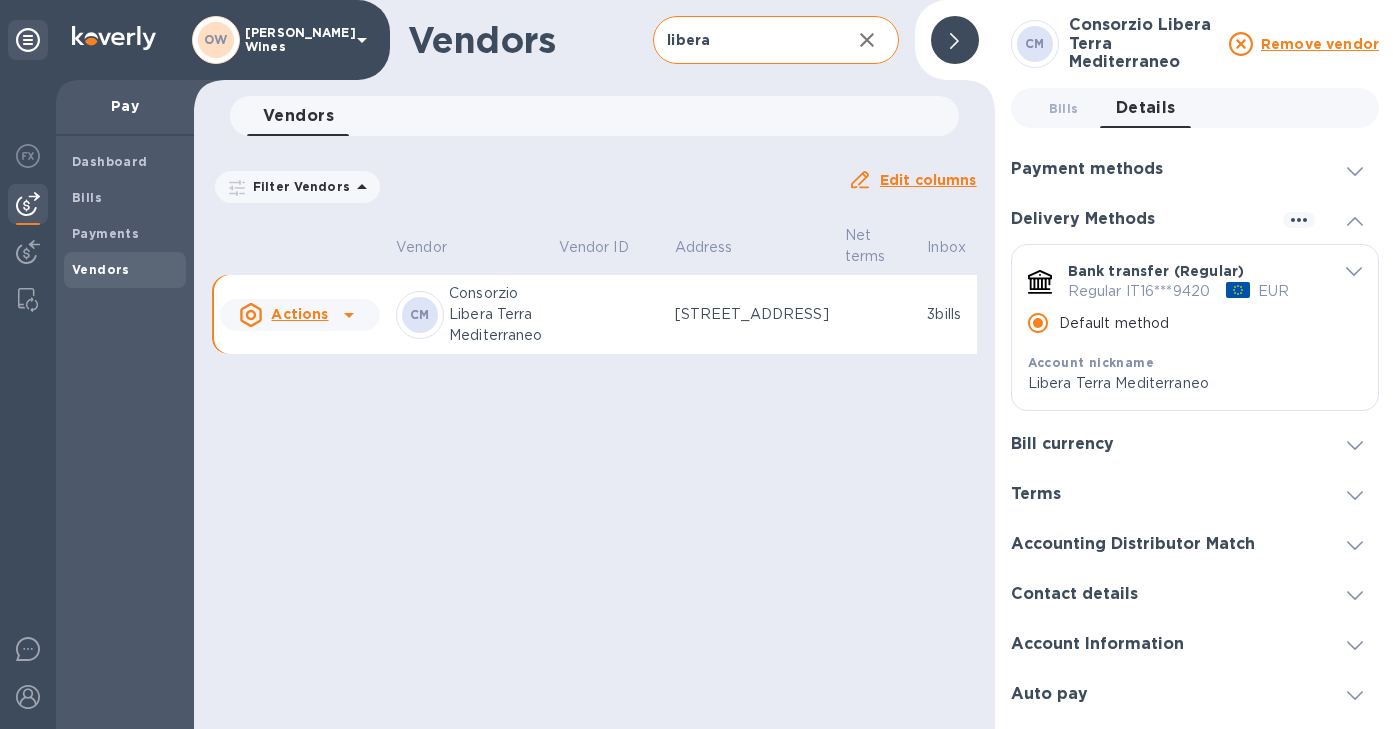 click 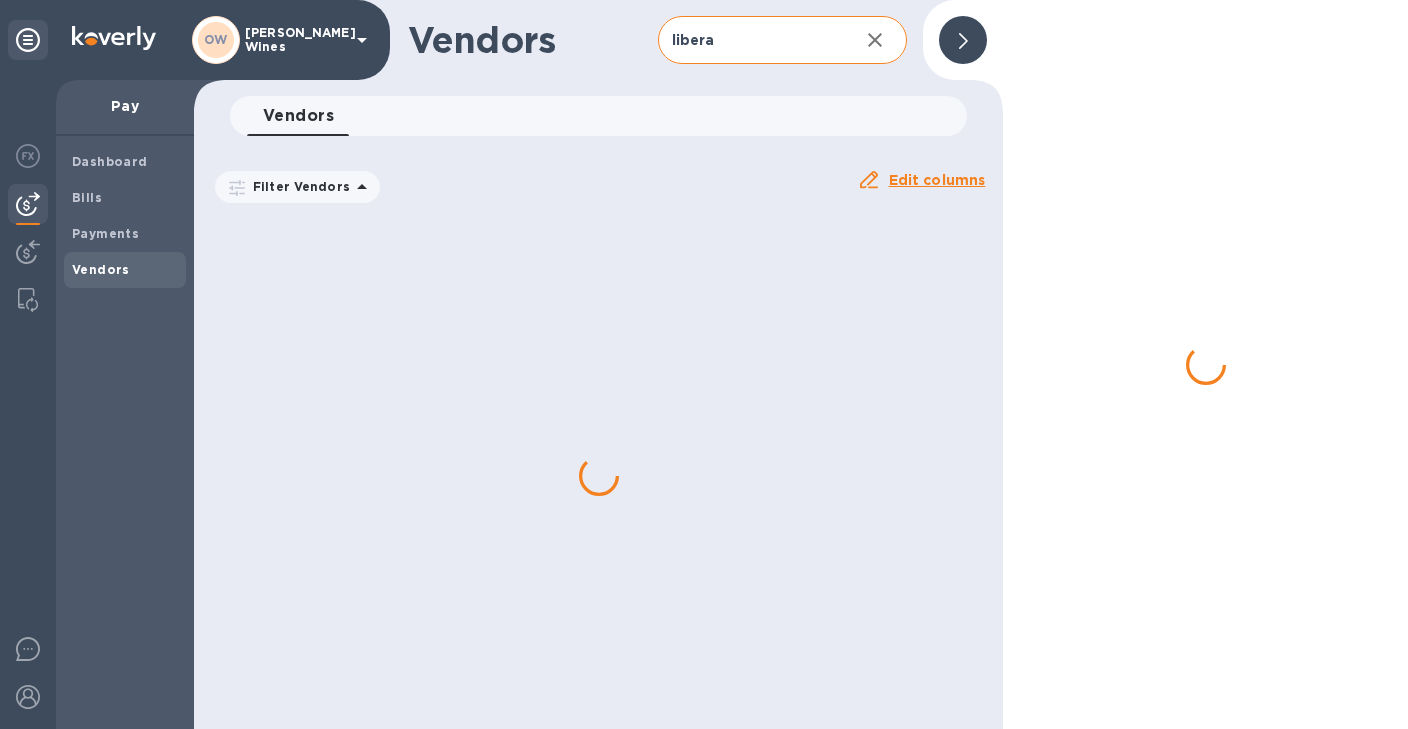 click at bounding box center [598, 475] 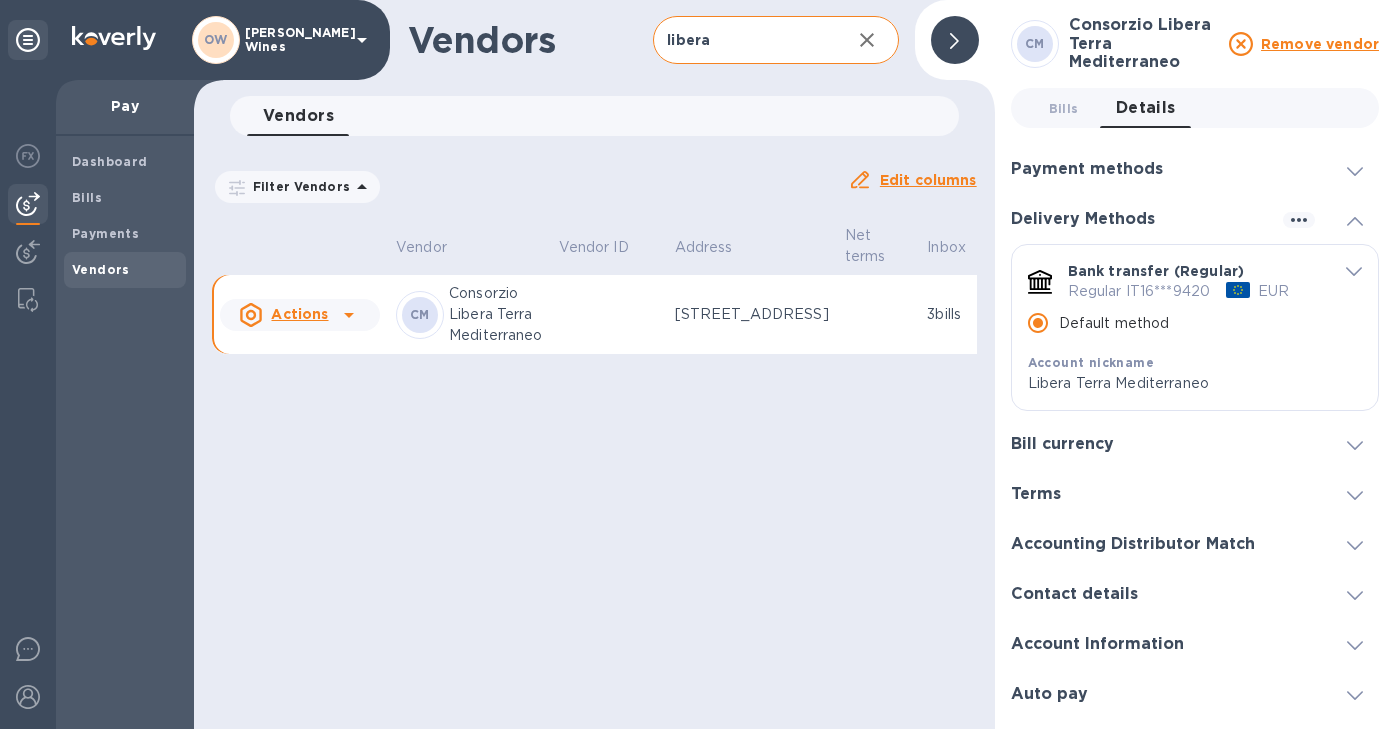 click 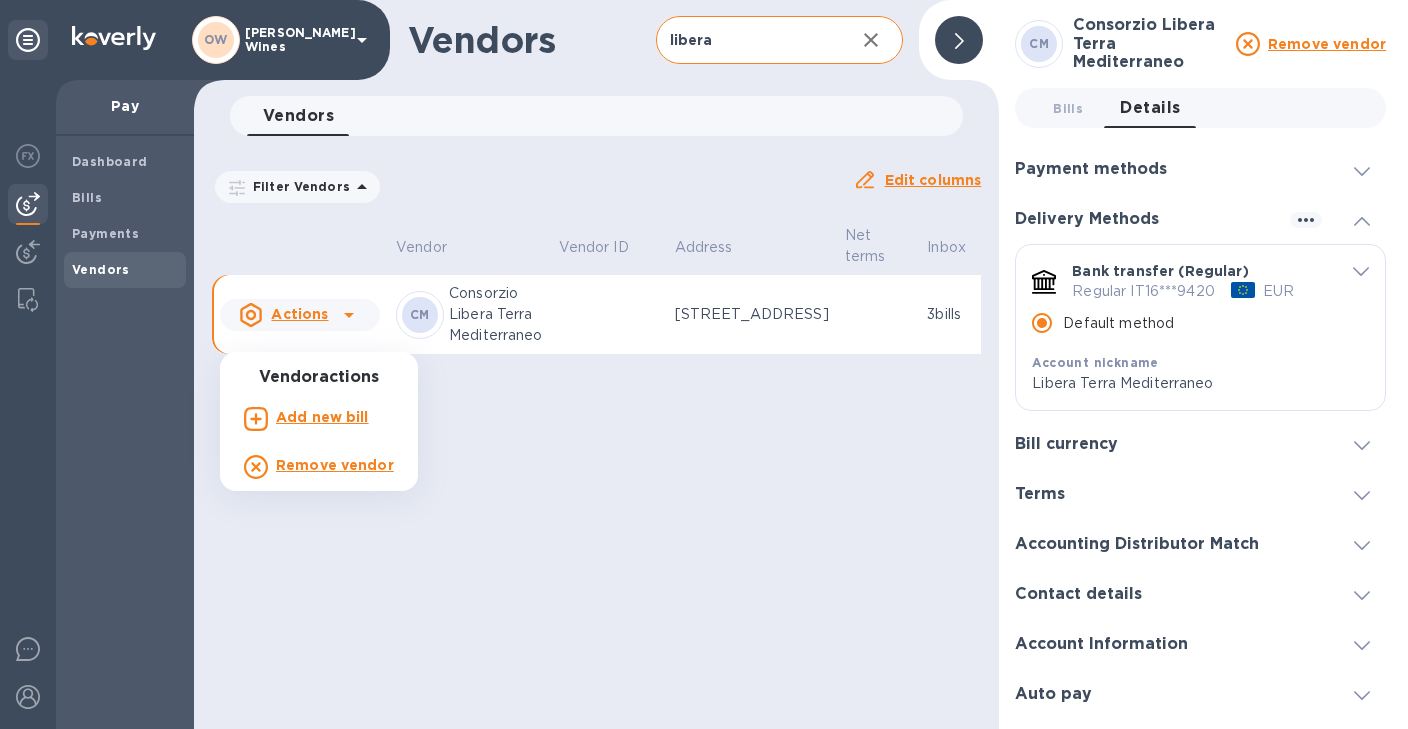 click on "Add new bill" at bounding box center [322, 417] 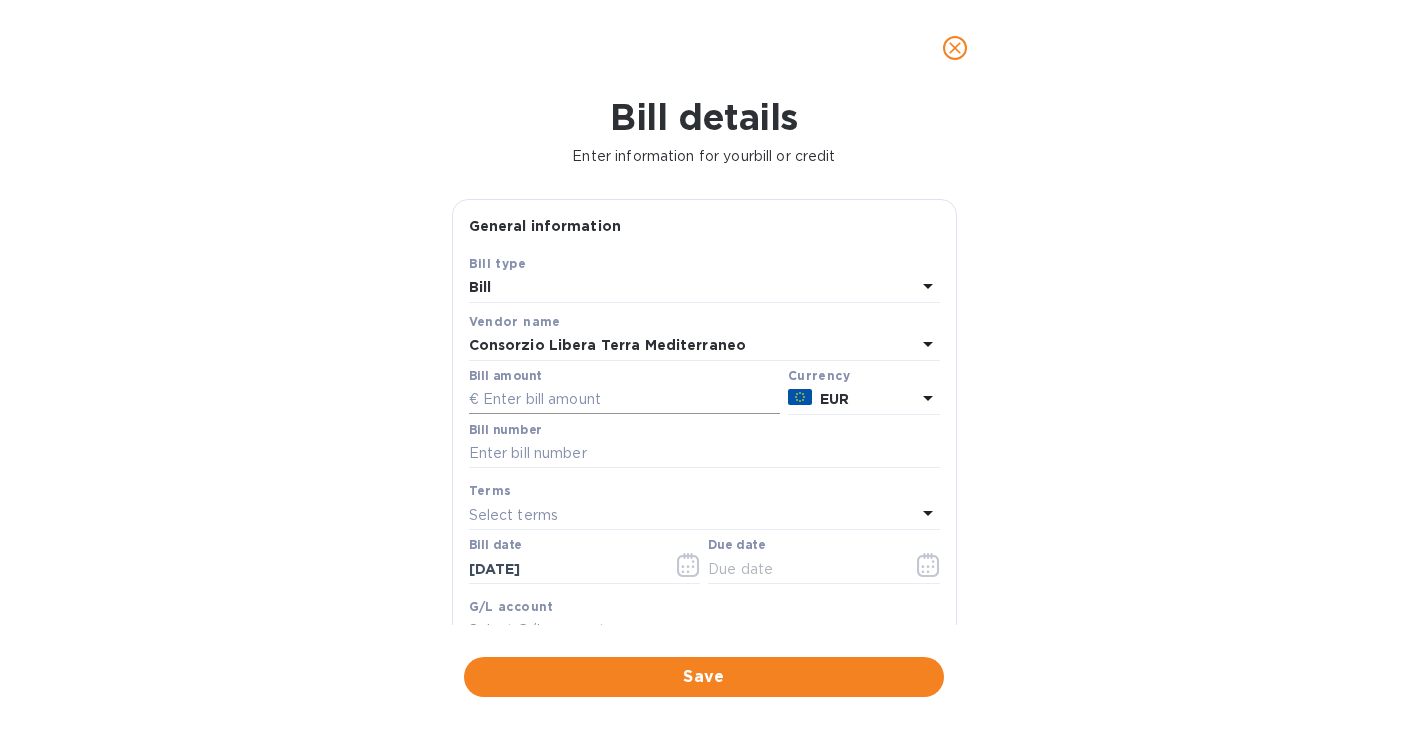 click at bounding box center (624, 400) 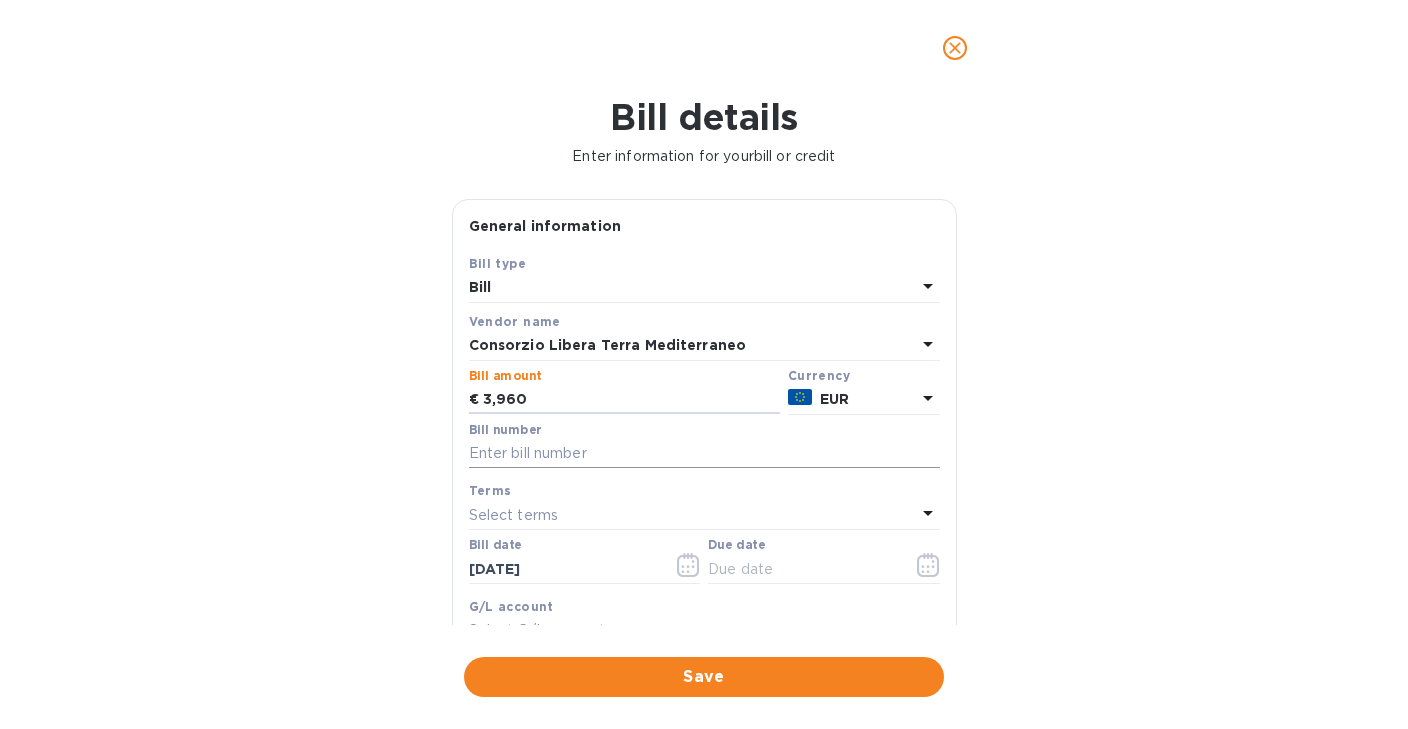 type on "3,960" 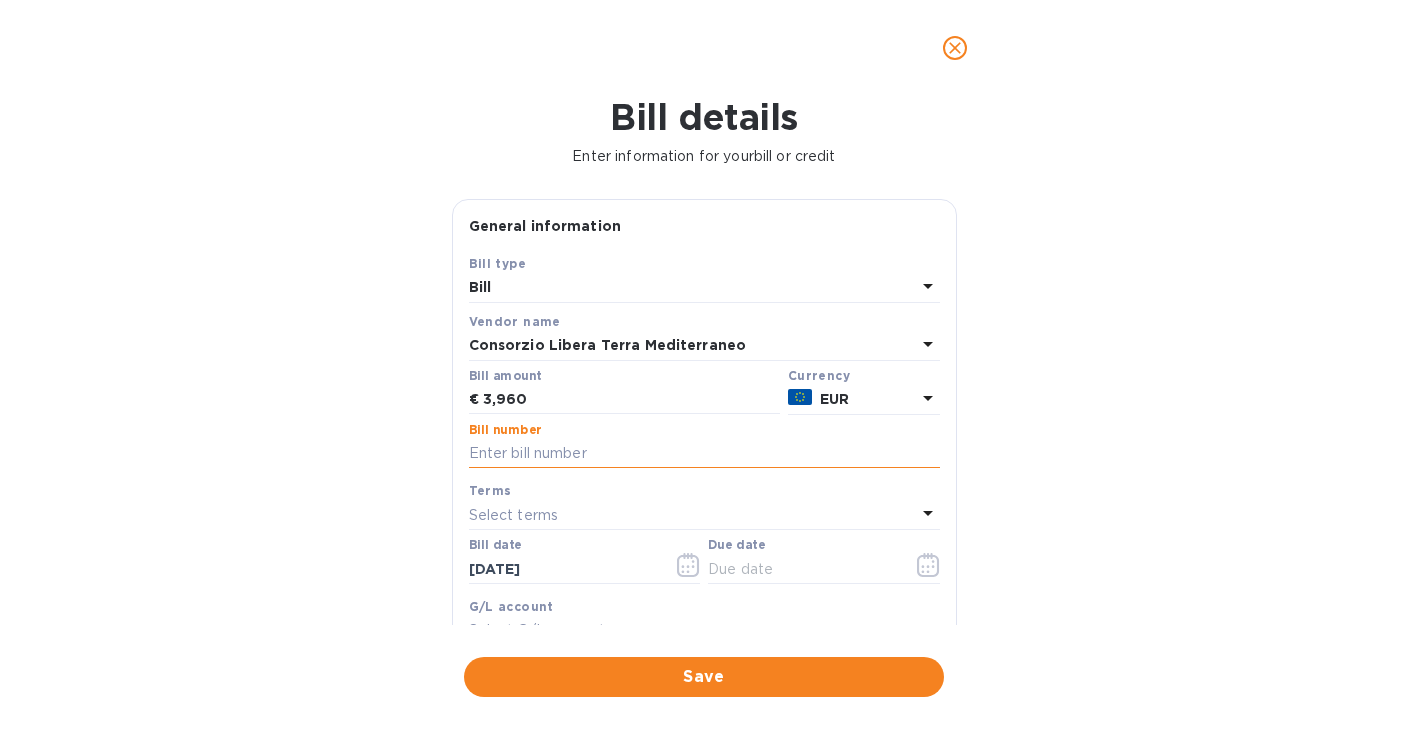 click at bounding box center [704, 454] 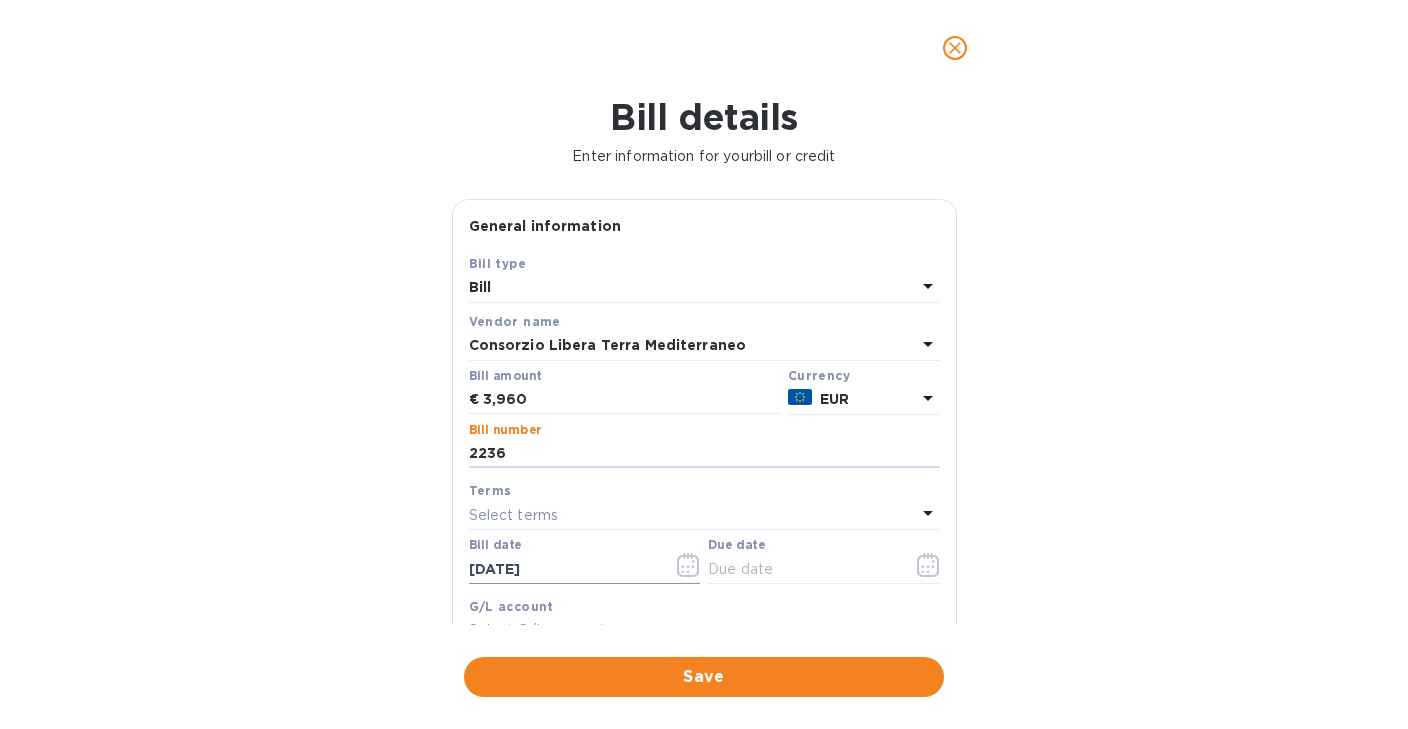 type on "2236" 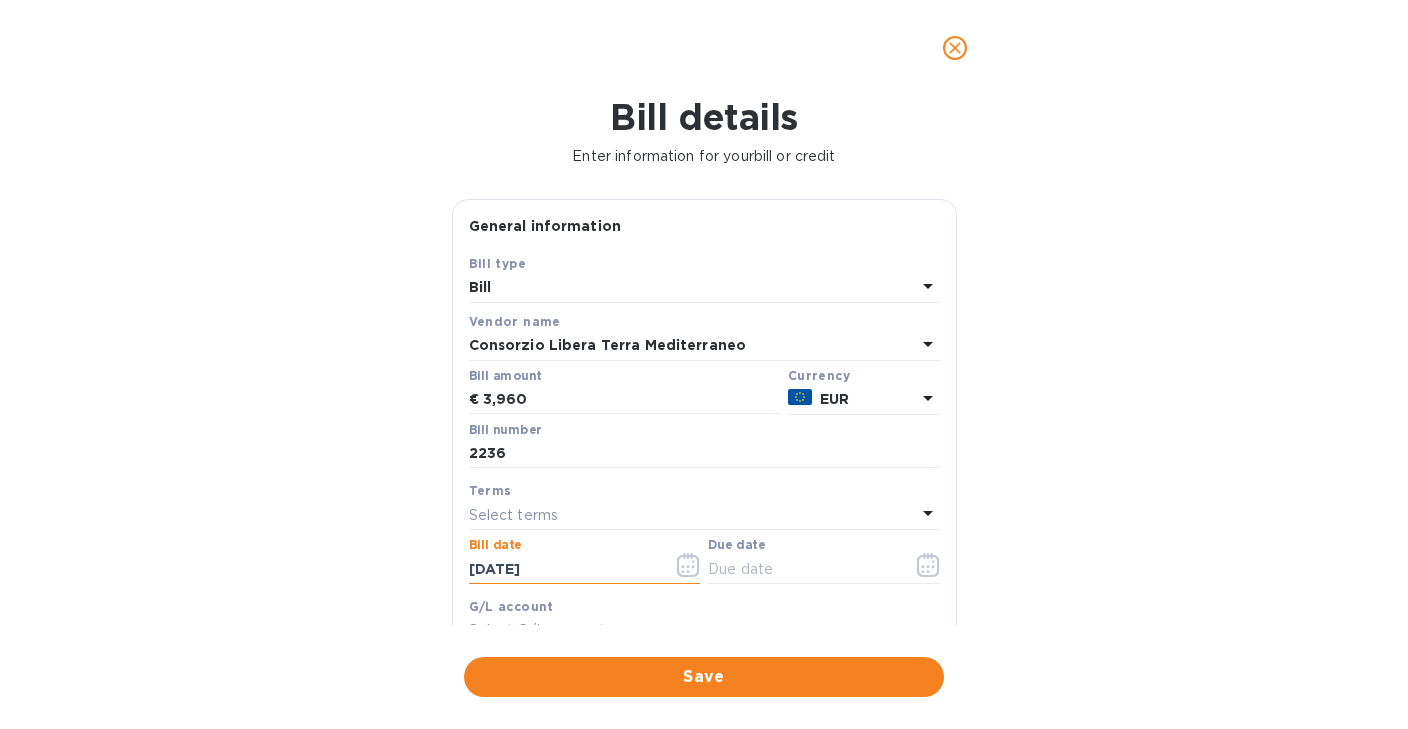 drag, startPoint x: 593, startPoint y: 573, endPoint x: 435, endPoint y: 576, distance: 158.02847 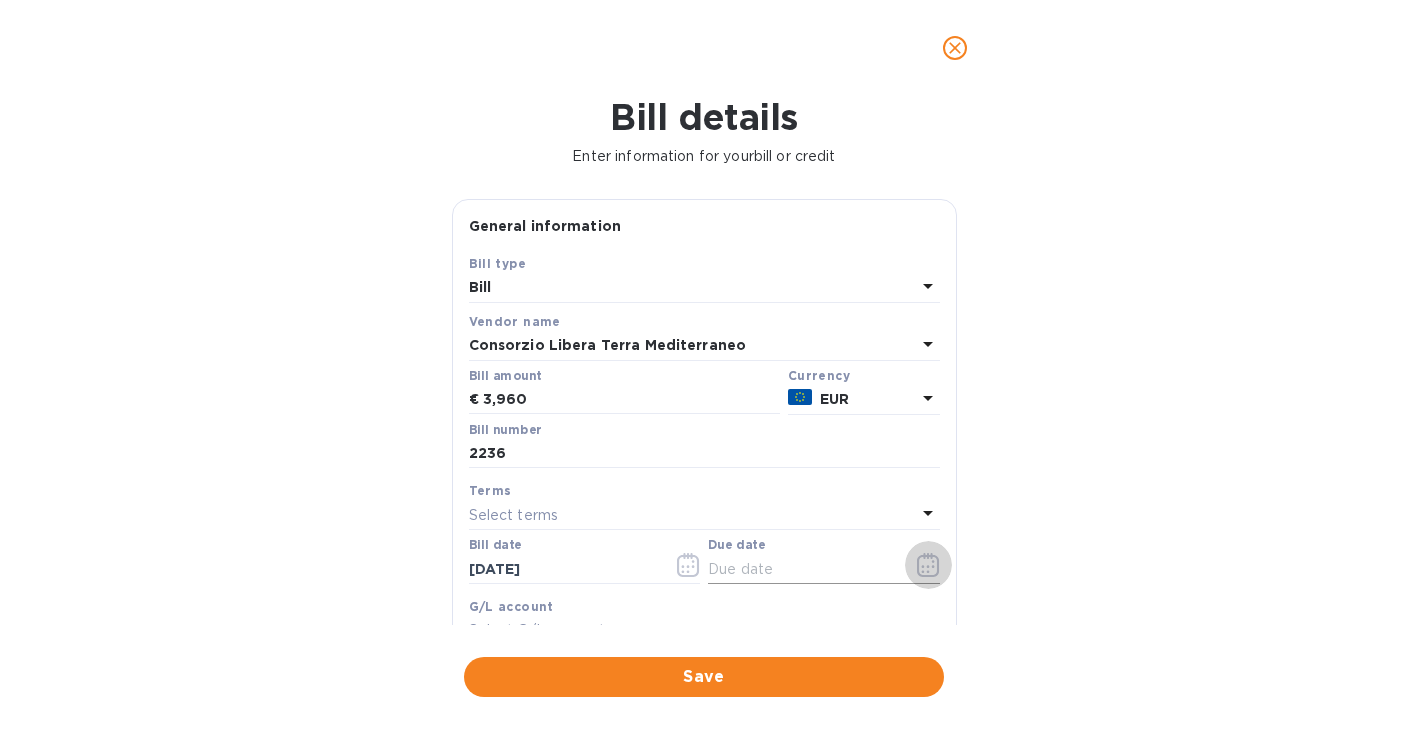 click 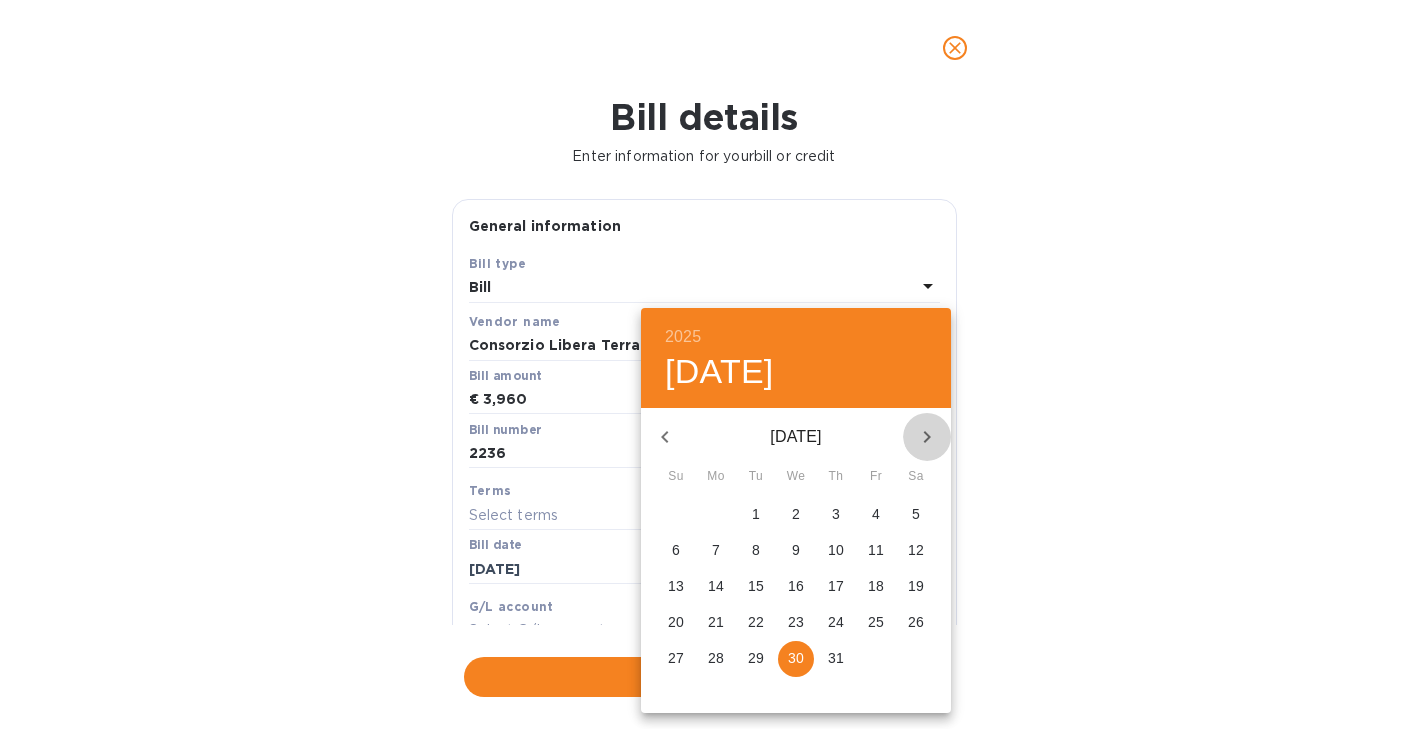 click 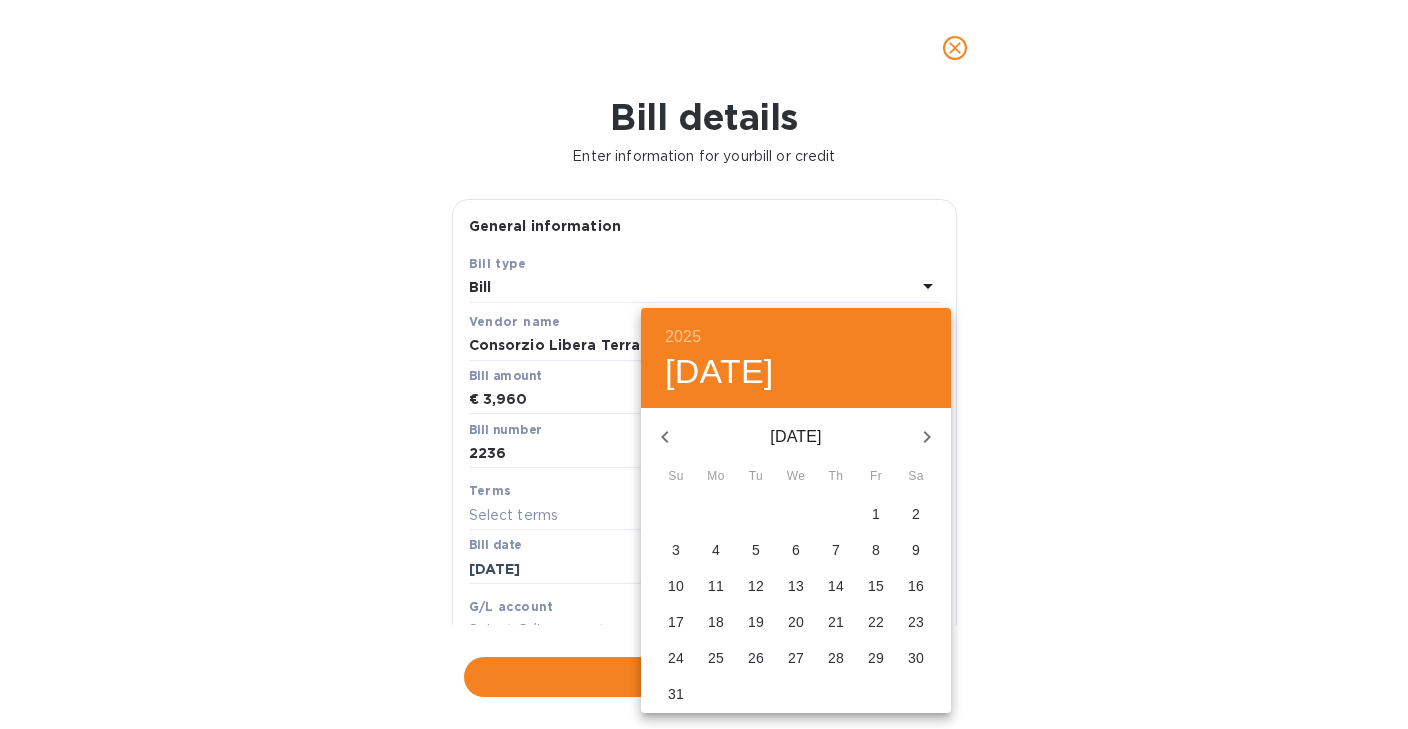 click on "29" at bounding box center (876, 658) 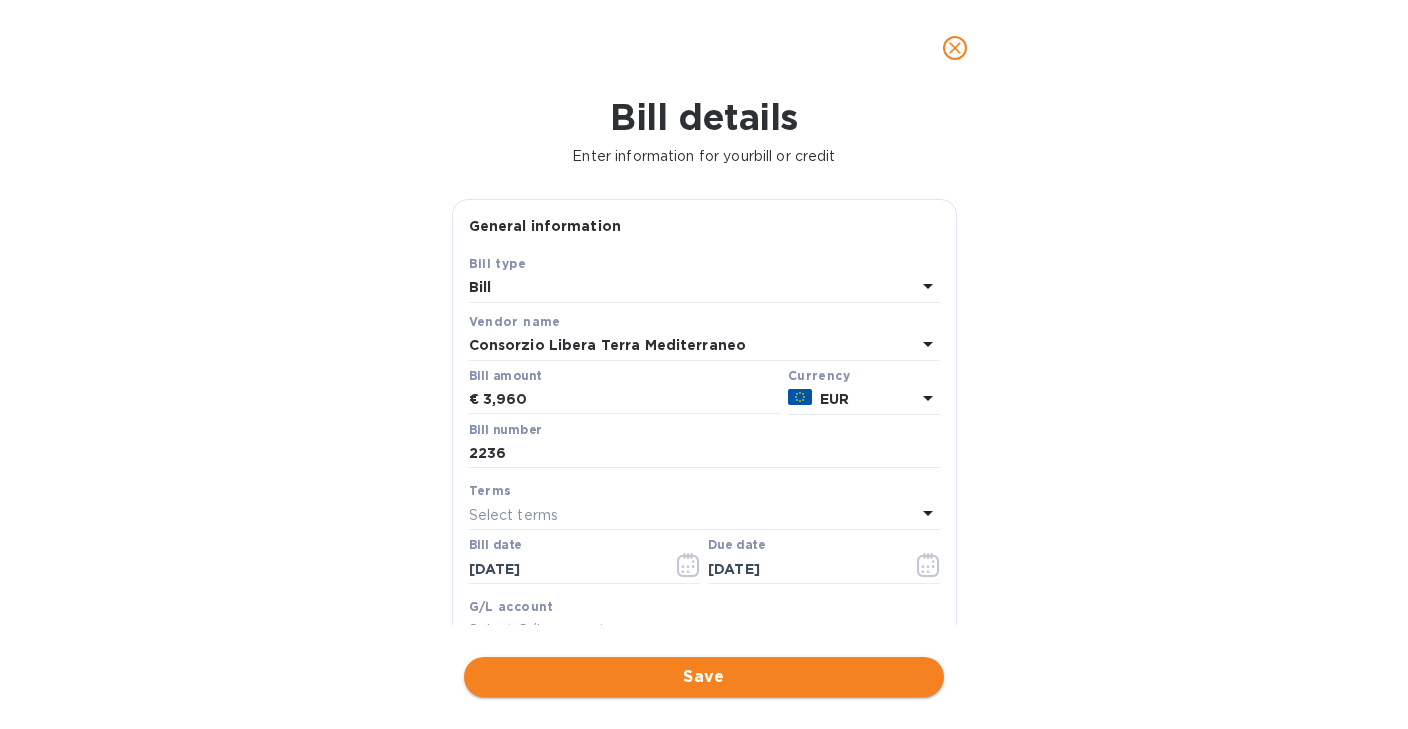 click on "Save" at bounding box center [704, 677] 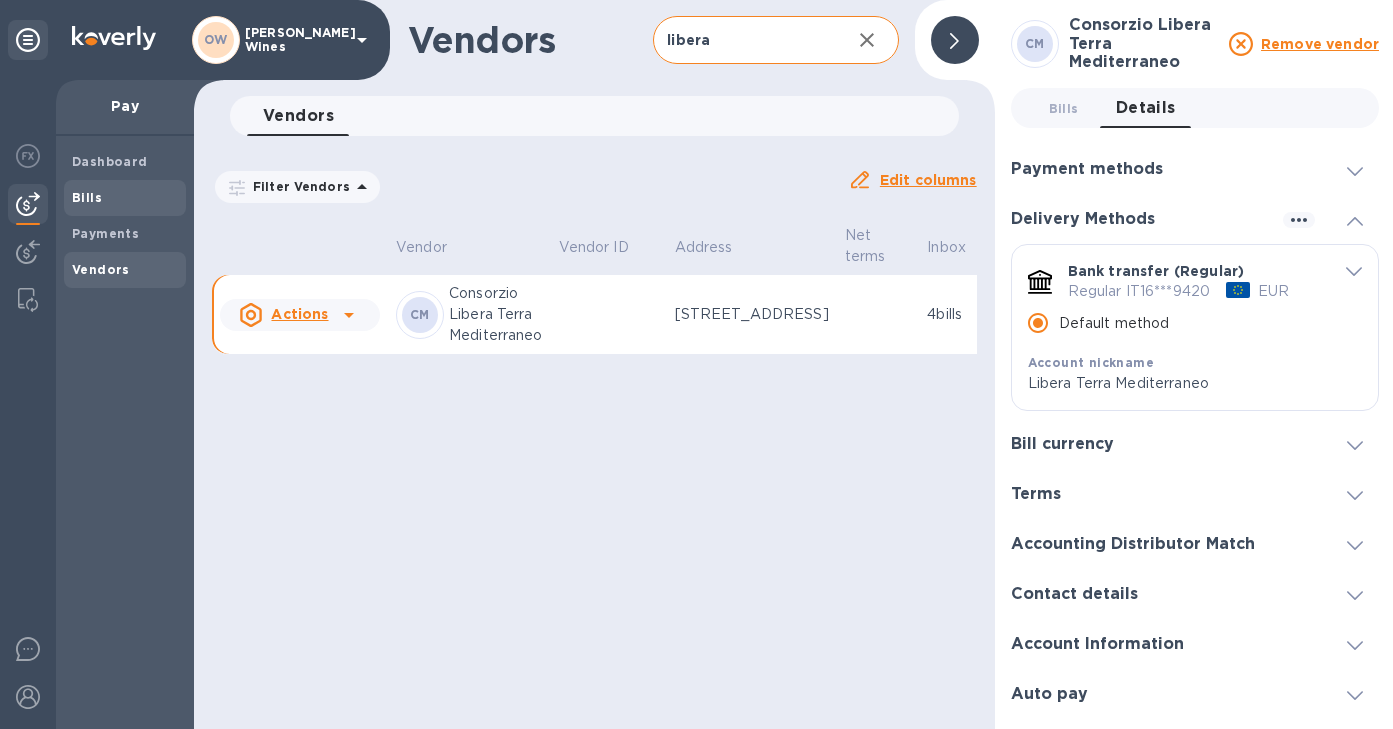 click on "Bills" at bounding box center (125, 198) 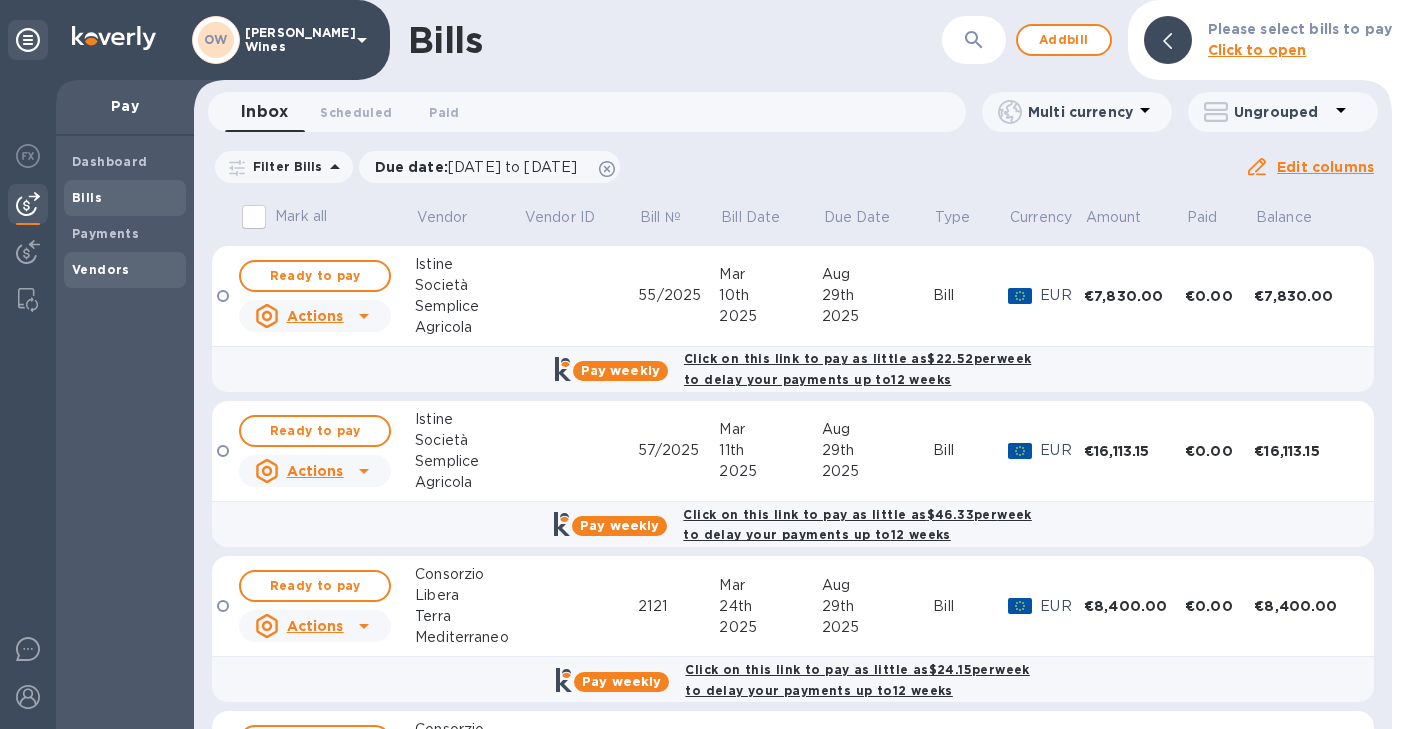 click on "Vendors" at bounding box center [101, 269] 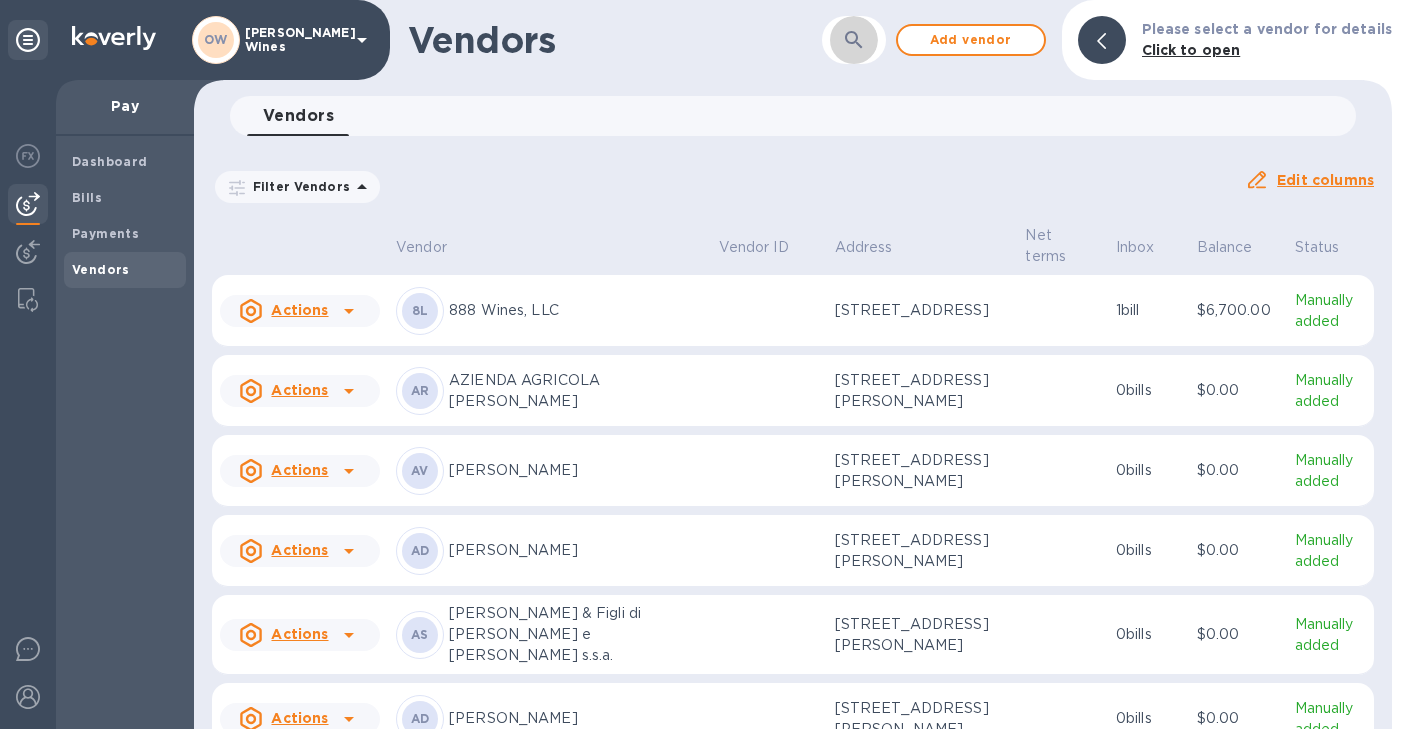 click 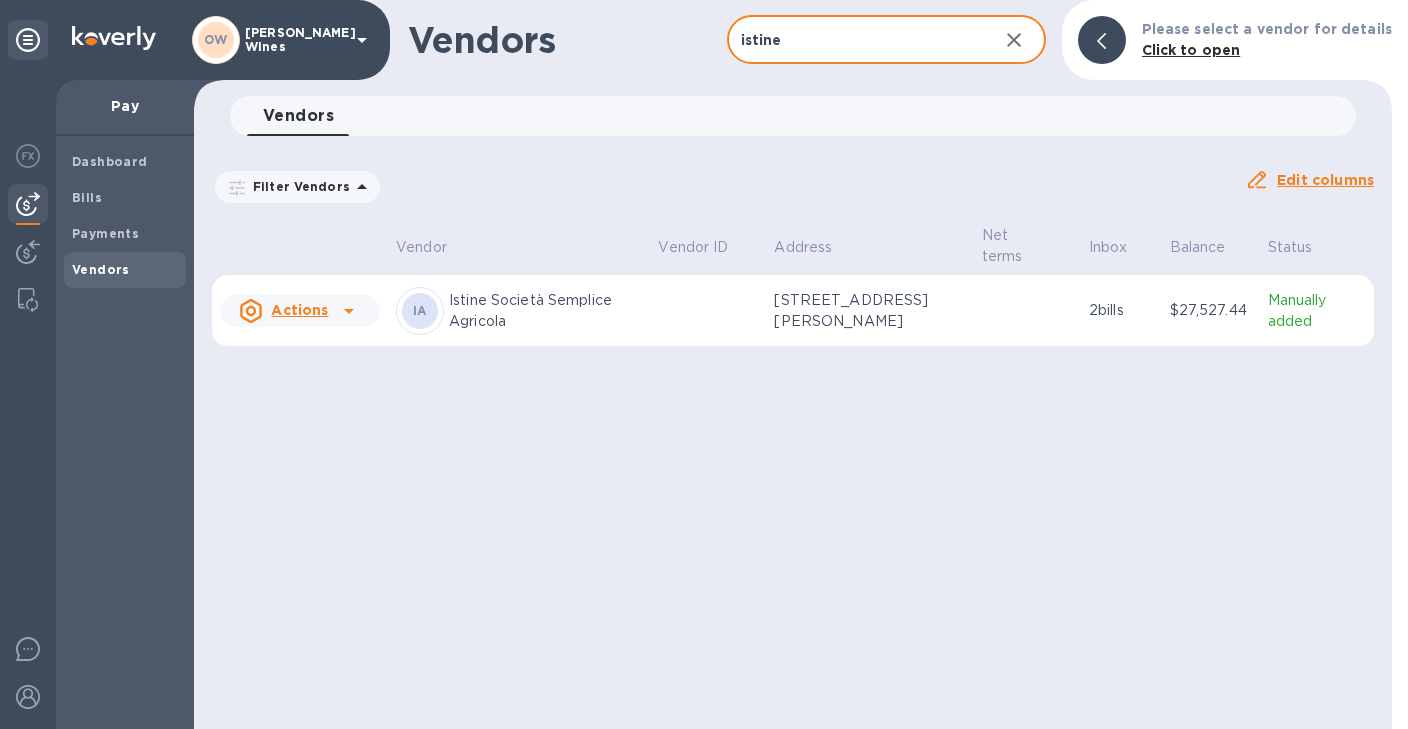 type on "istine" 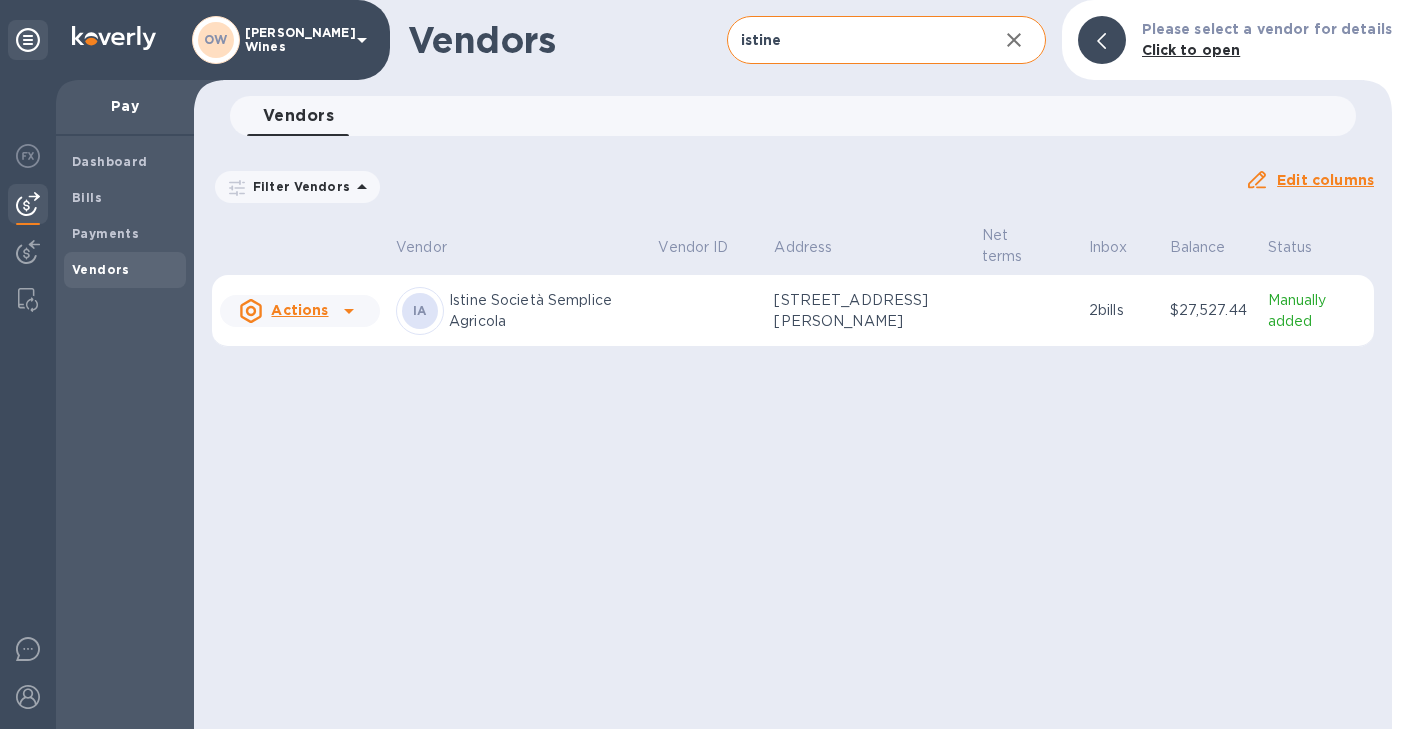 click 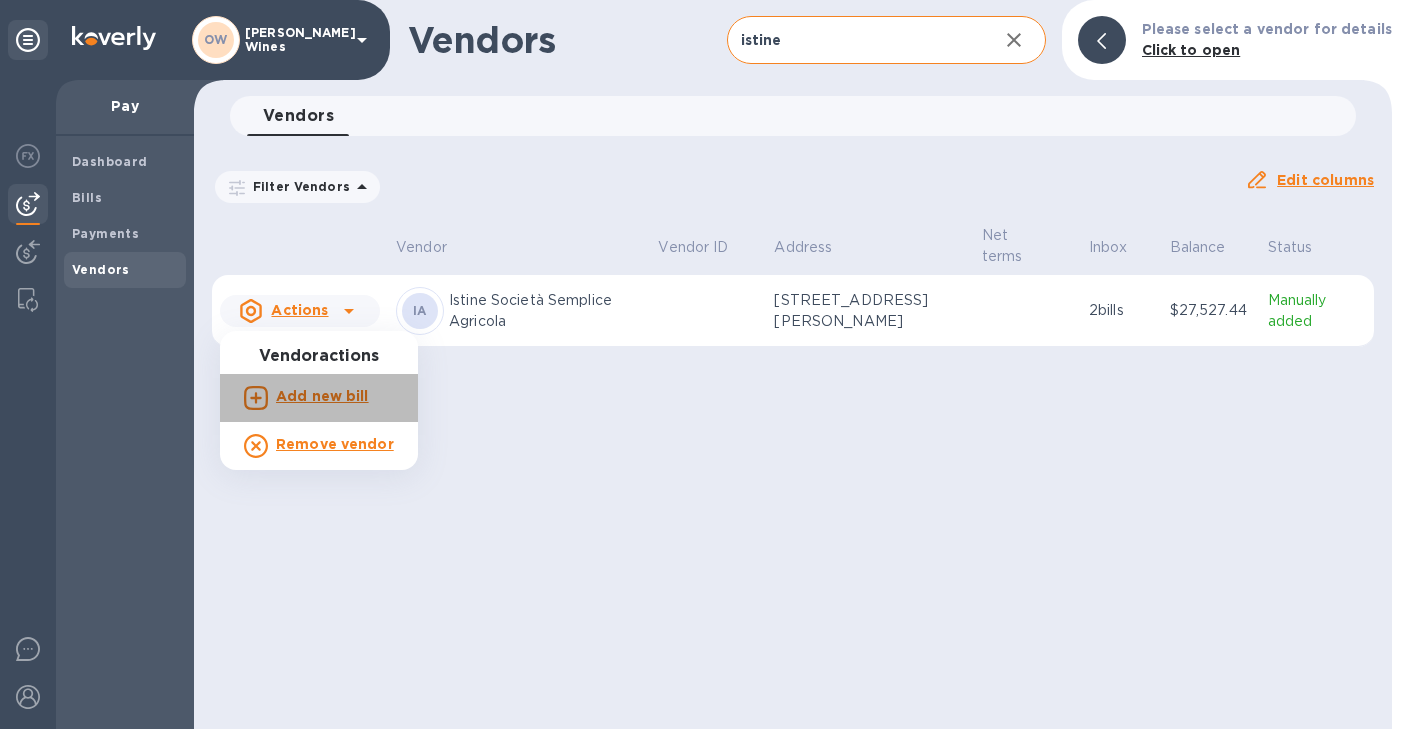 click on "Add new bill" at bounding box center (322, 396) 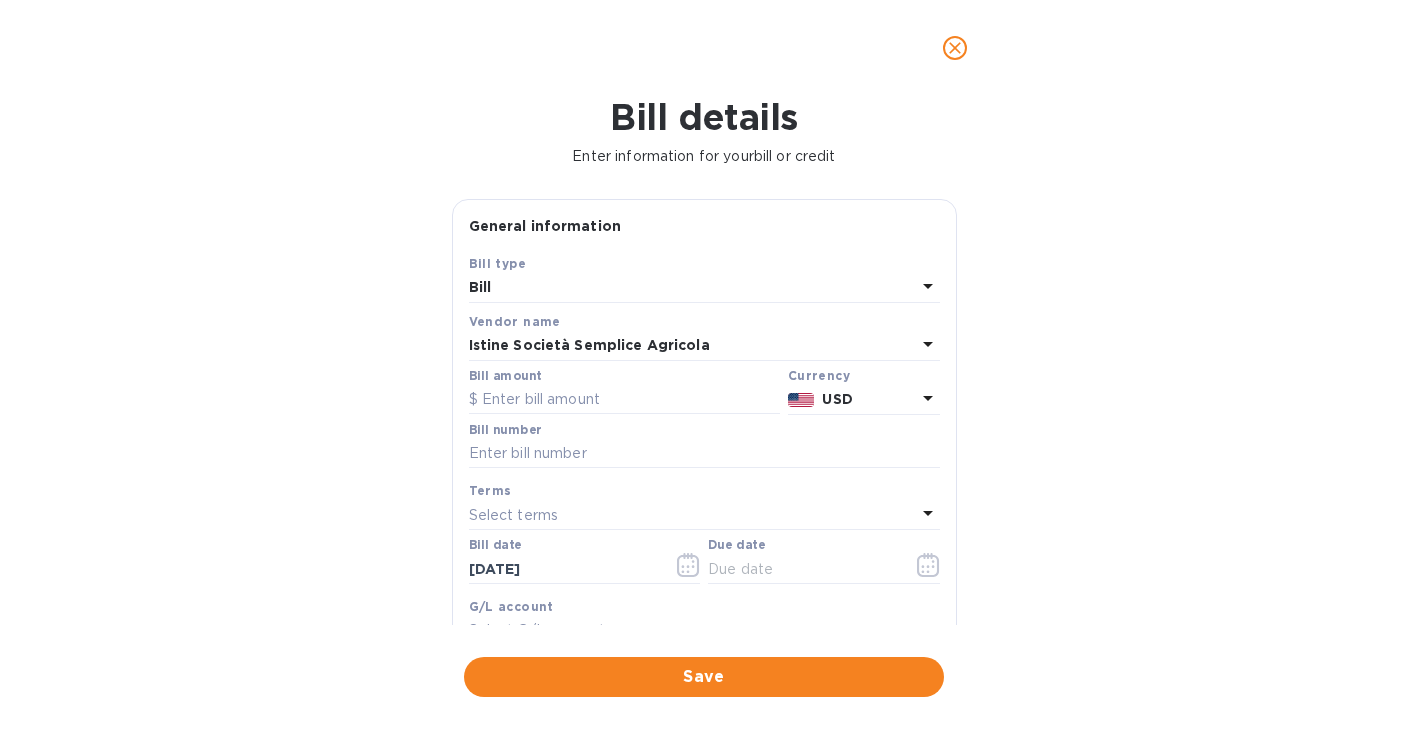 click 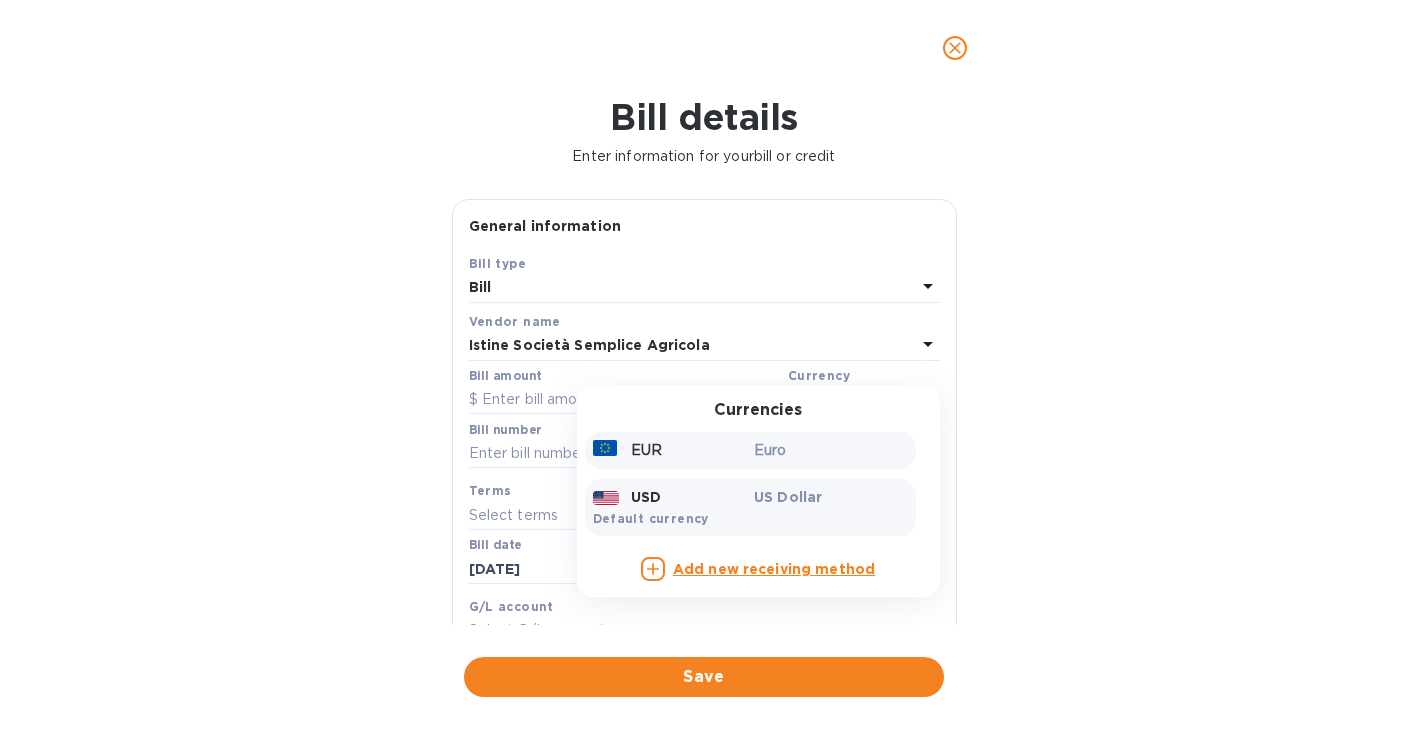 click on "EUR" at bounding box center [670, 450] 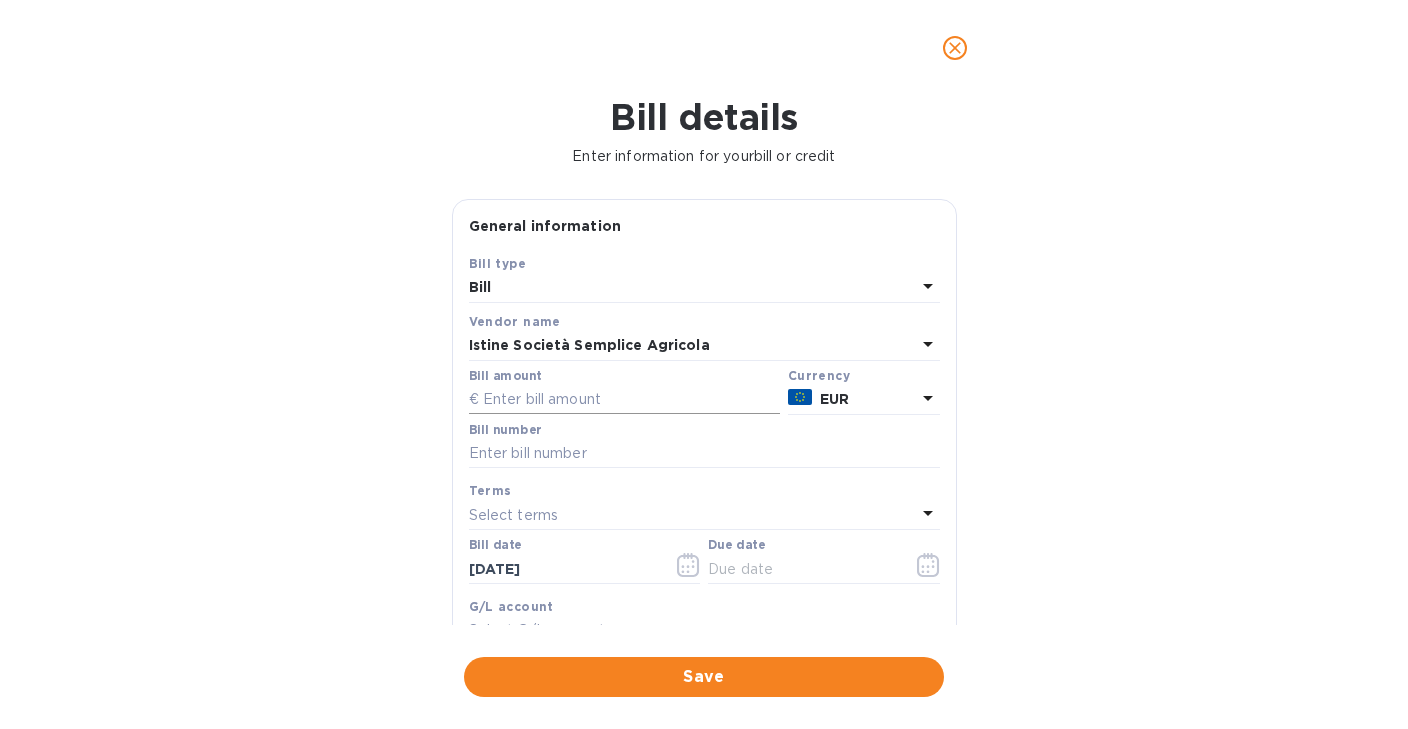 click at bounding box center (624, 400) 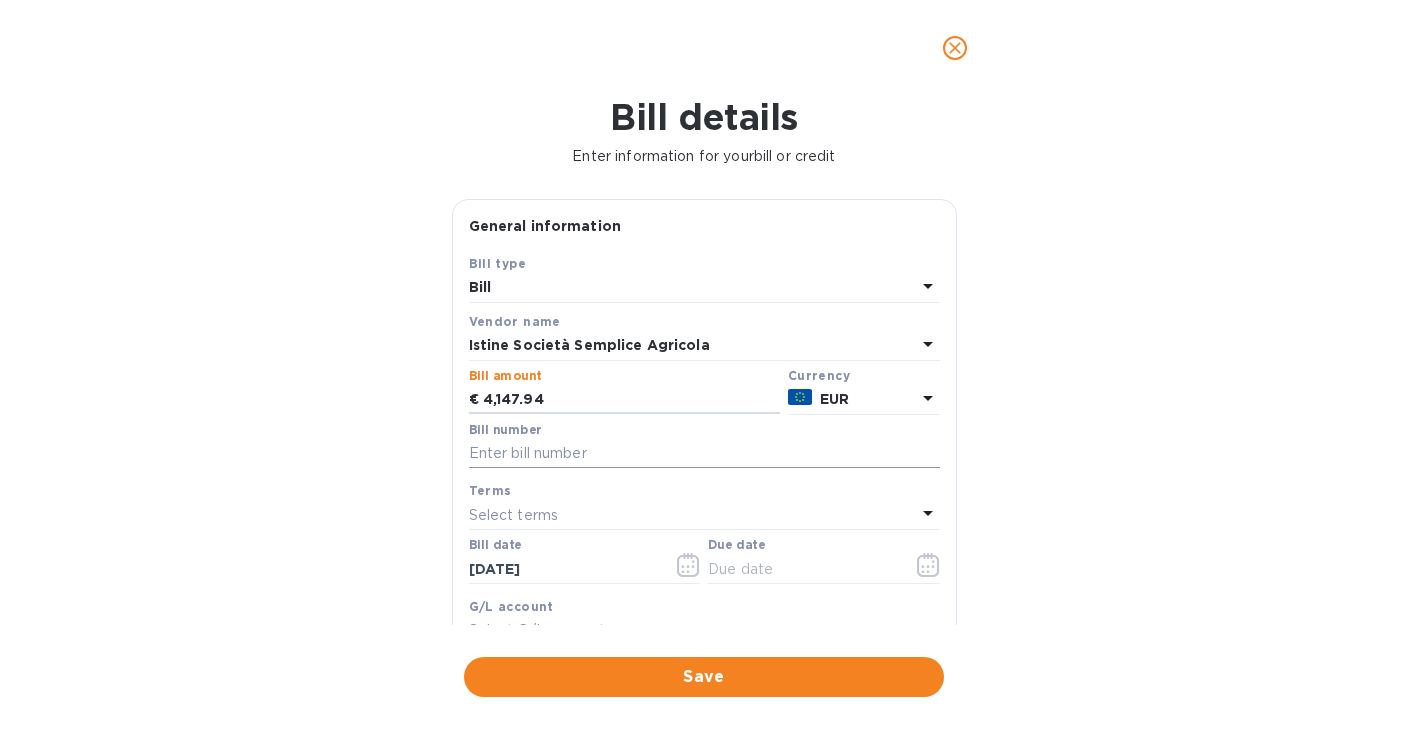 type on "4,147.94" 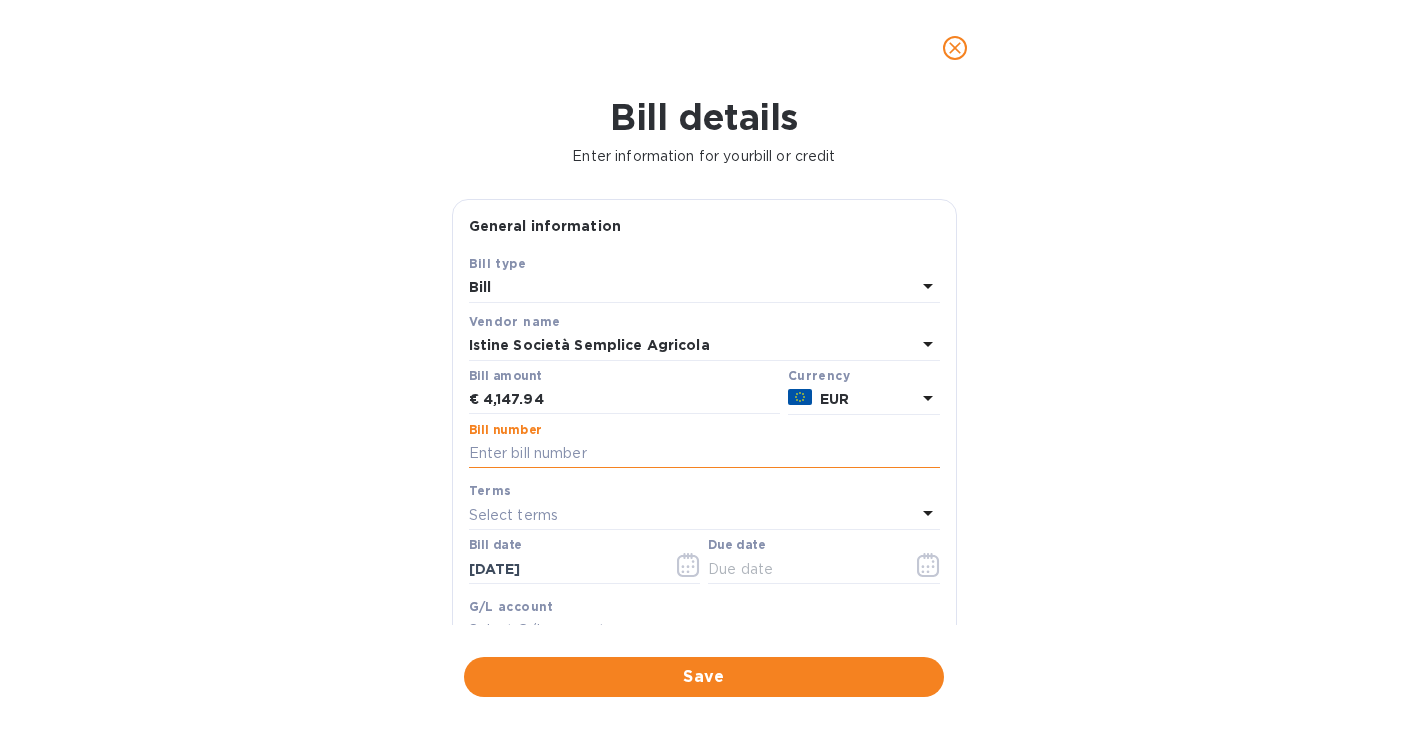 click at bounding box center (704, 454) 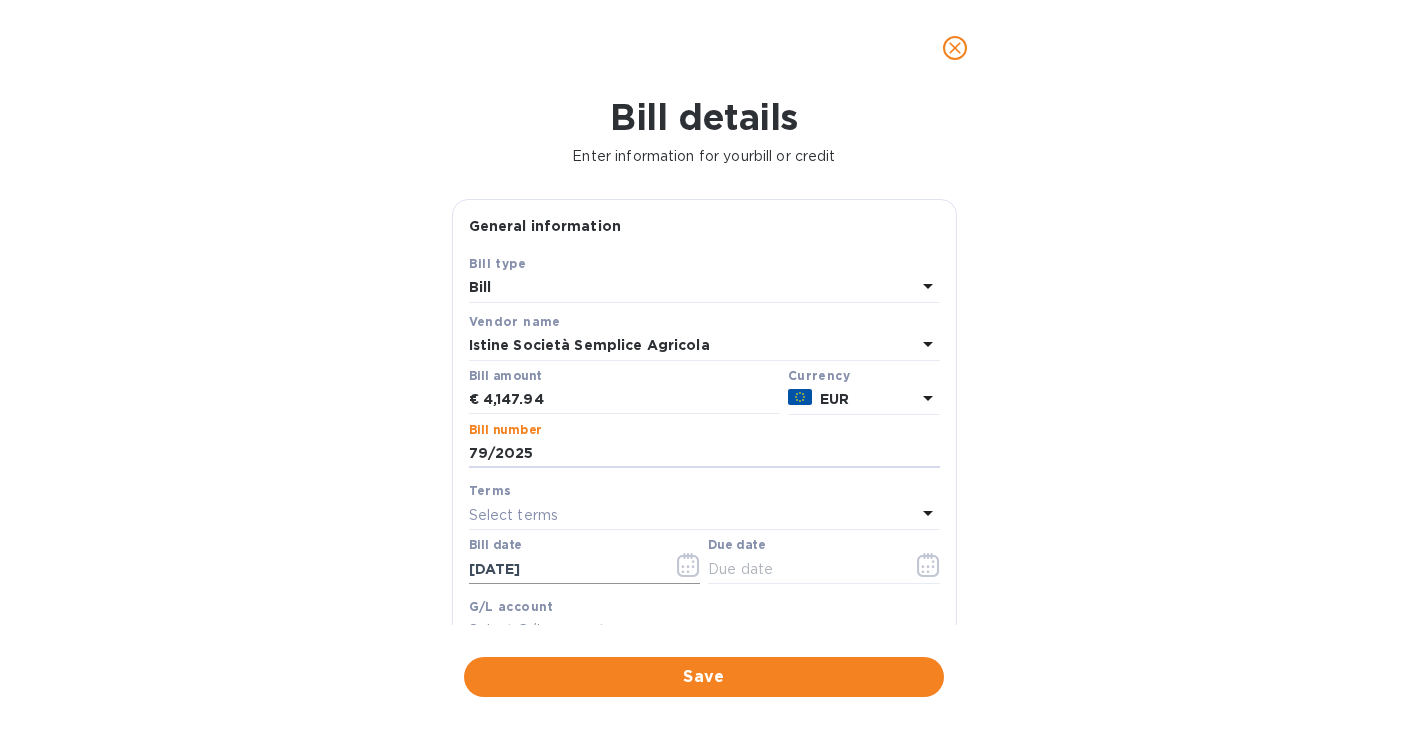 type on "79/2025" 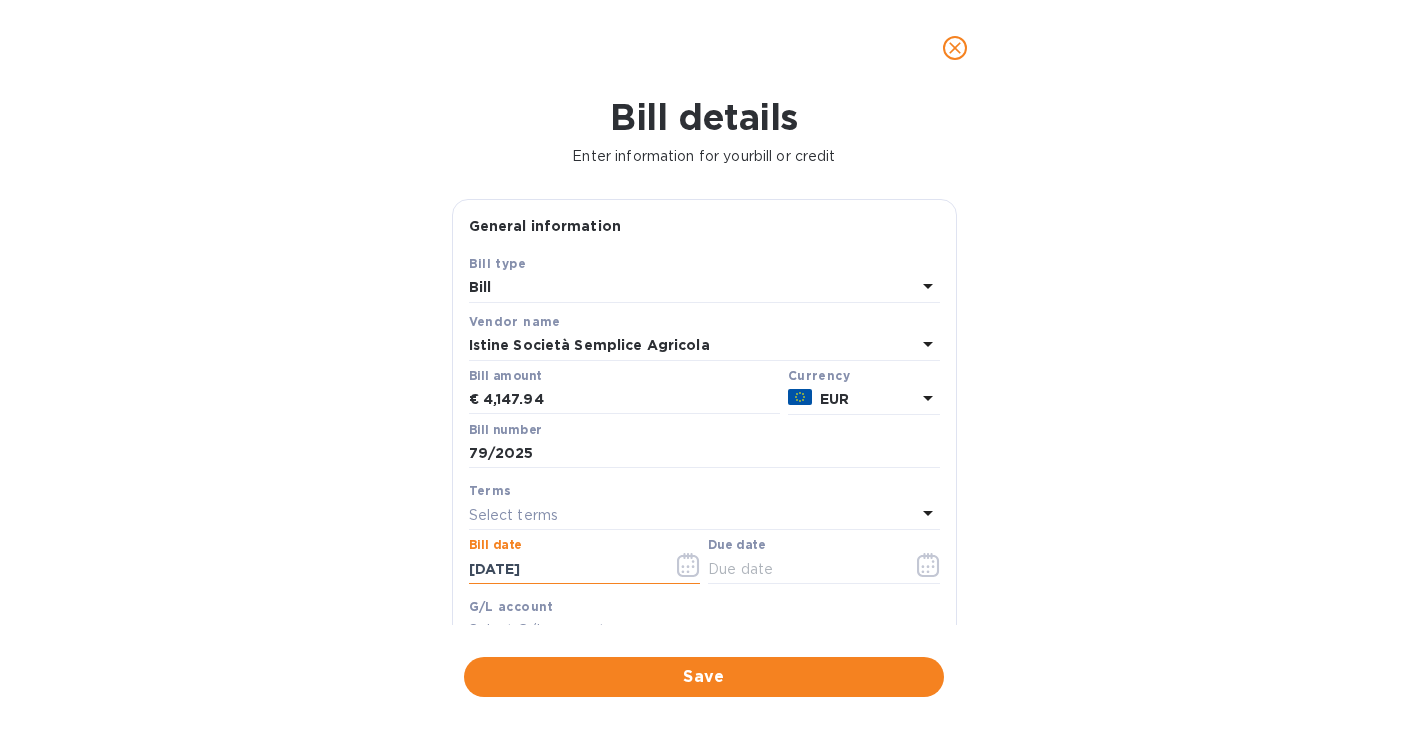 drag, startPoint x: 632, startPoint y: 568, endPoint x: 394, endPoint y: 568, distance: 238 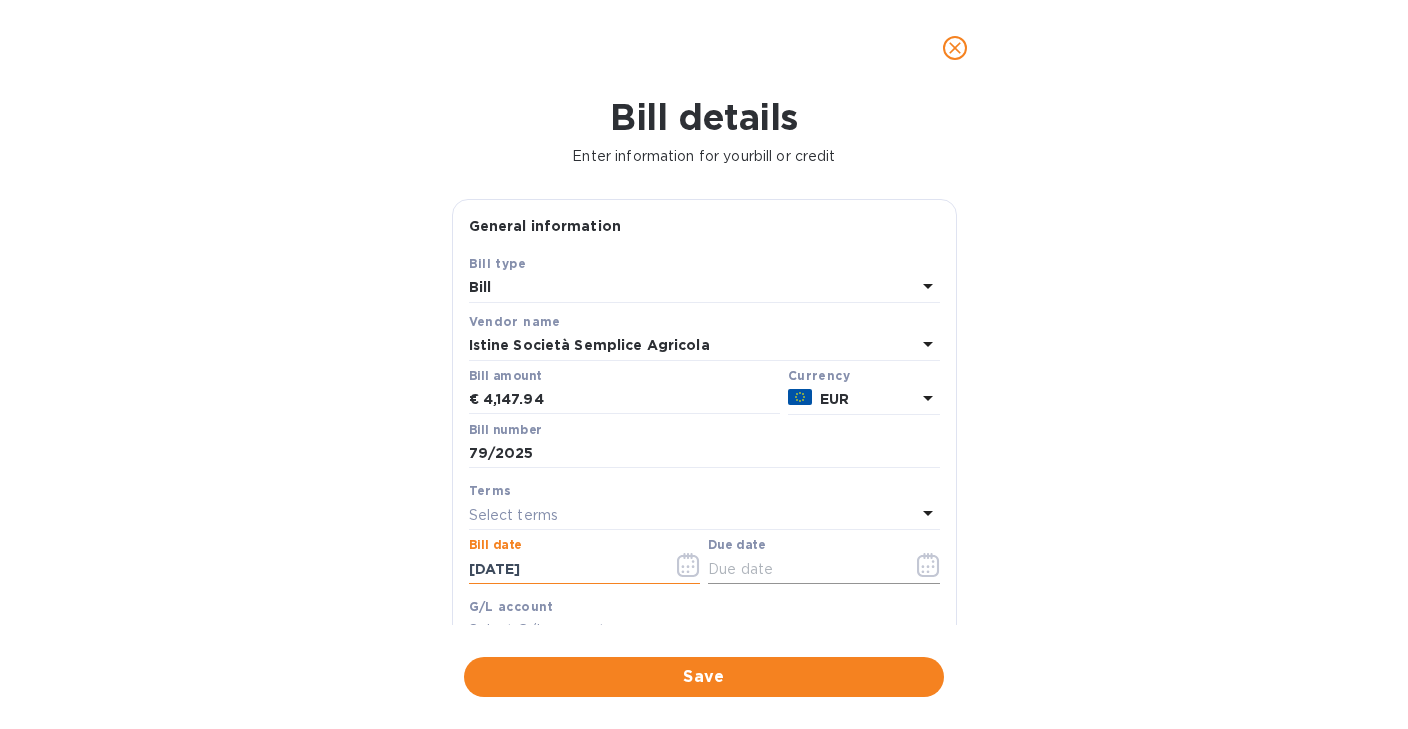 type on "[DATE]" 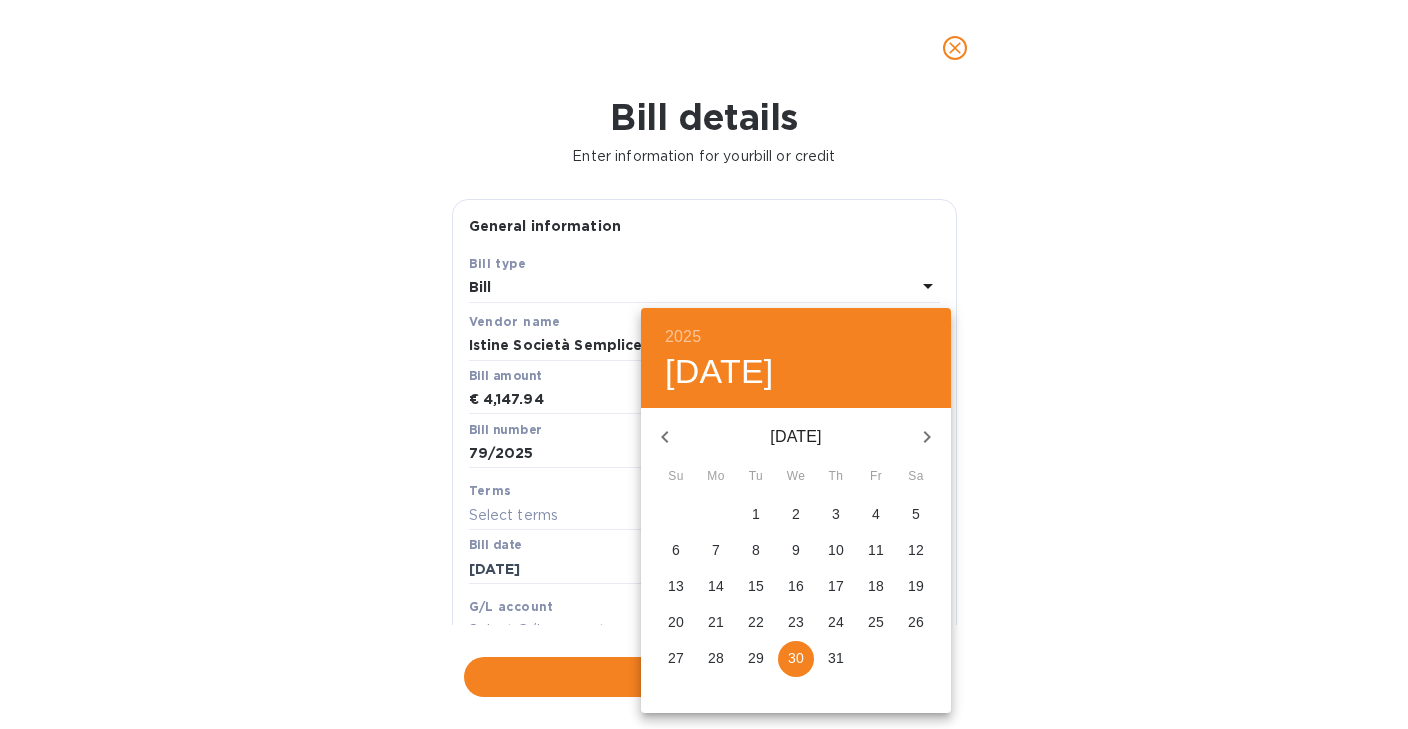 click 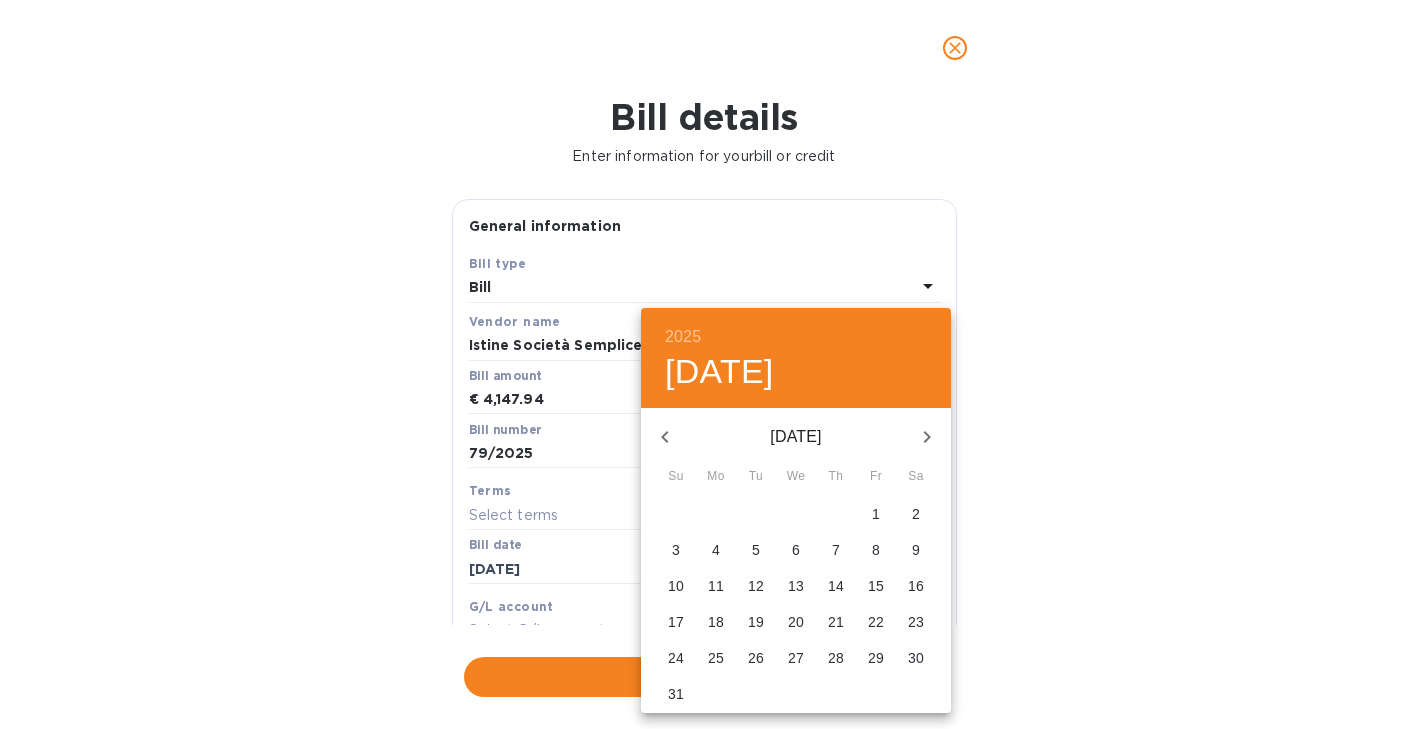 click on "29" at bounding box center (876, 658) 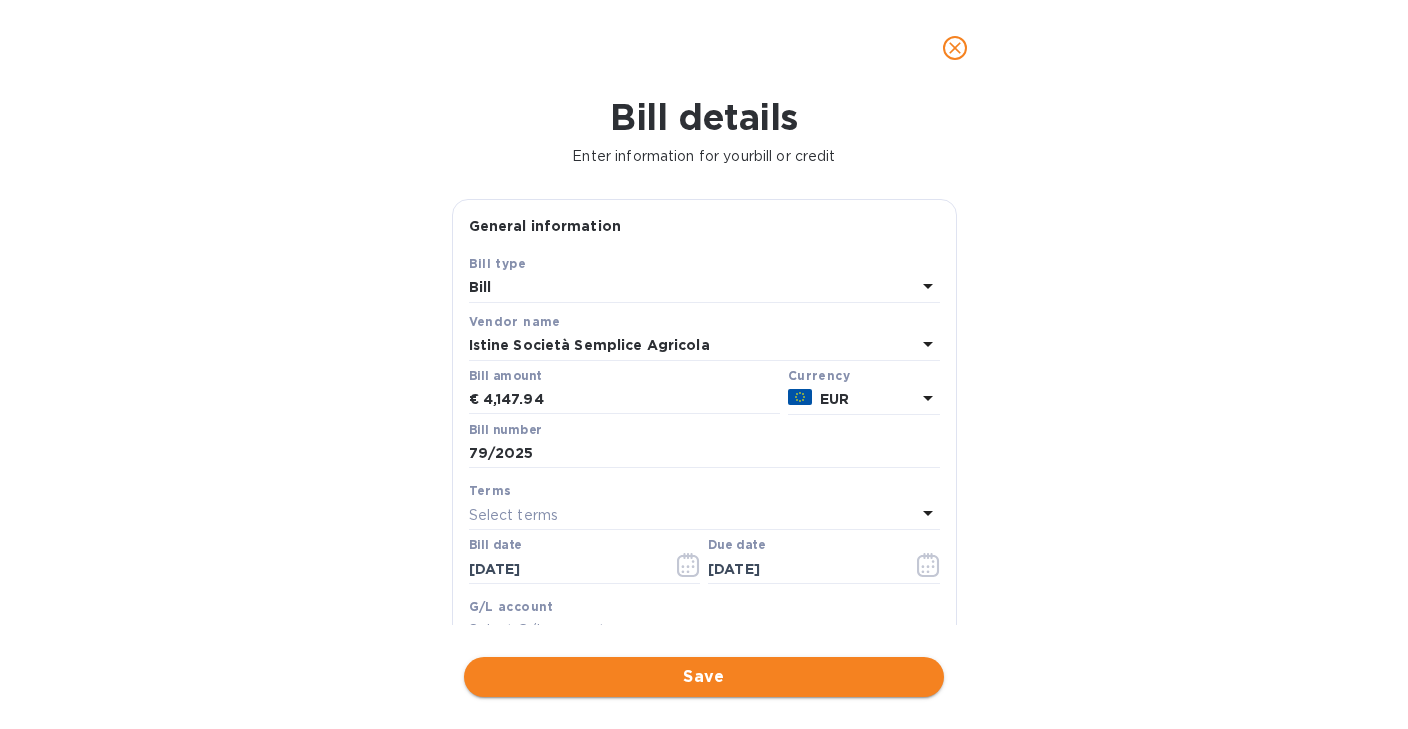 click on "Save" at bounding box center [704, 677] 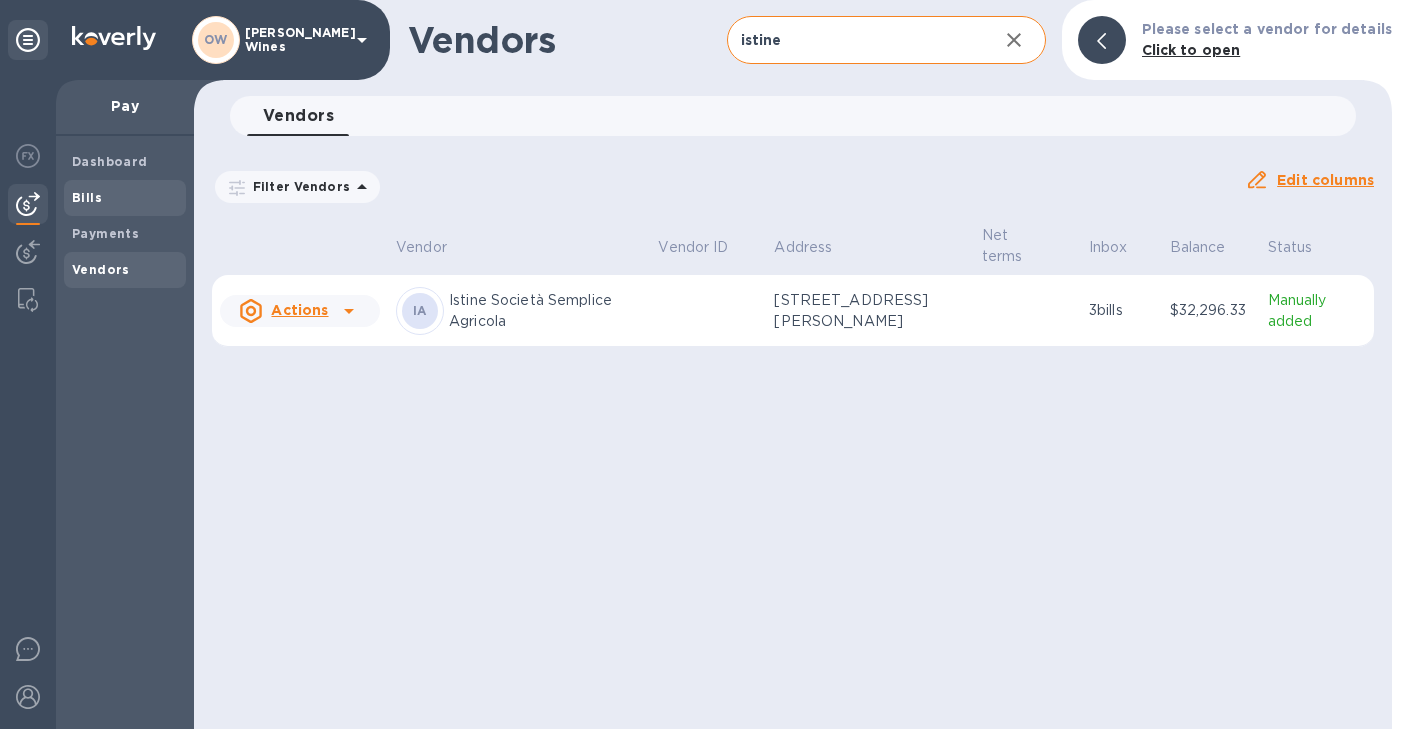 click on "Bills" at bounding box center (125, 198) 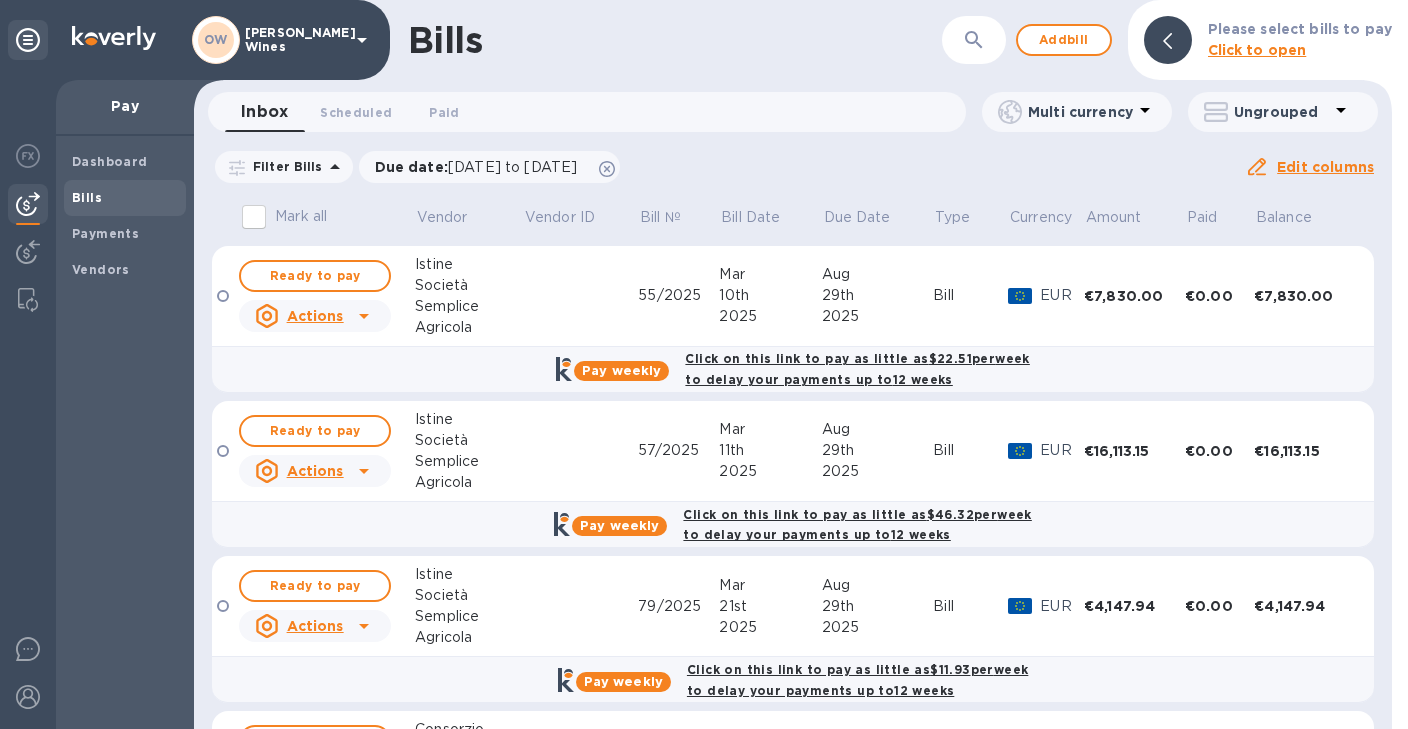 click on "Click to open" at bounding box center [1257, 50] 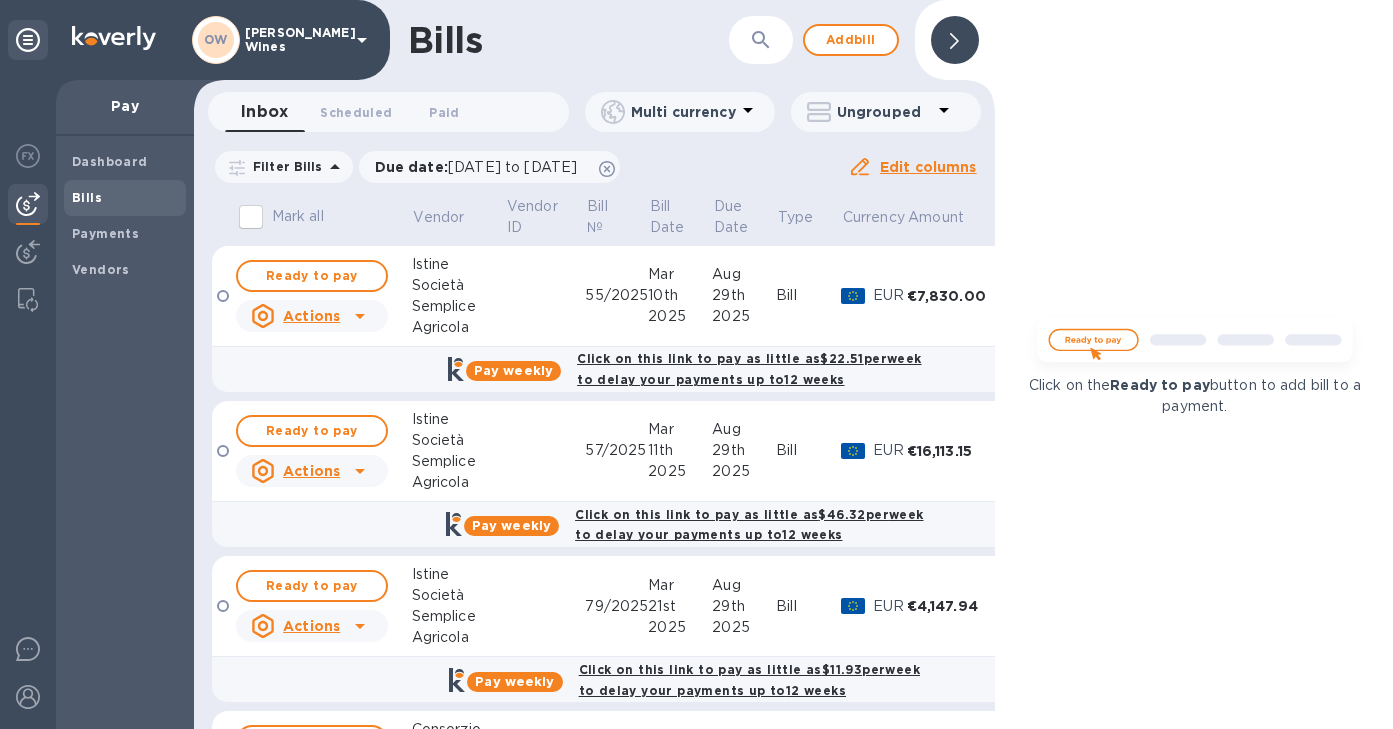 click at bounding box center [955, 40] 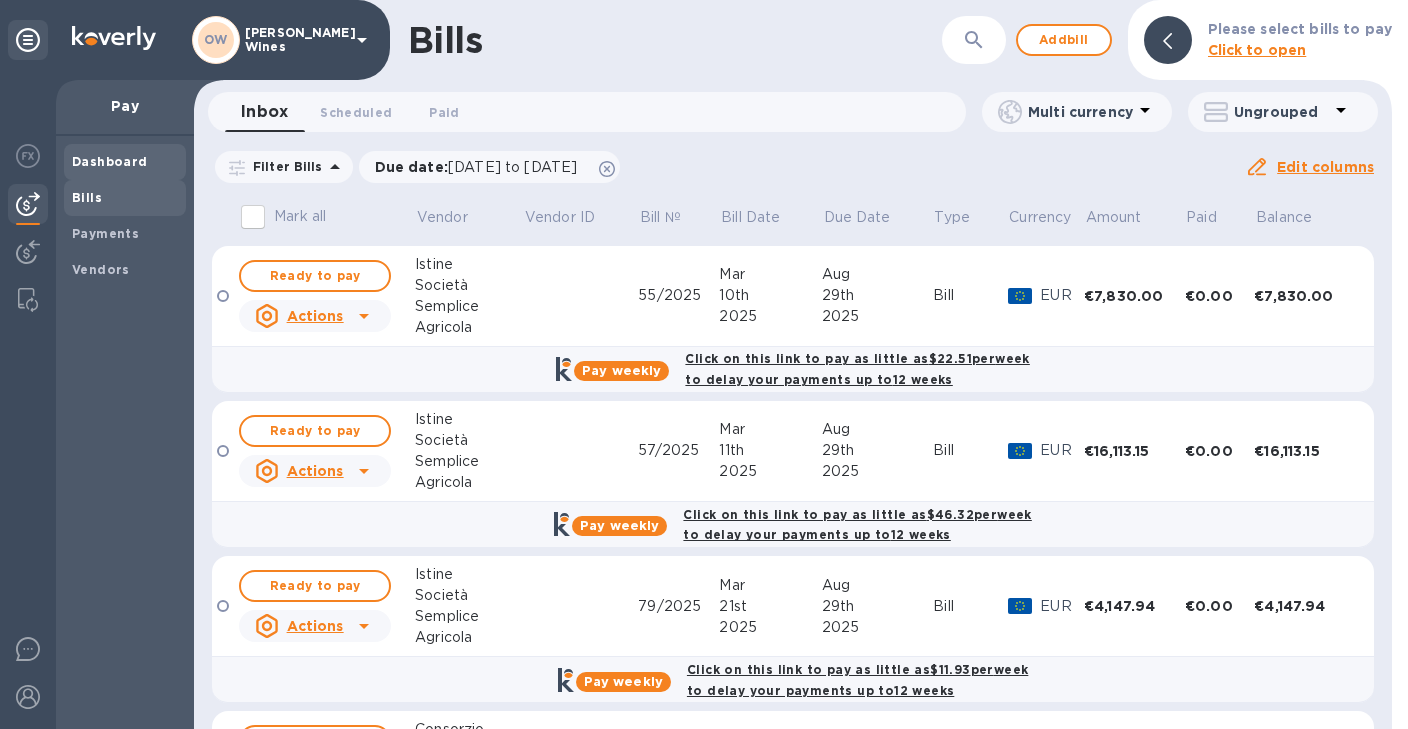 click on "Dashboard" at bounding box center [125, 162] 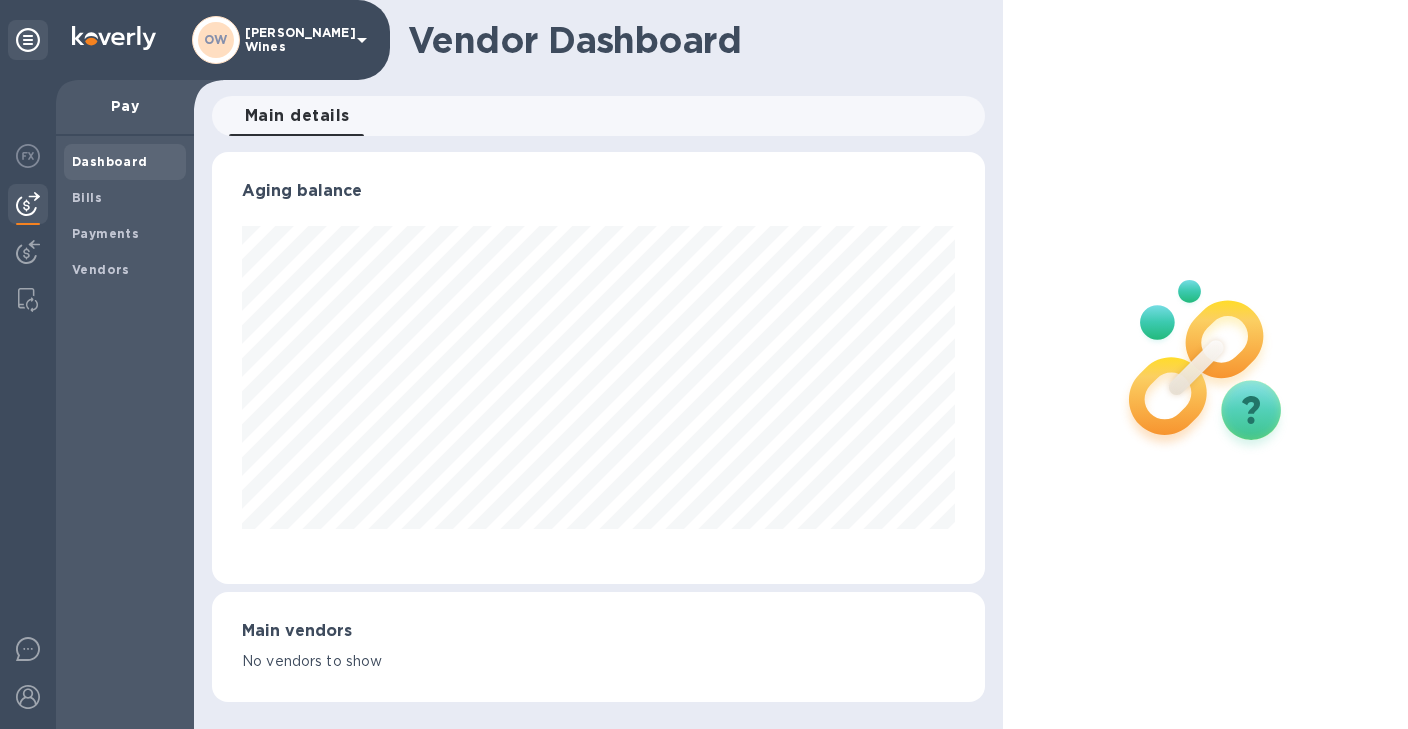scroll, scrollTop: 432, scrollLeft: 765, axis: both 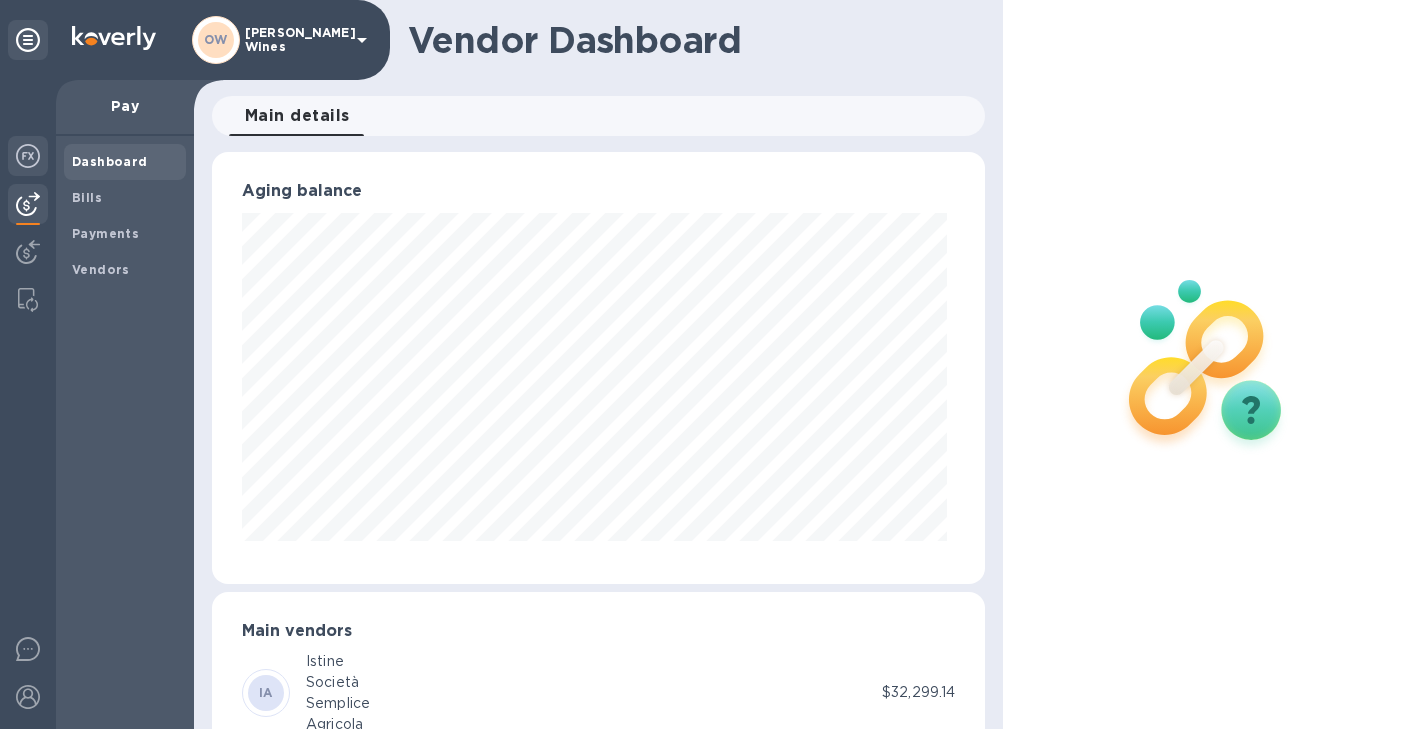click at bounding box center (28, 158) 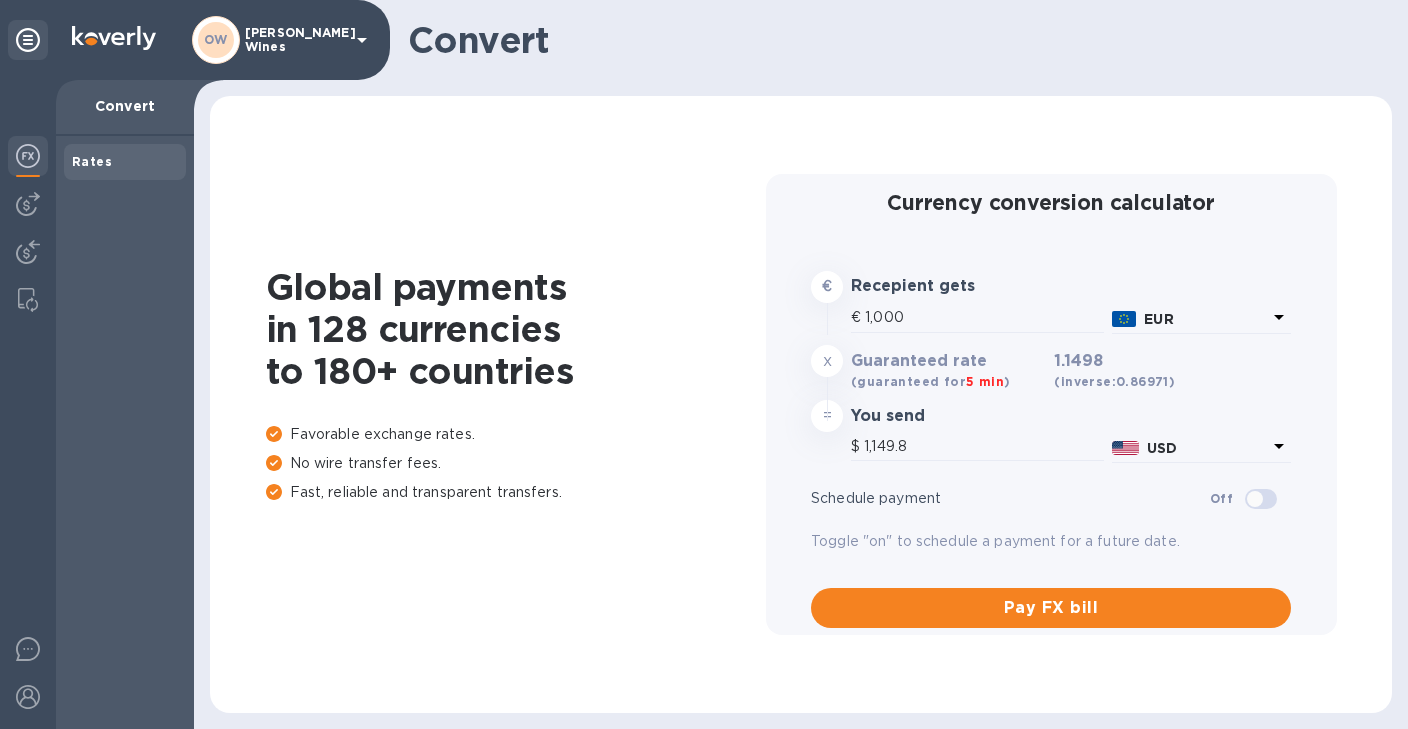 click at bounding box center (1255, 499) 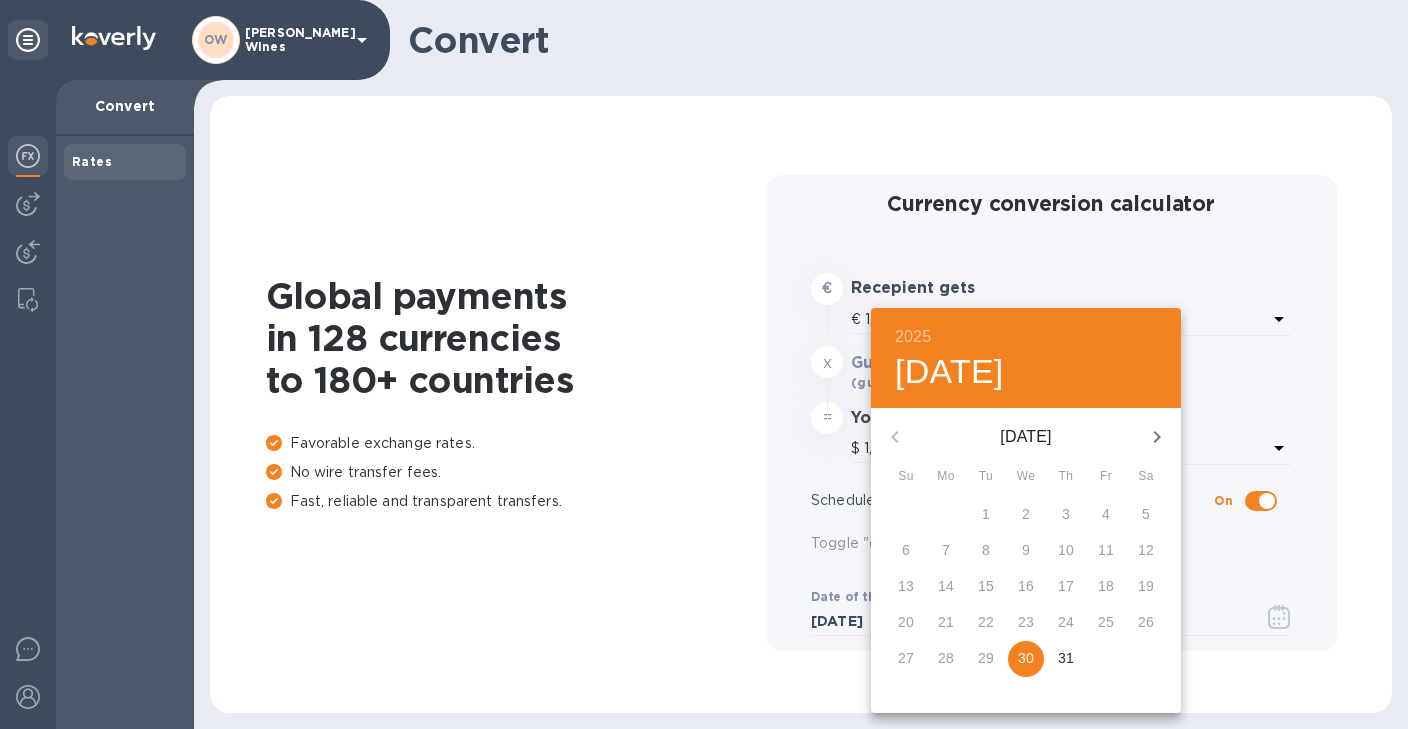 click at bounding box center (704, 364) 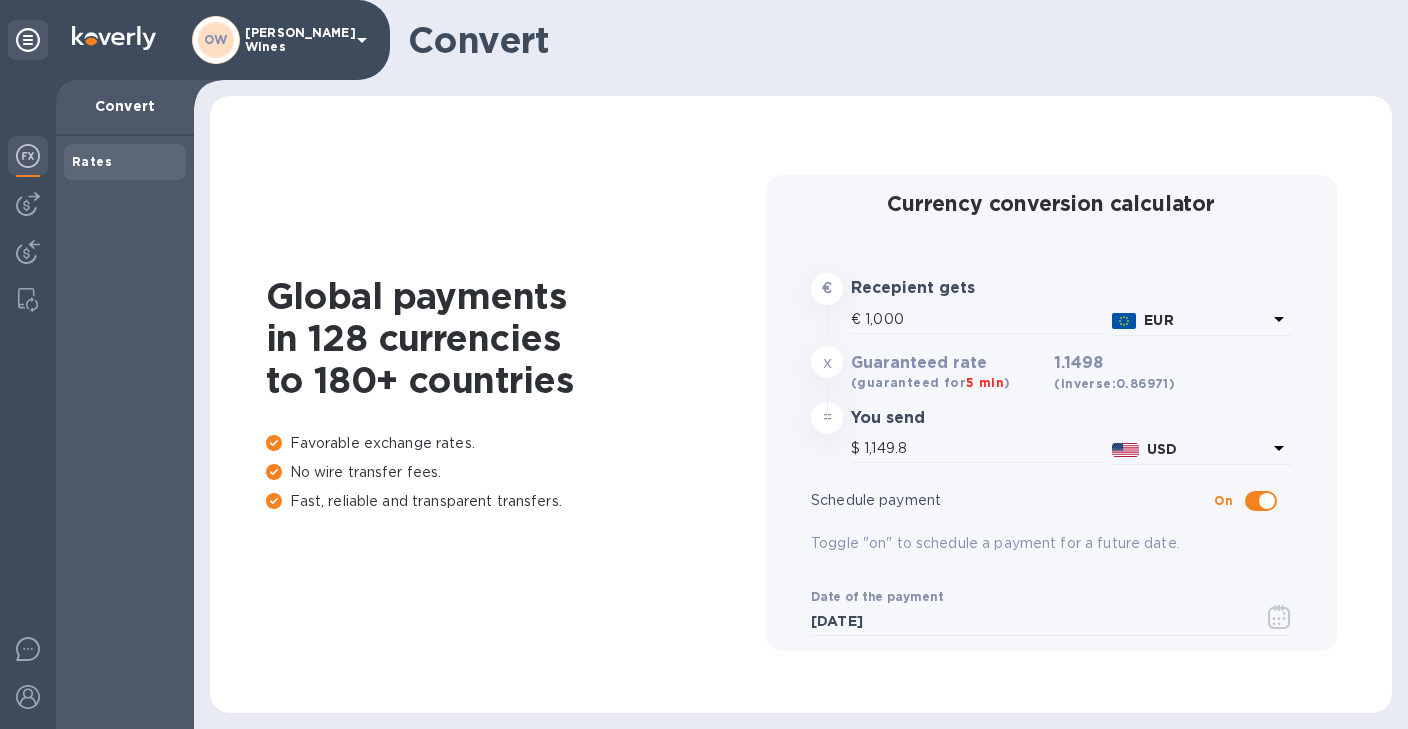 scroll, scrollTop: 1, scrollLeft: 0, axis: vertical 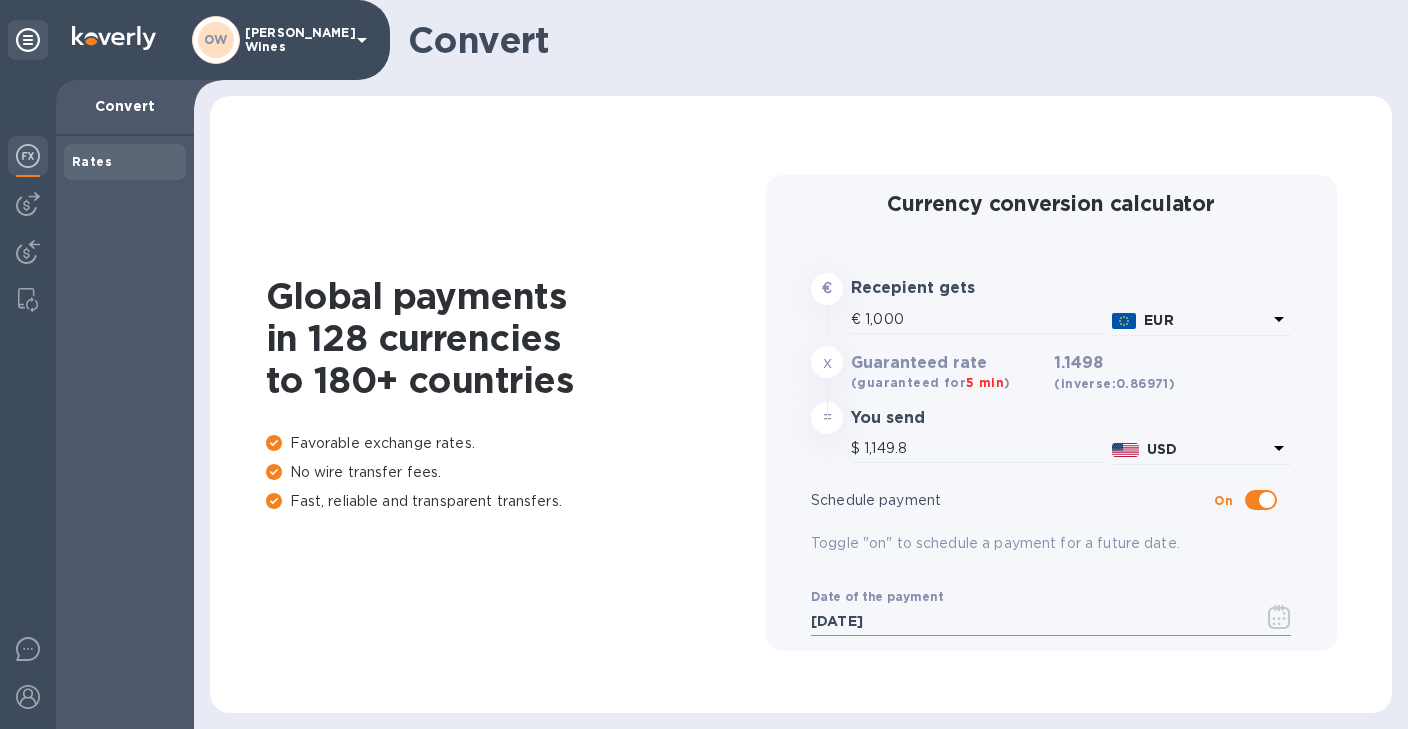 click 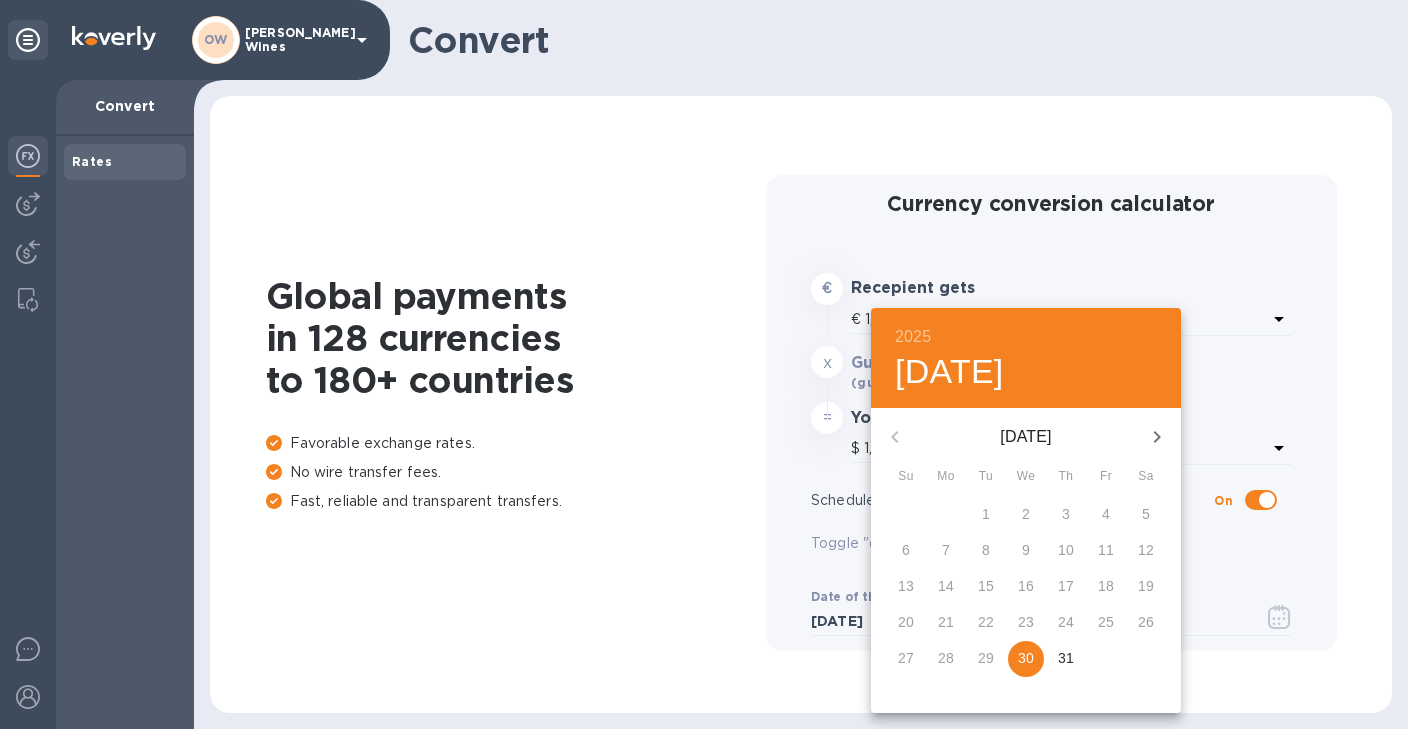 click 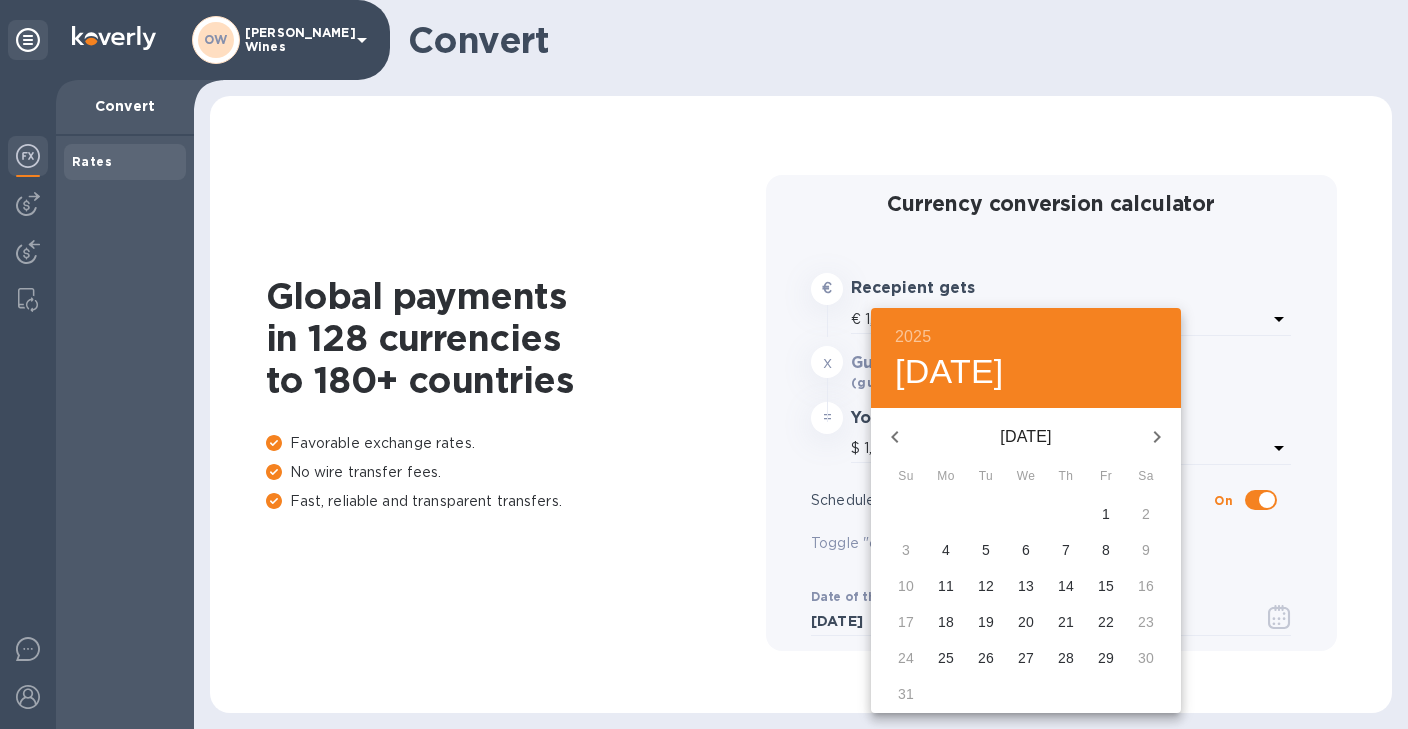 click on "29" at bounding box center [1106, 658] 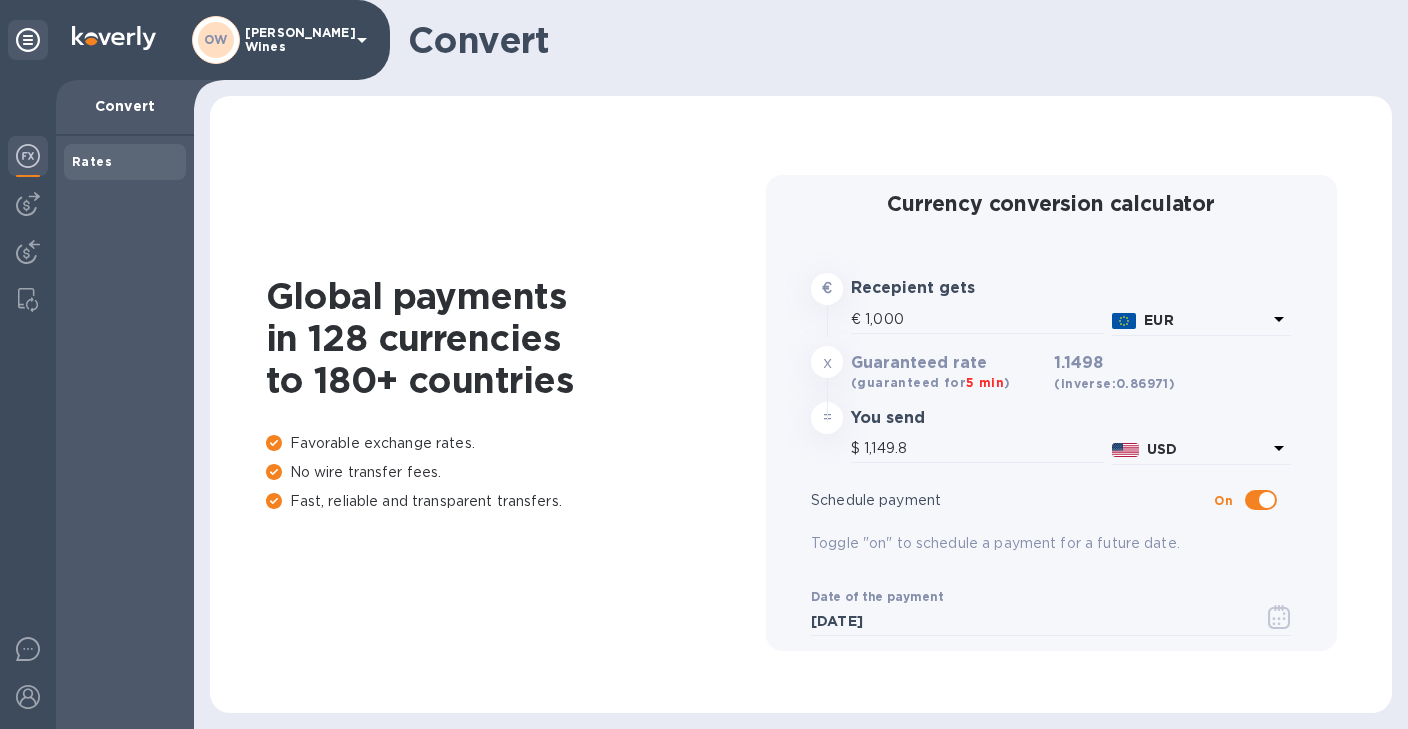 type on "1,155.2" 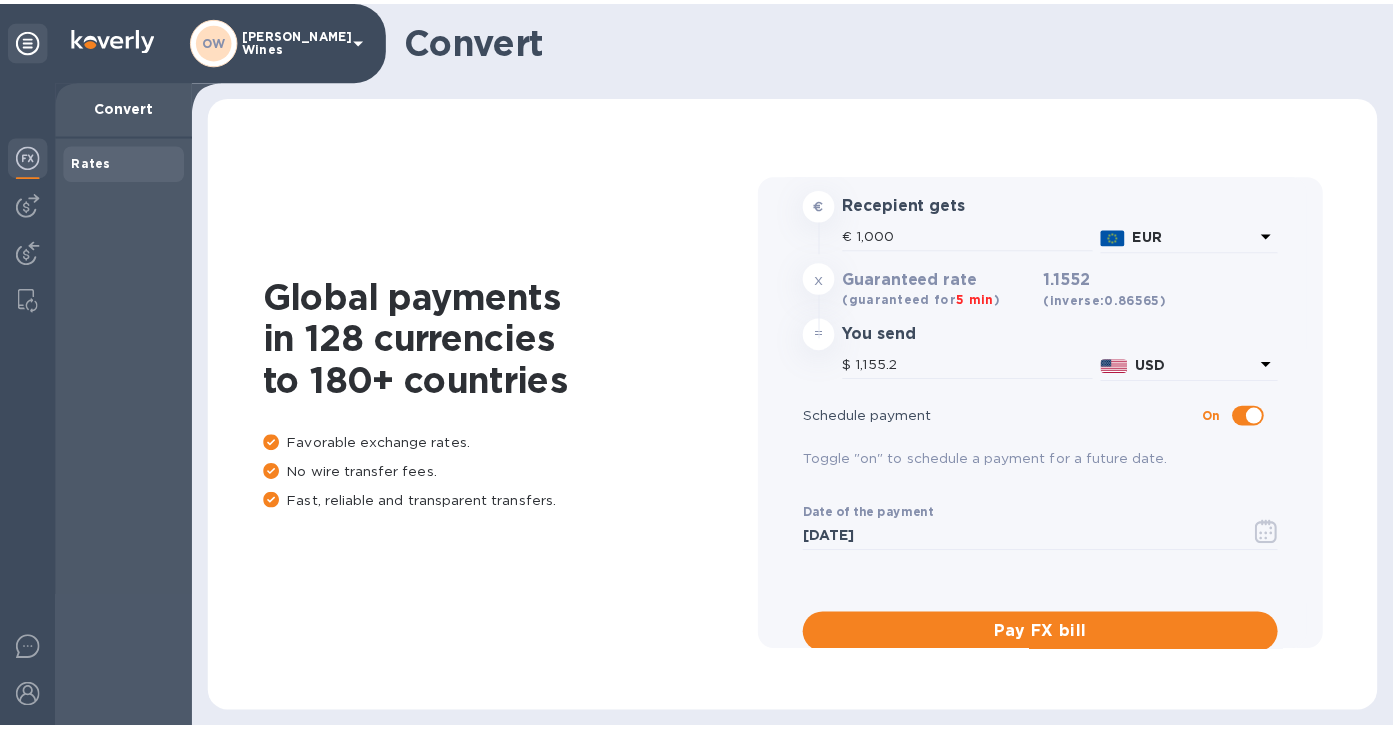 scroll, scrollTop: 103, scrollLeft: 0, axis: vertical 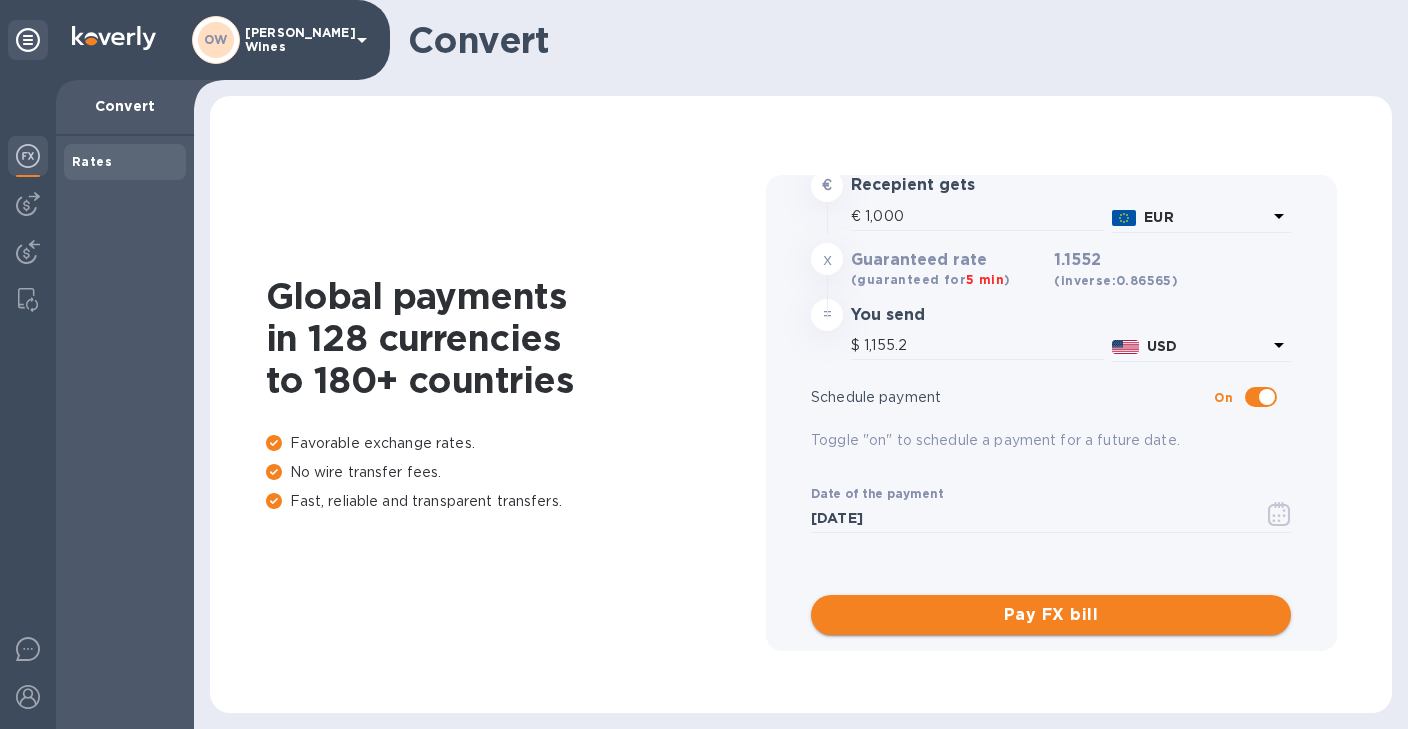 click on "Pay FX bill" at bounding box center (1051, 615) 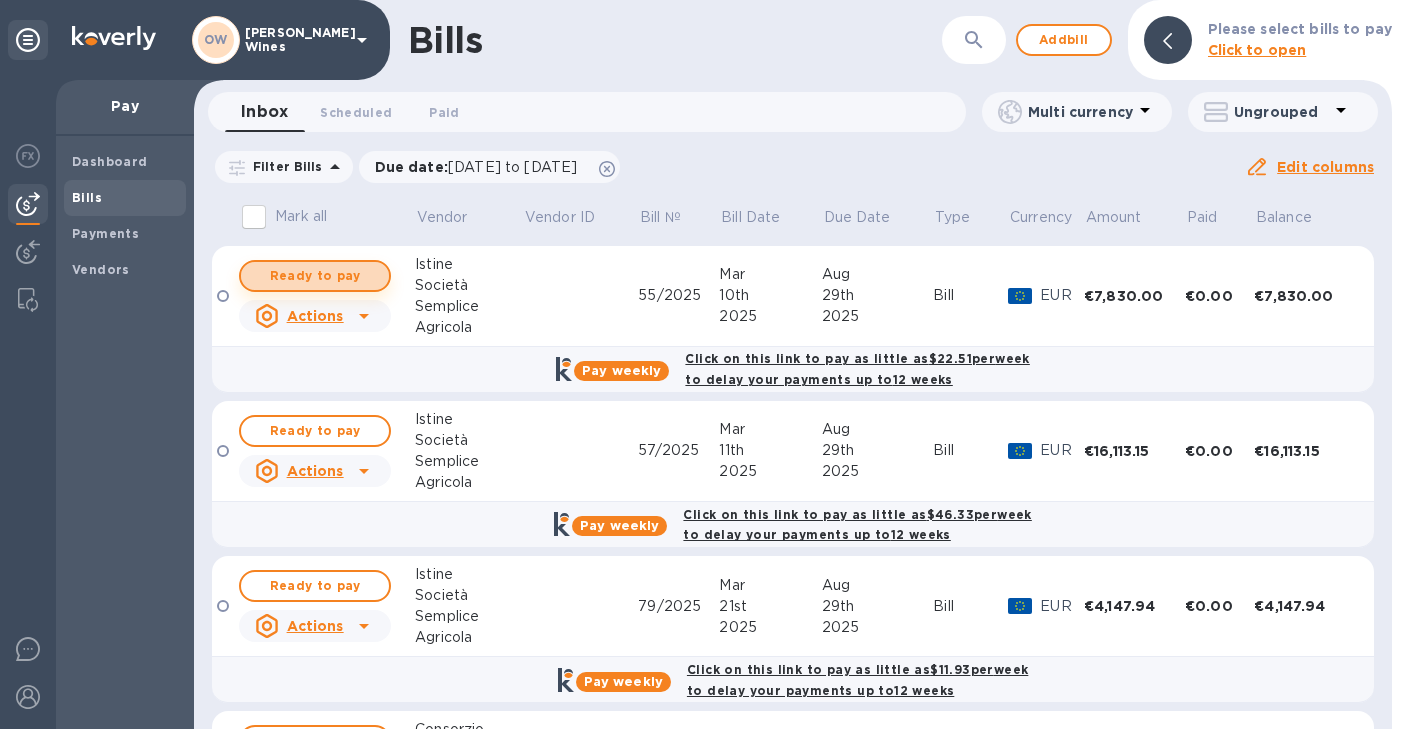 click on "Ready to pay" at bounding box center [315, 276] 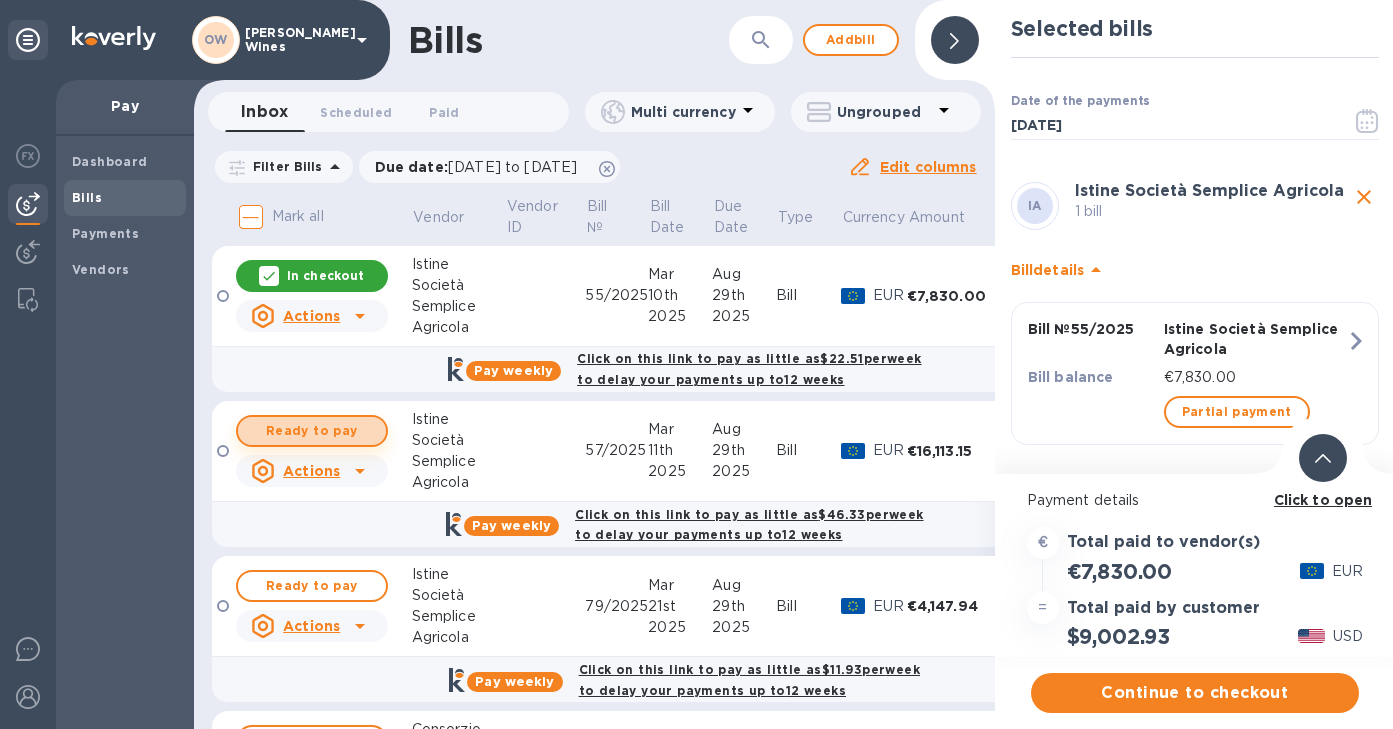 click on "Ready to pay" at bounding box center (312, 431) 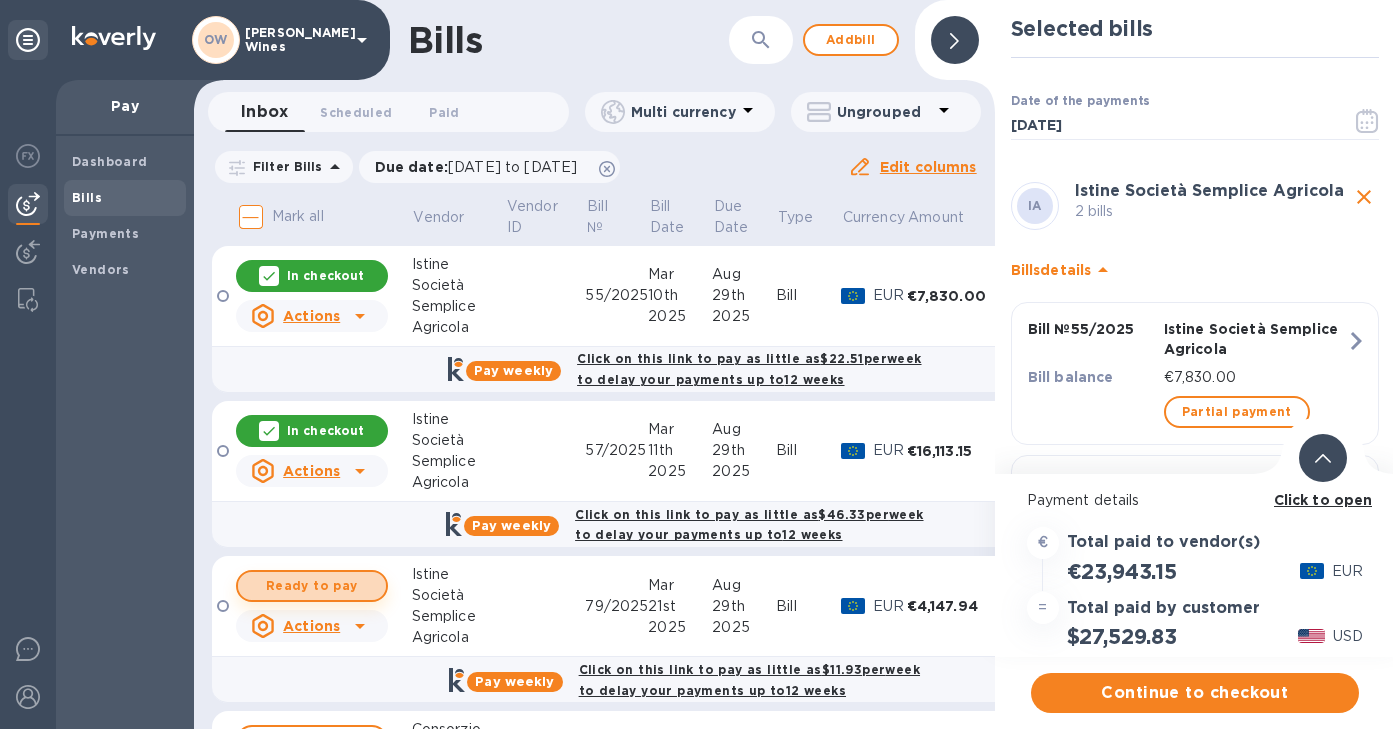 click on "Ready to pay" at bounding box center (312, 586) 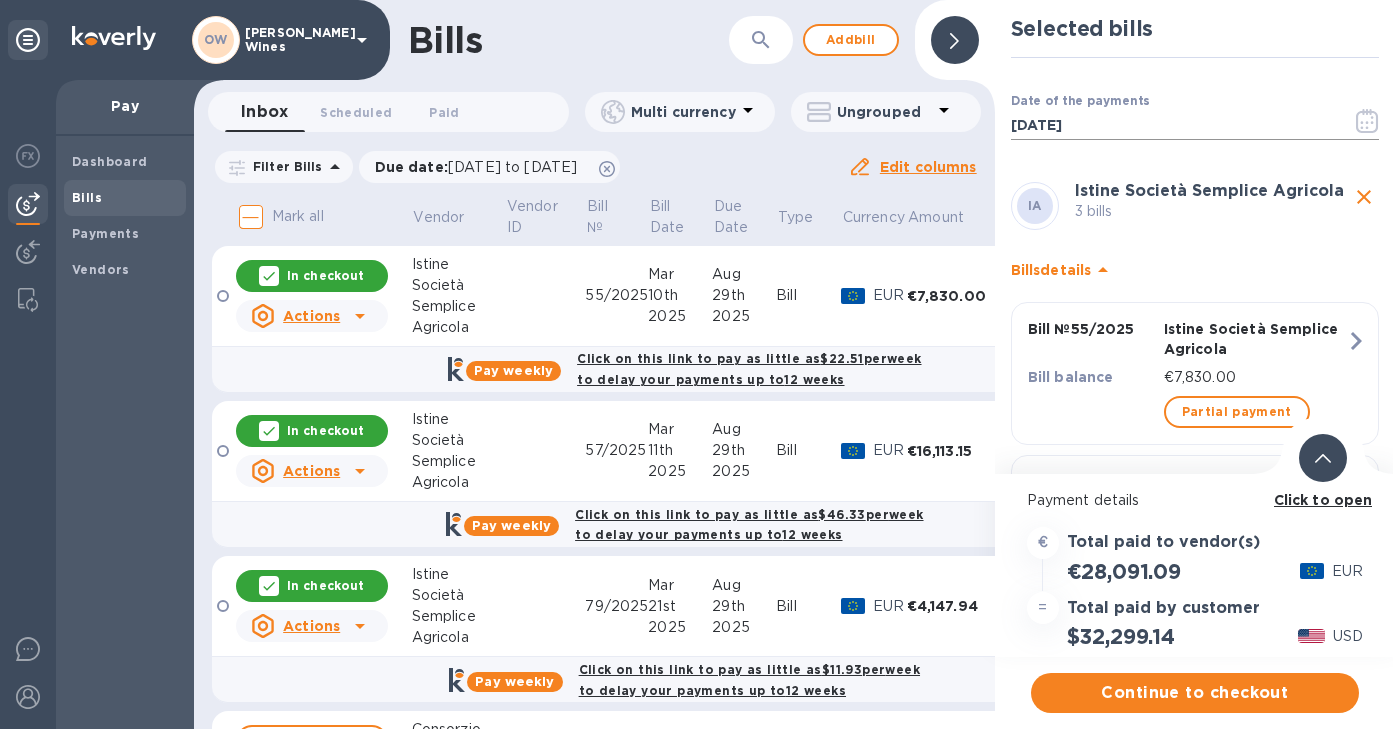 click 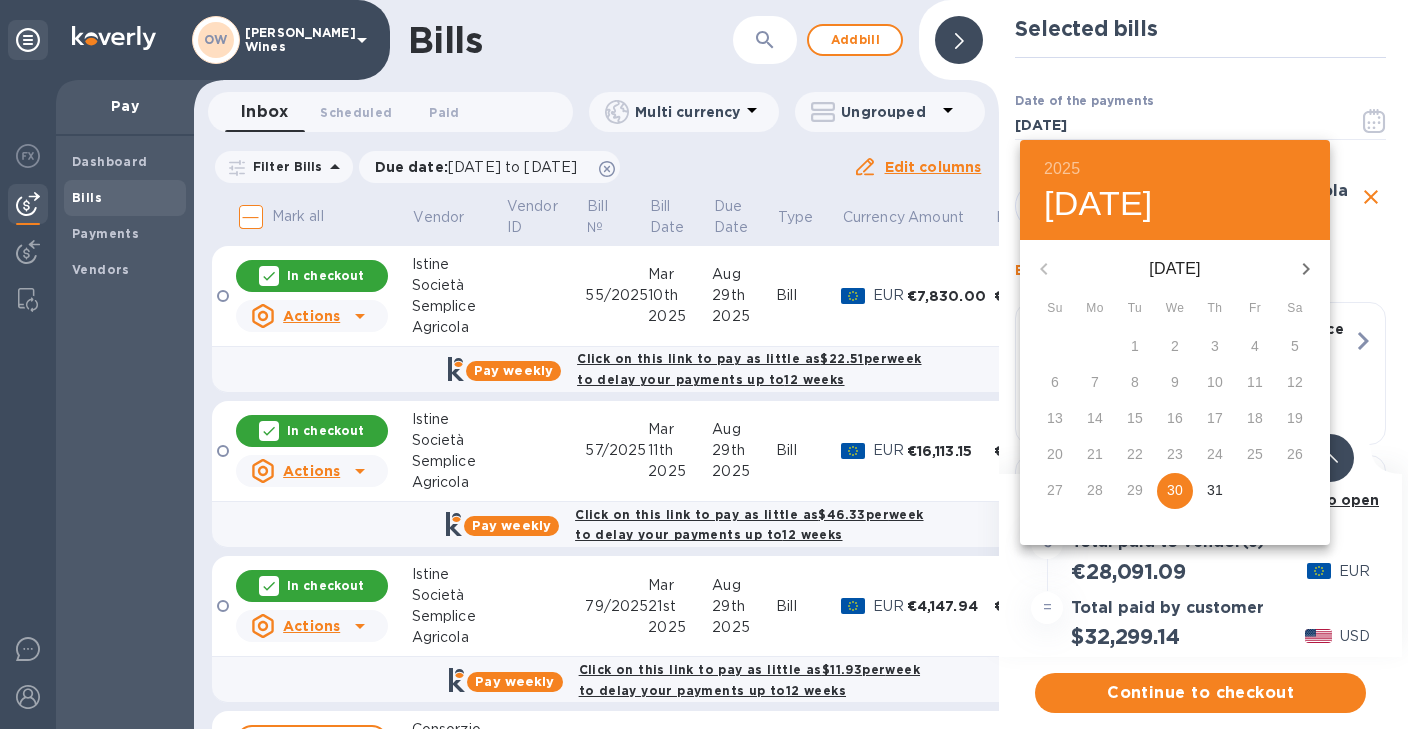 click 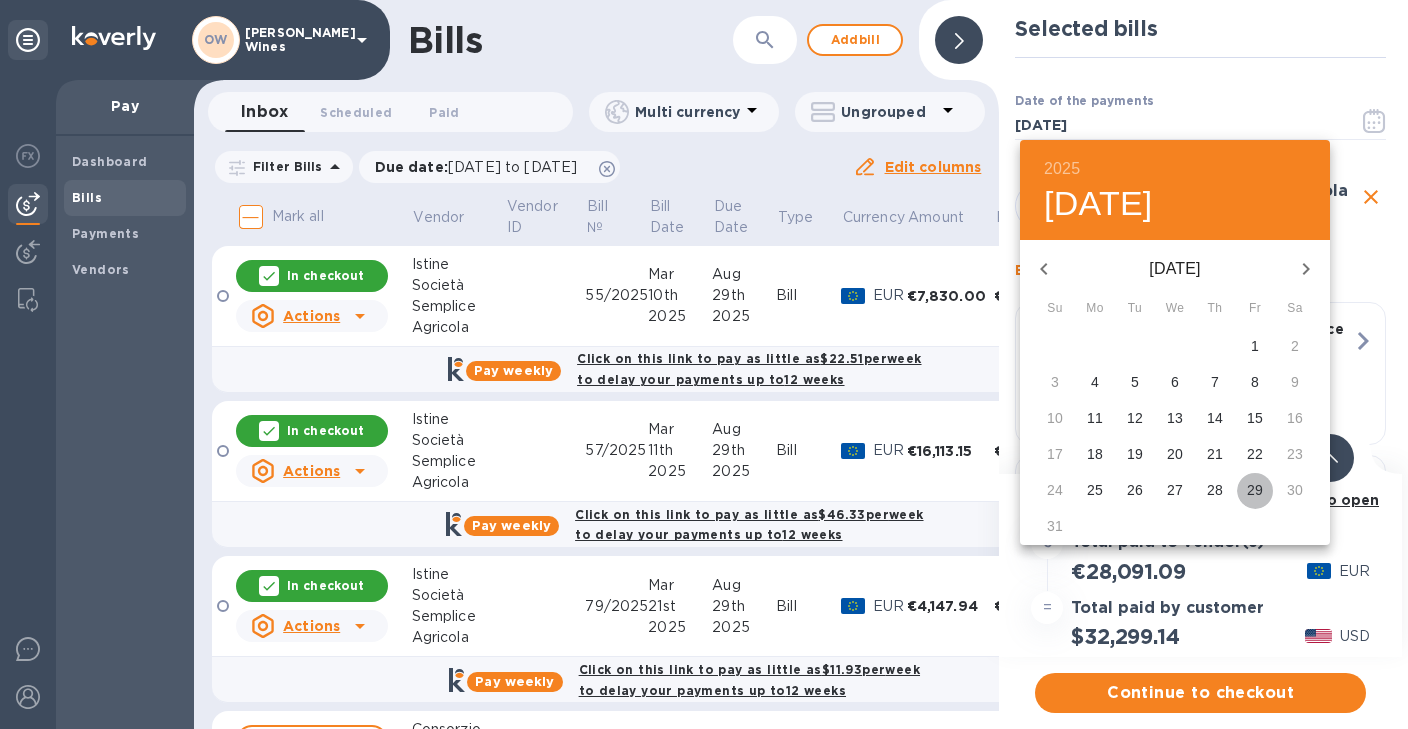 click on "29" at bounding box center [1255, 490] 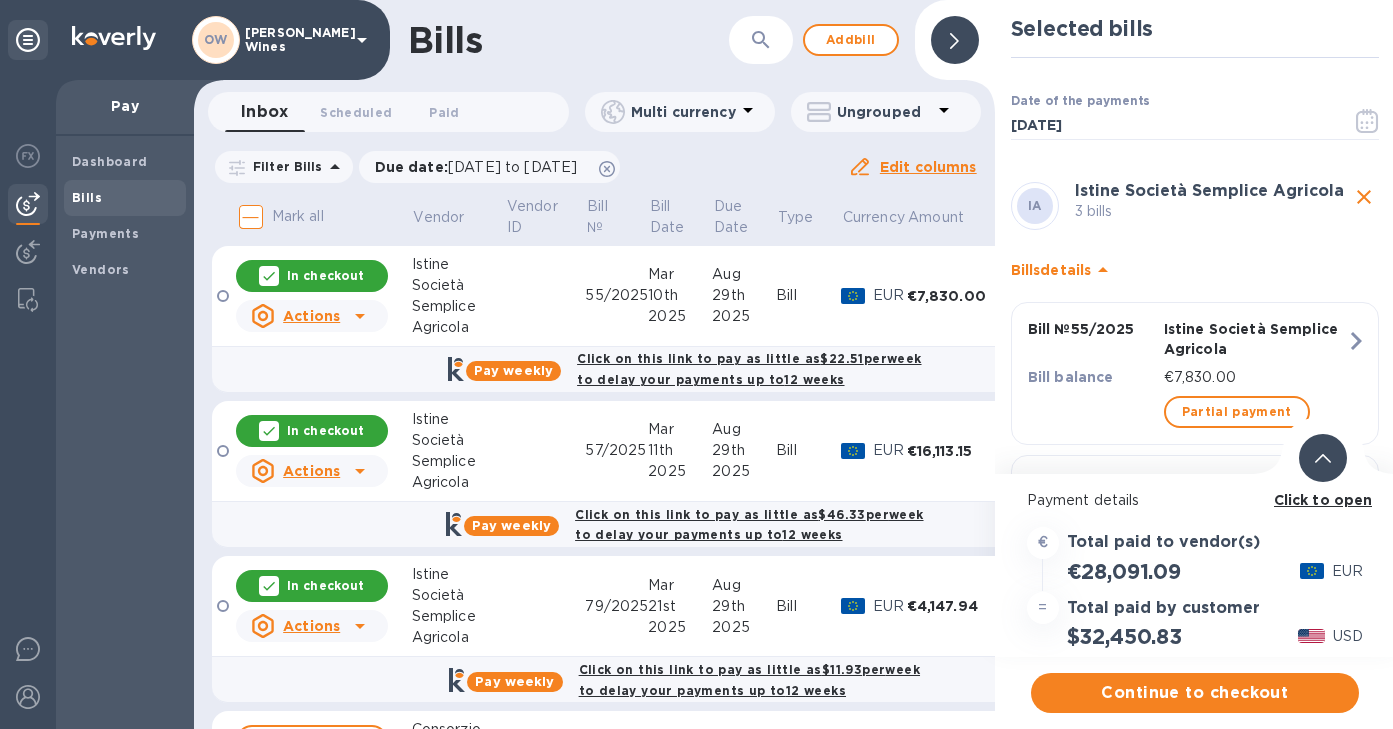 click on "Click to open" at bounding box center (1323, 500) 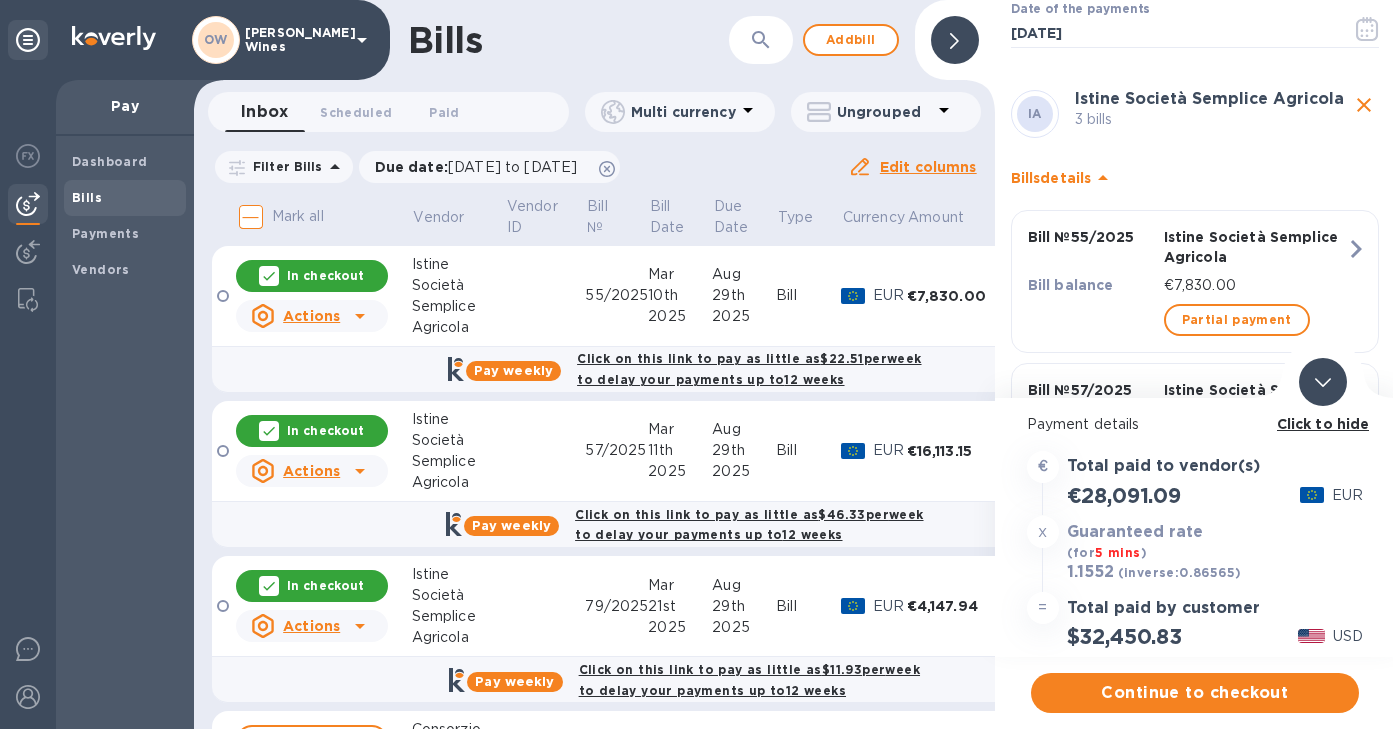 scroll, scrollTop: 93, scrollLeft: 0, axis: vertical 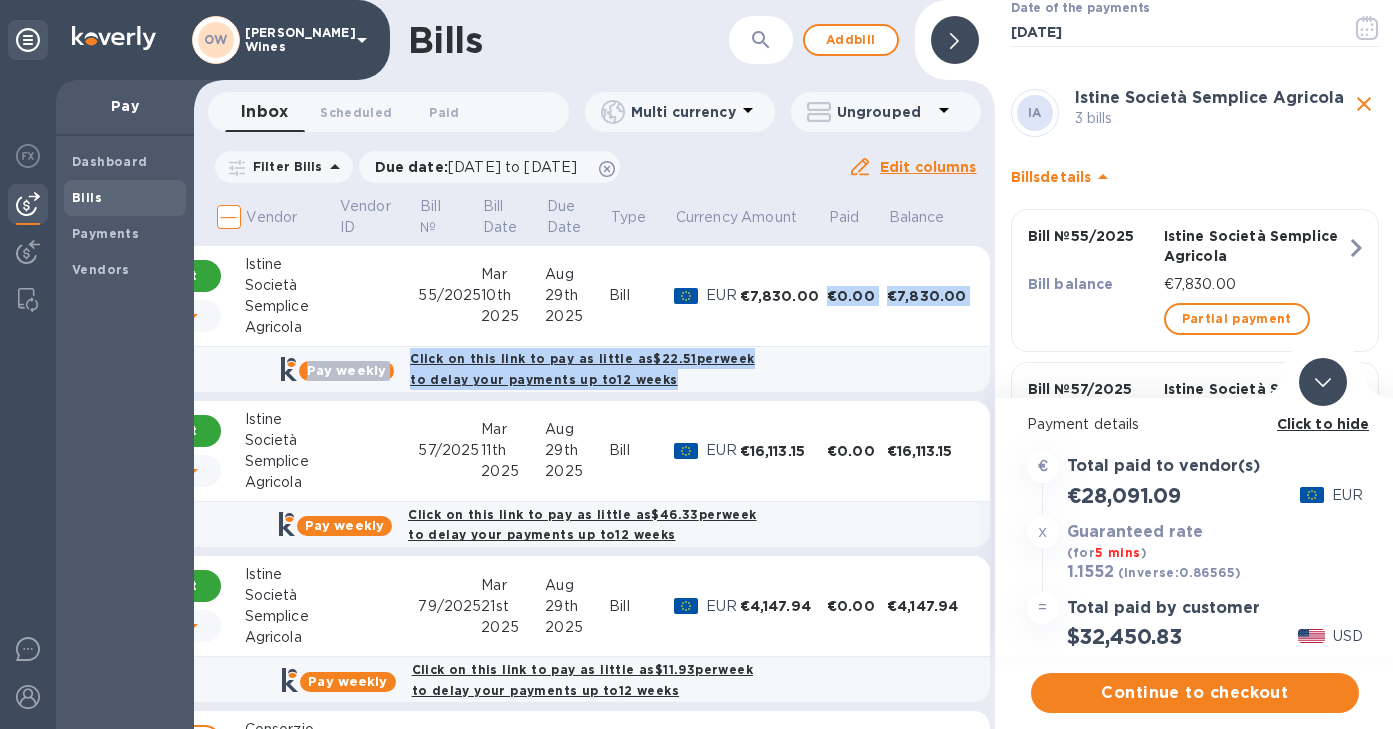 drag, startPoint x: 986, startPoint y: 277, endPoint x: 988, endPoint y: 355, distance: 78.025635 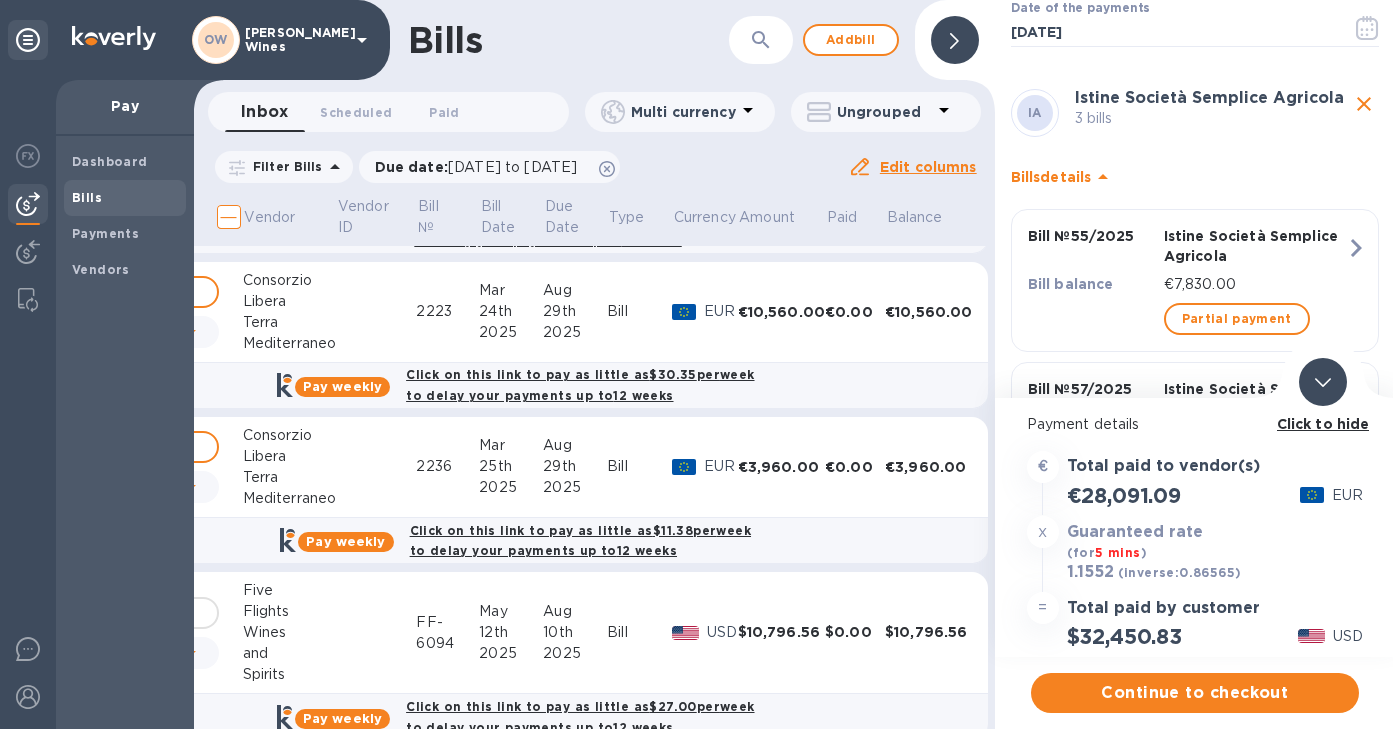 scroll, scrollTop: 747, scrollLeft: 170, axis: both 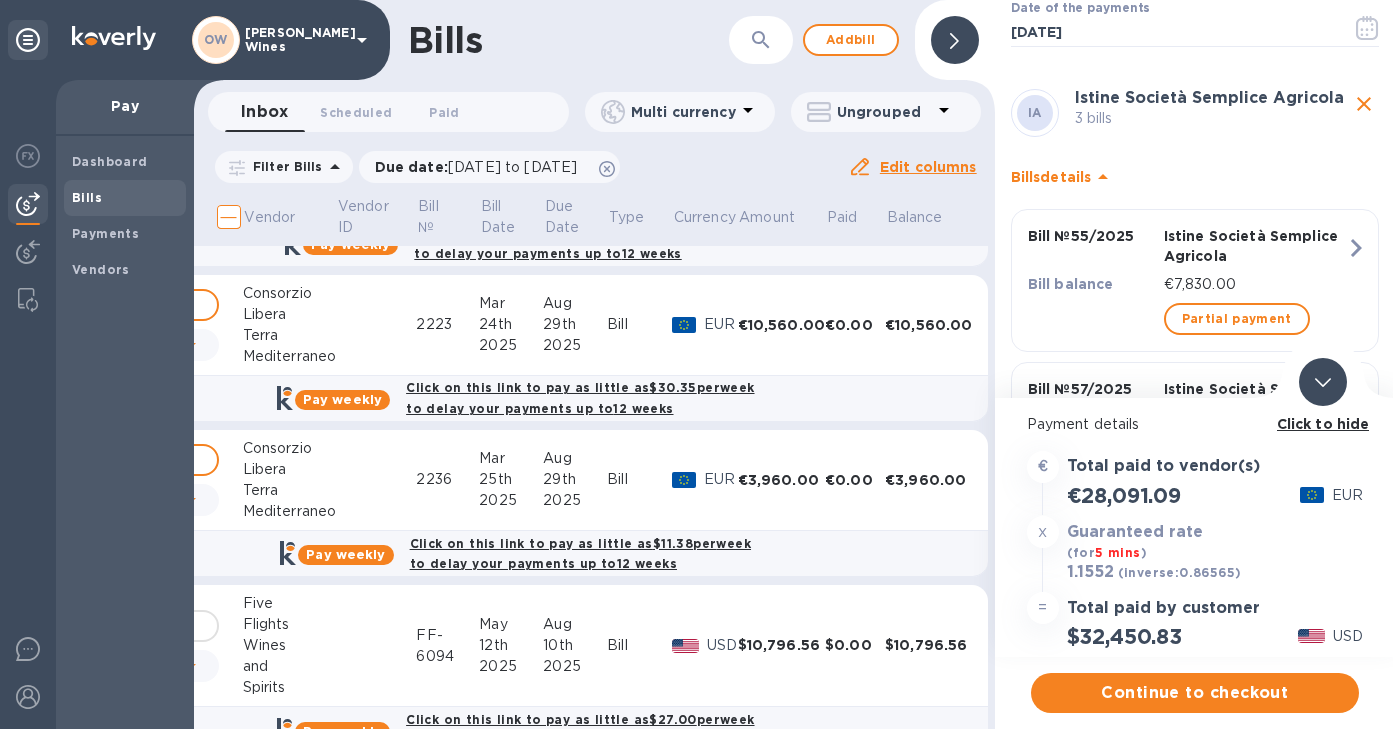 click on "Pay weekly Click on this link to pay as little as  $11.38  per  week    to delay your payments up to  12 weeks" at bounding box center [516, 554] 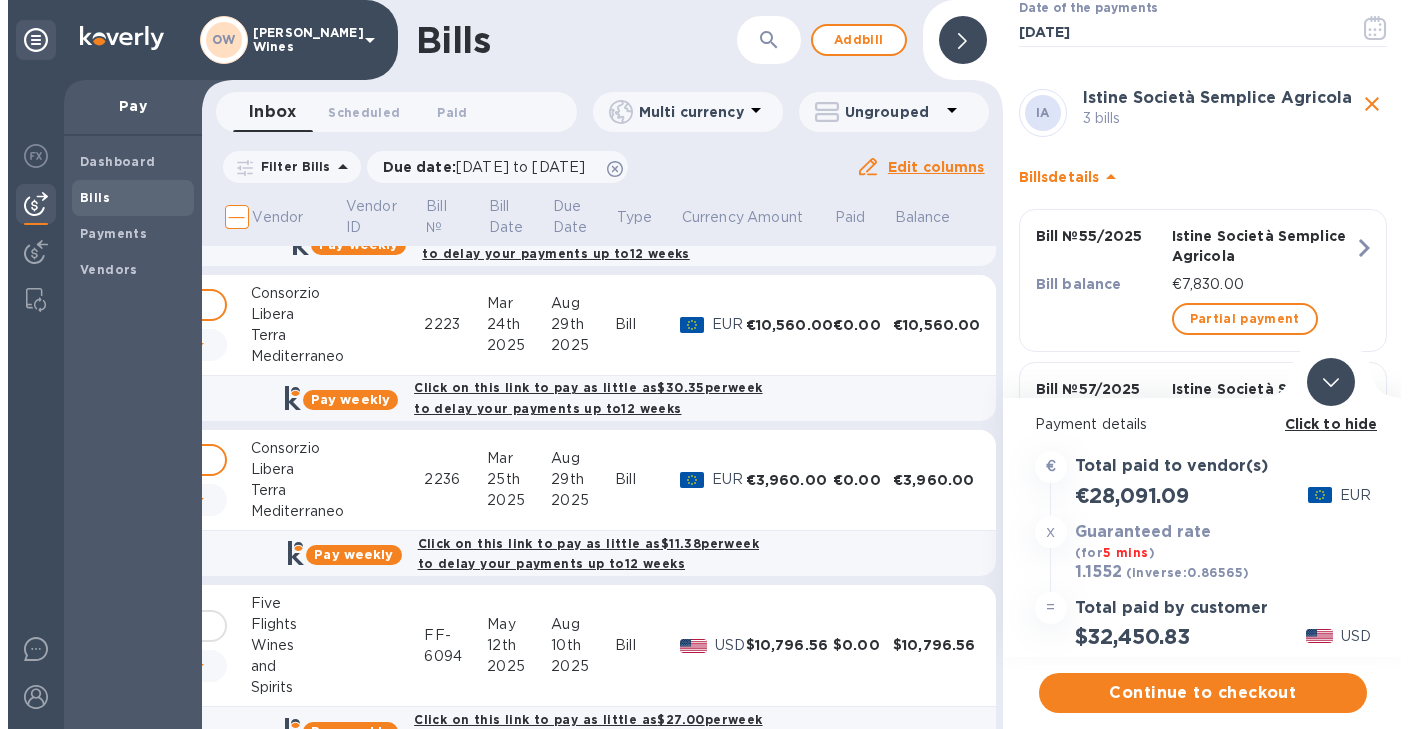 scroll, scrollTop: 0, scrollLeft: 0, axis: both 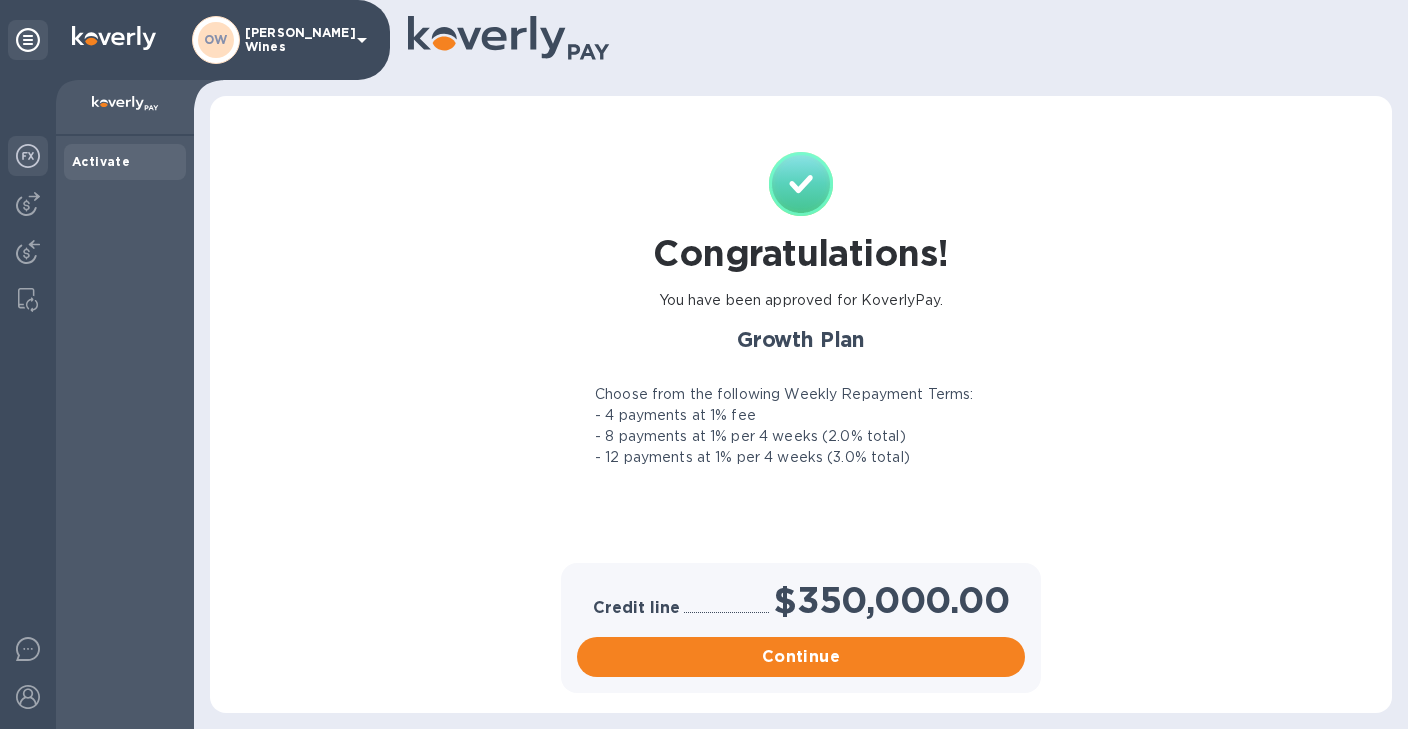 click at bounding box center (28, 156) 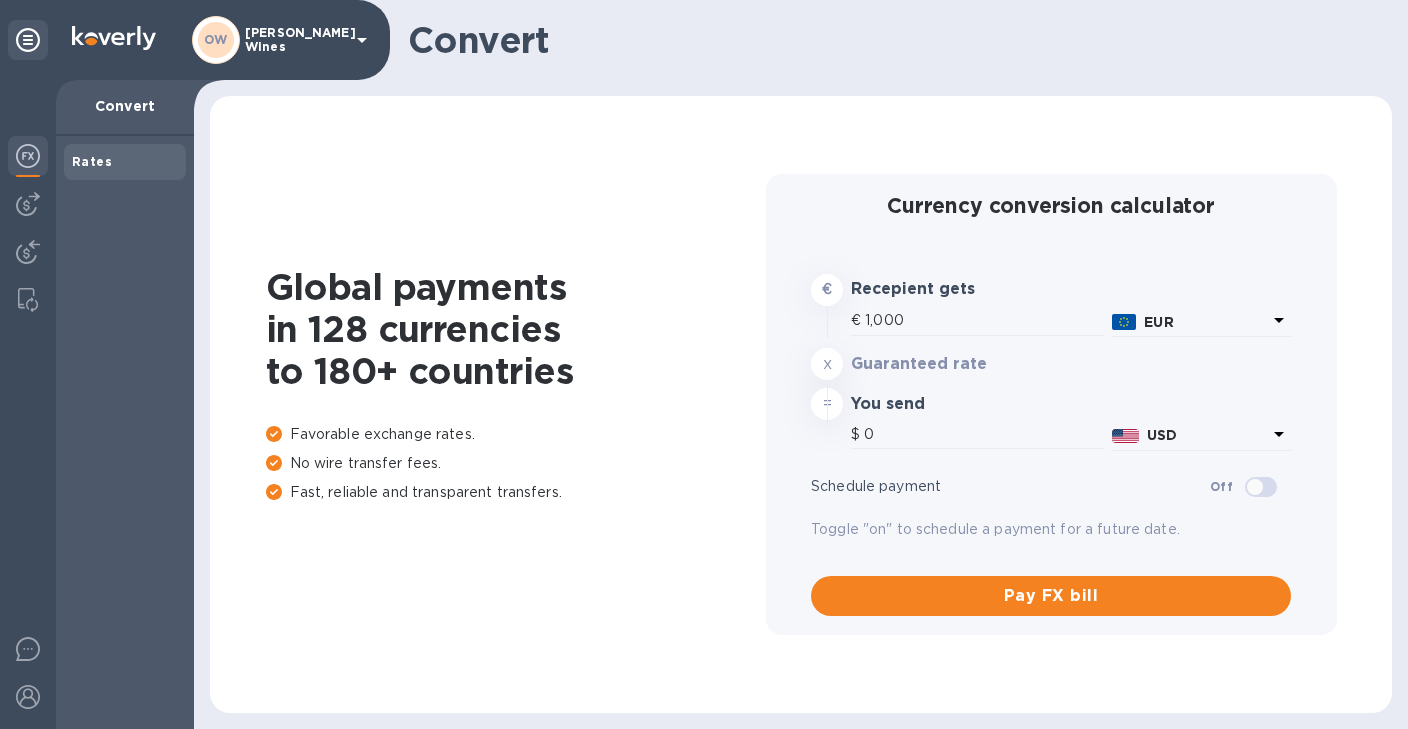 type on "1,149.8" 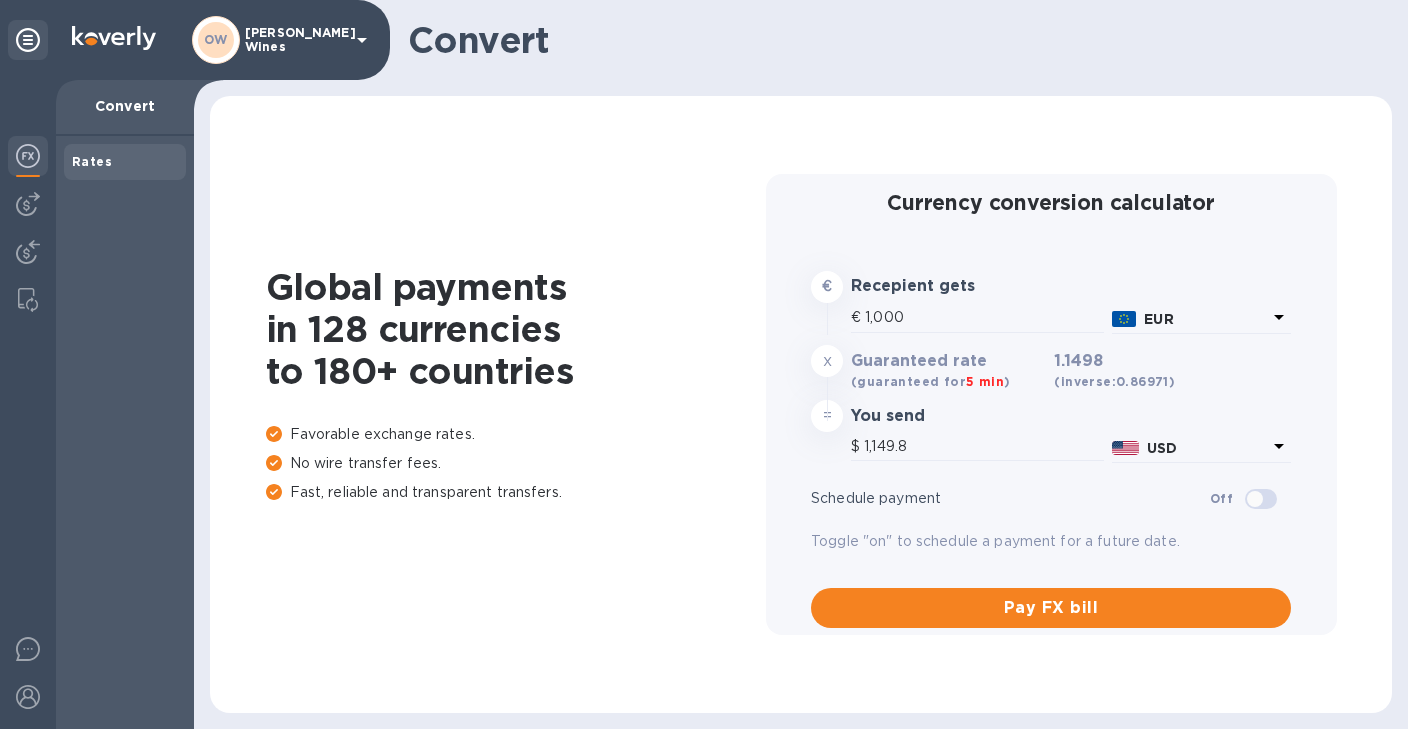 click at bounding box center [1255, 499] 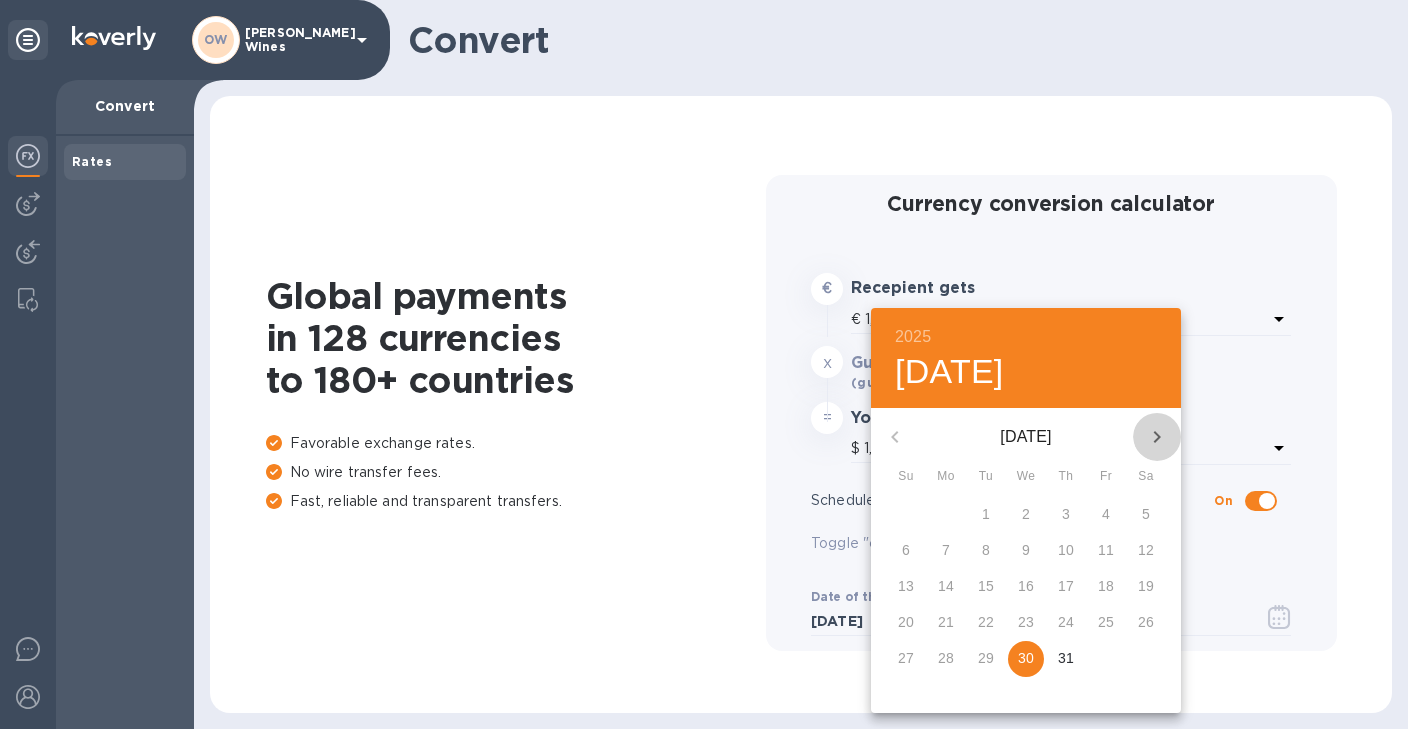 click 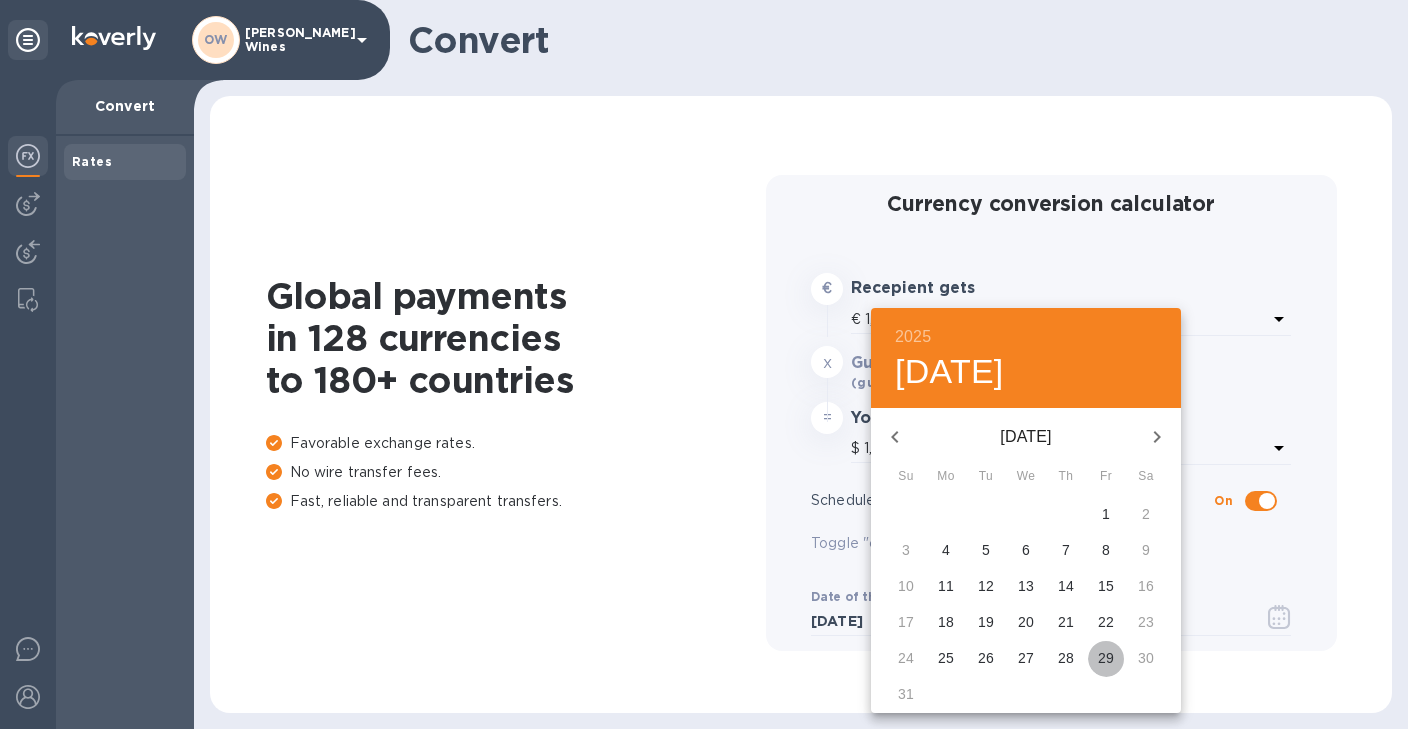 click on "29" at bounding box center (1106, 658) 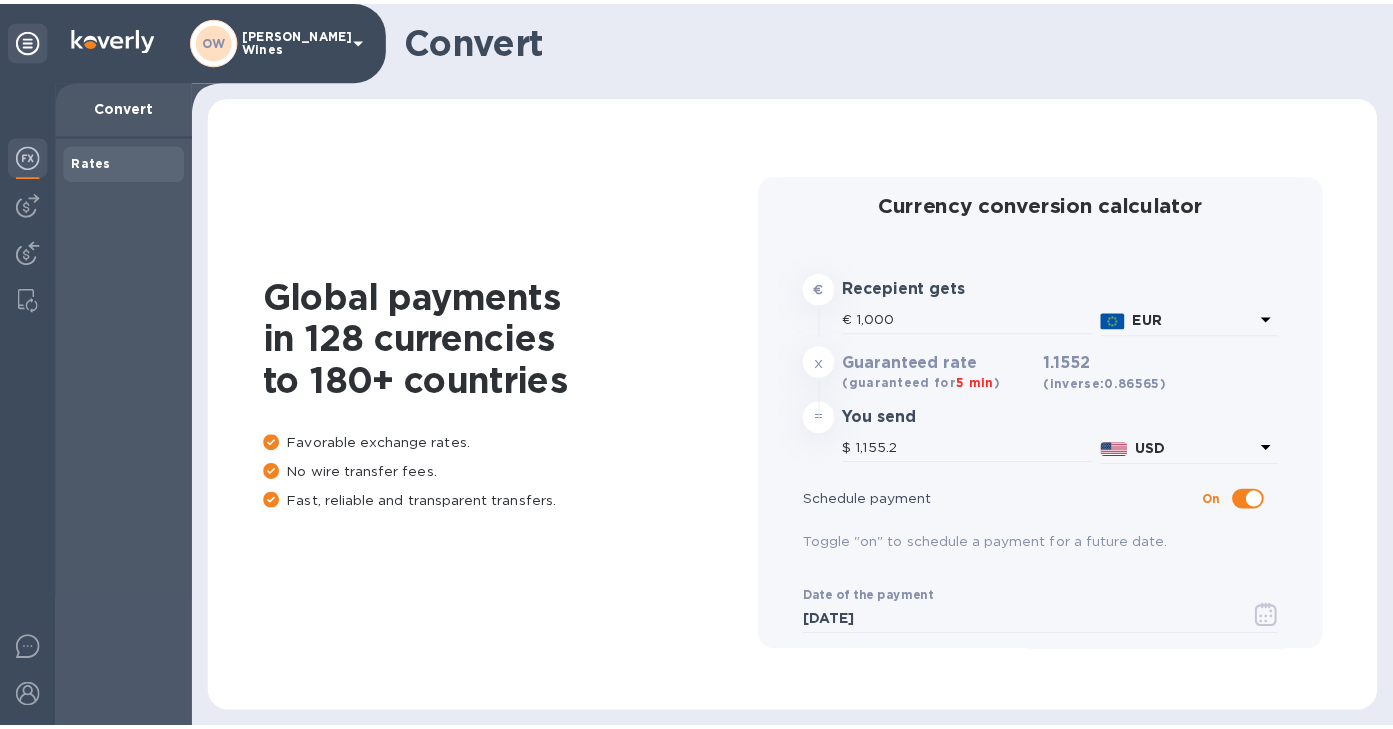 scroll, scrollTop: 103, scrollLeft: 0, axis: vertical 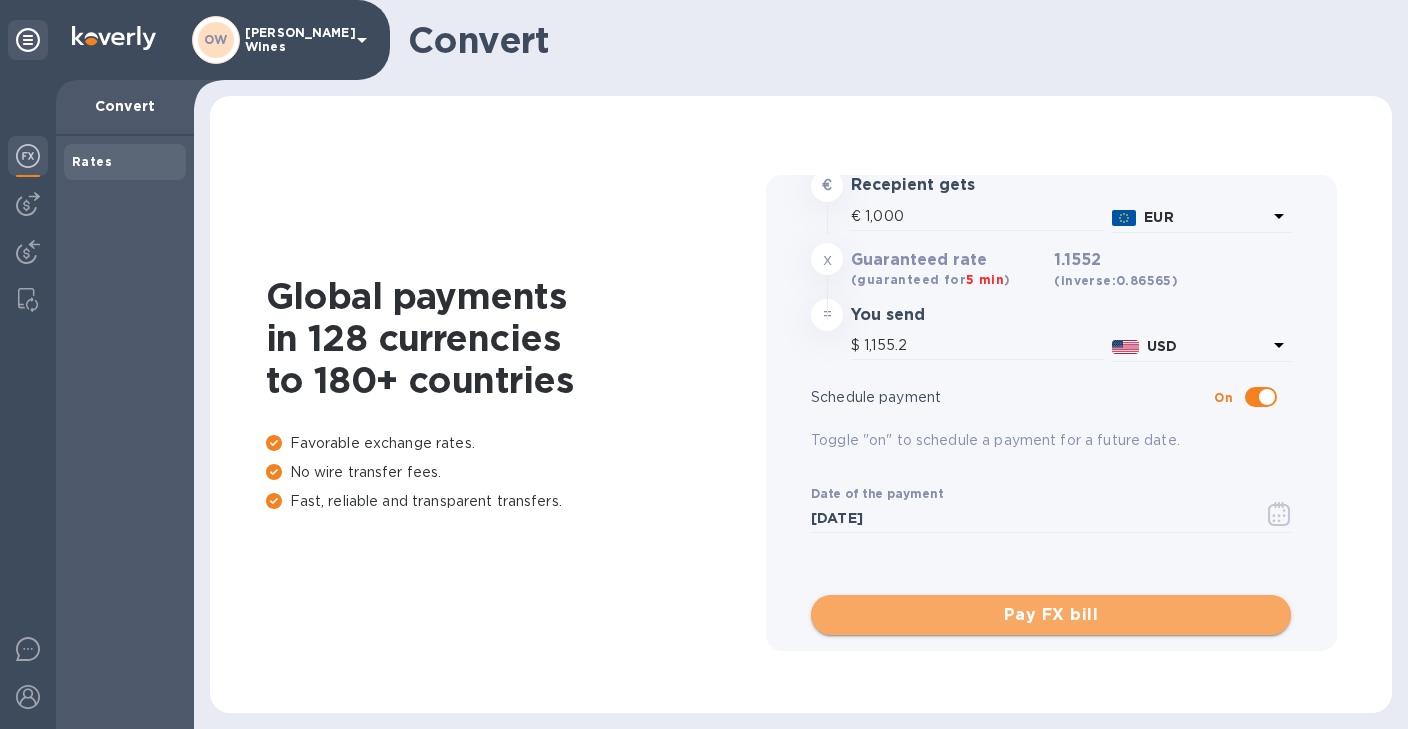 click on "Pay FX bill" at bounding box center (1051, 615) 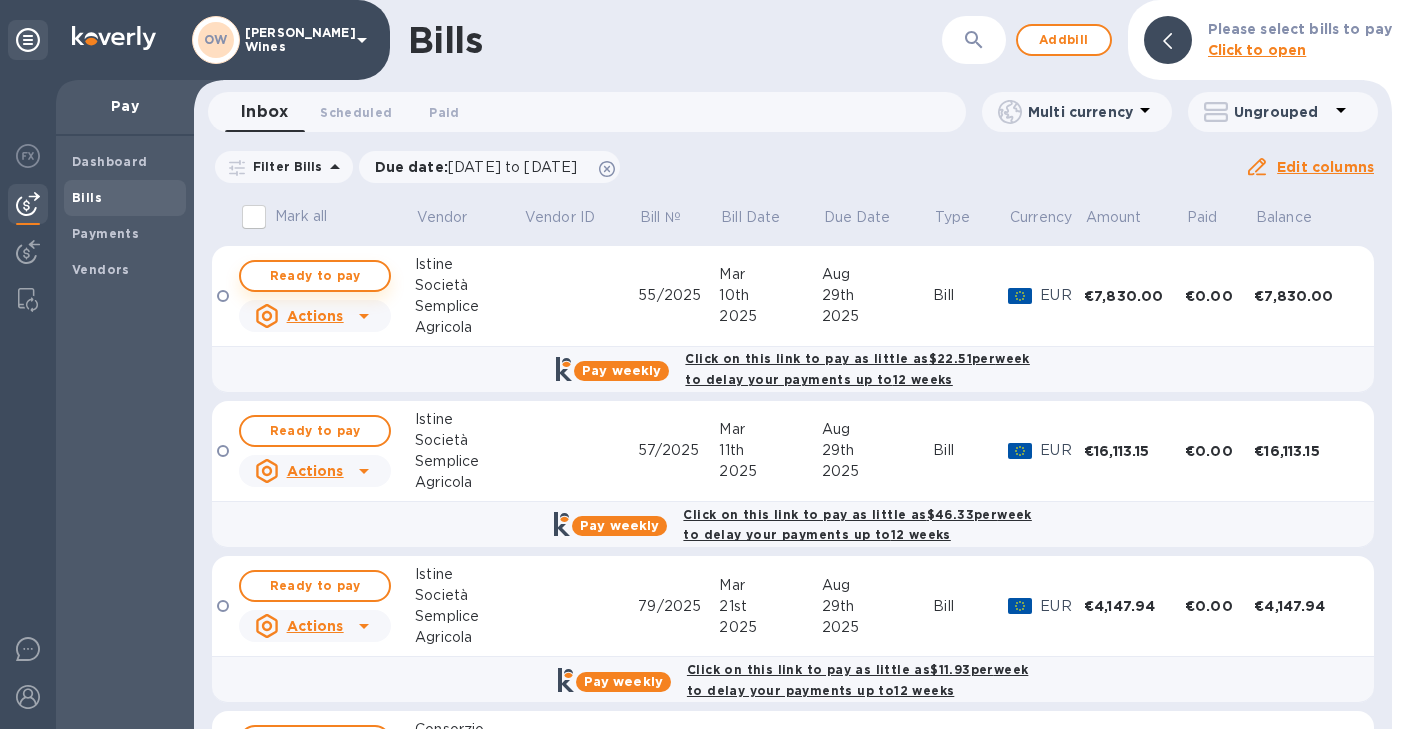 click on "Ready to pay" at bounding box center (315, 276) 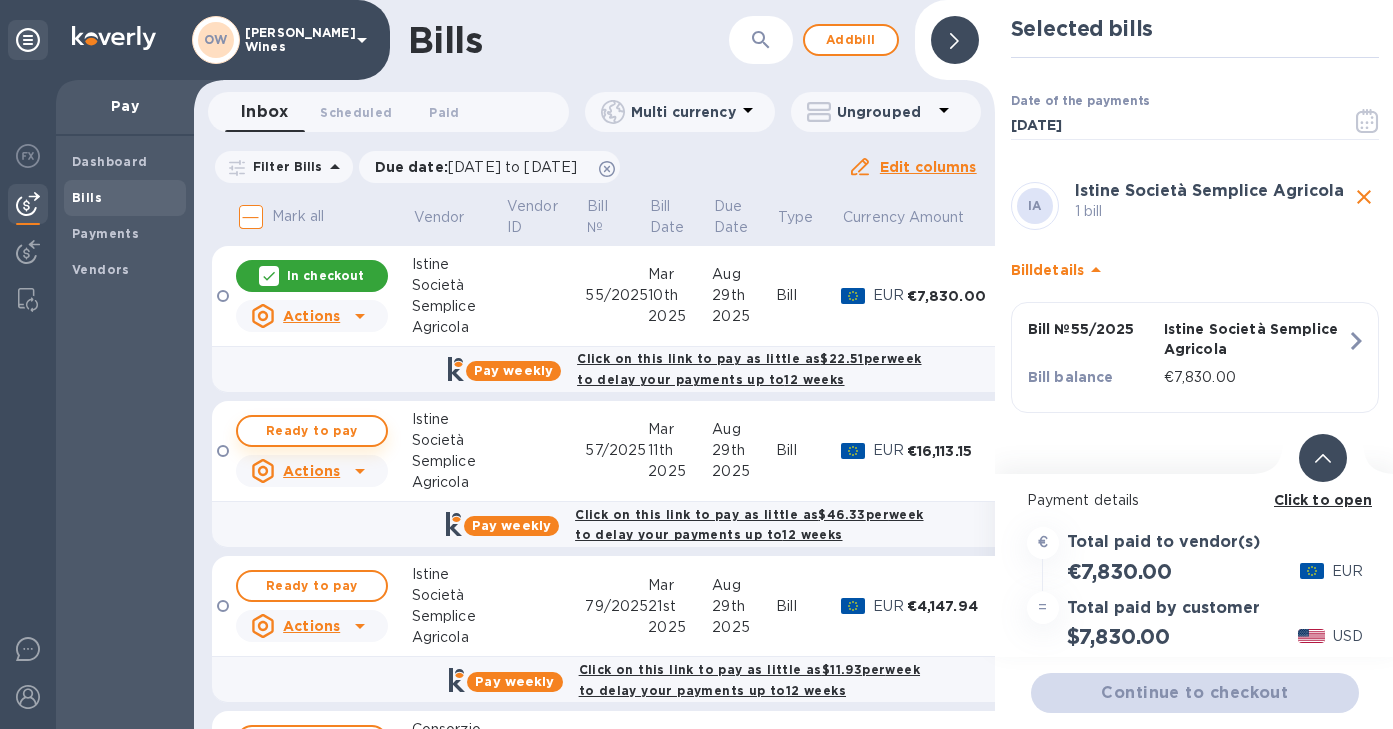 click on "Ready to pay" at bounding box center [312, 431] 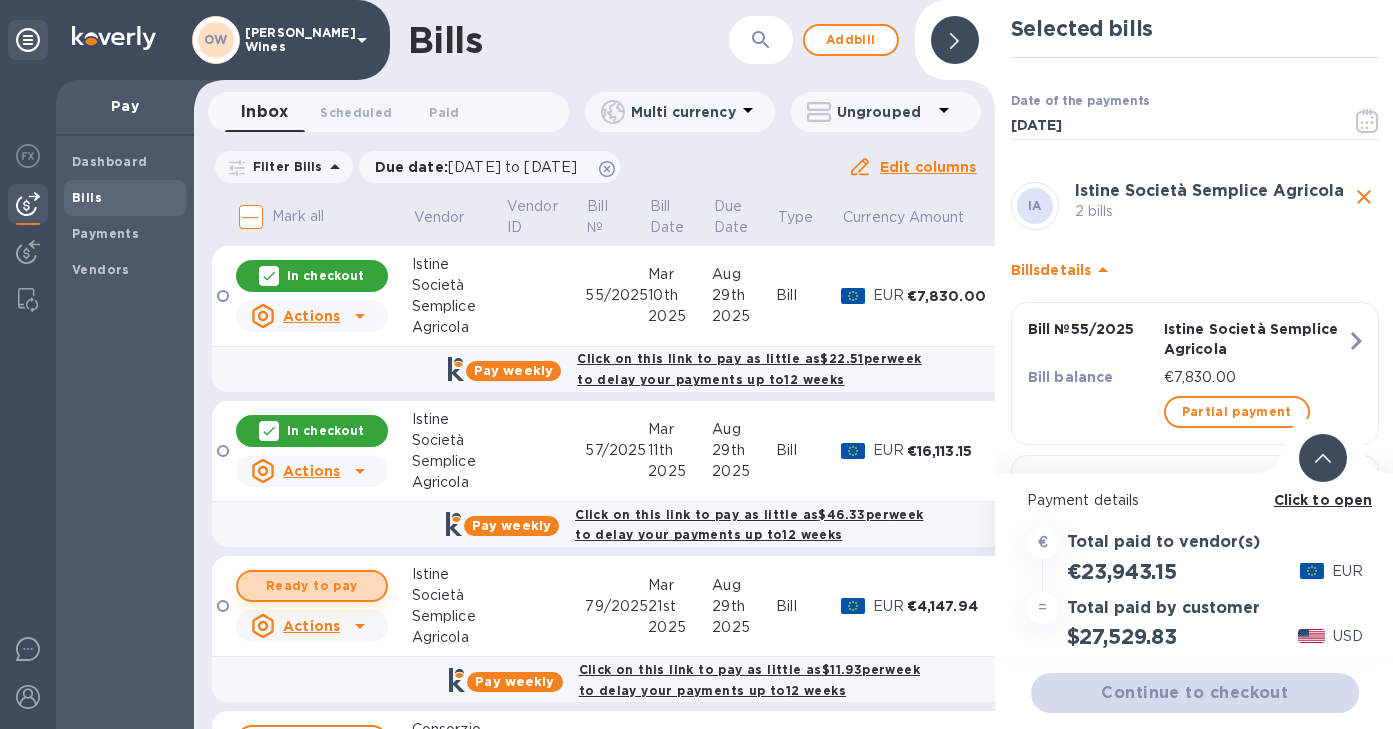 click on "Ready to pay" at bounding box center (312, 586) 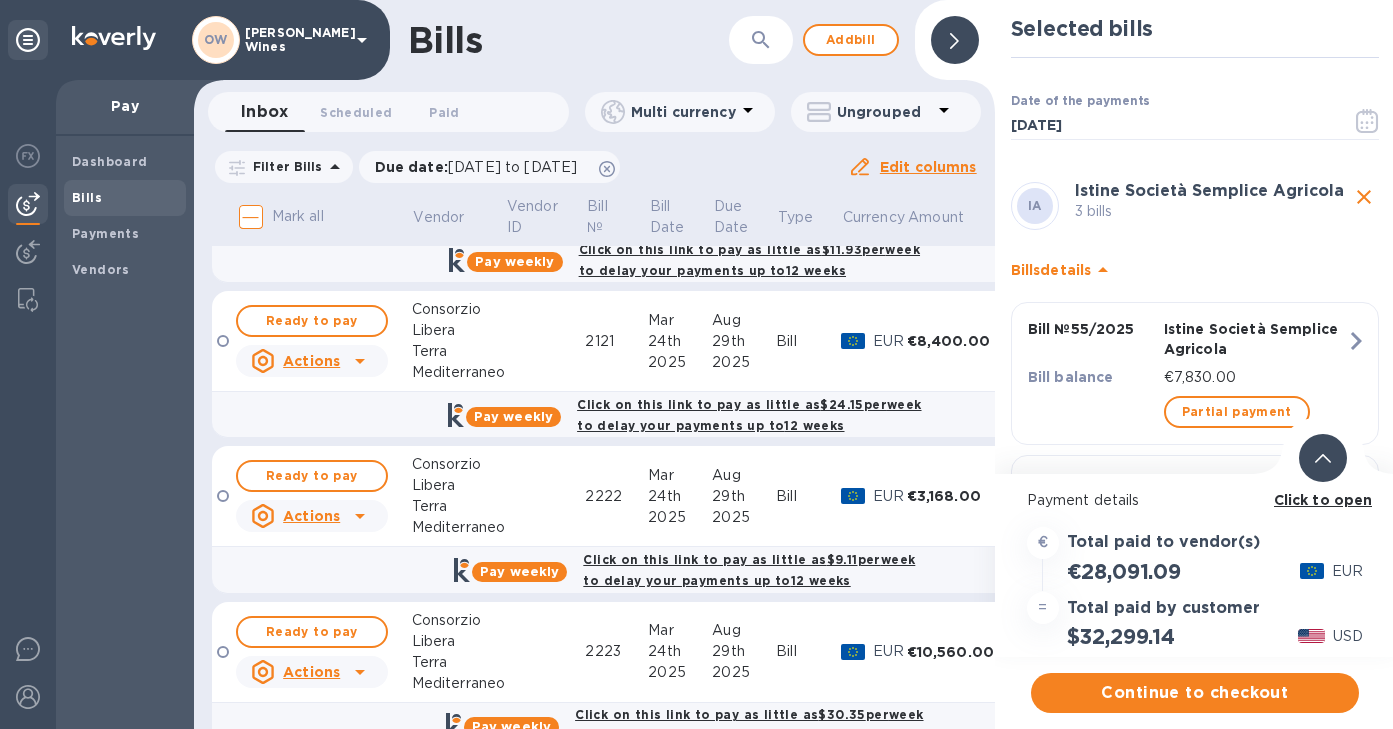 scroll, scrollTop: 434, scrollLeft: 0, axis: vertical 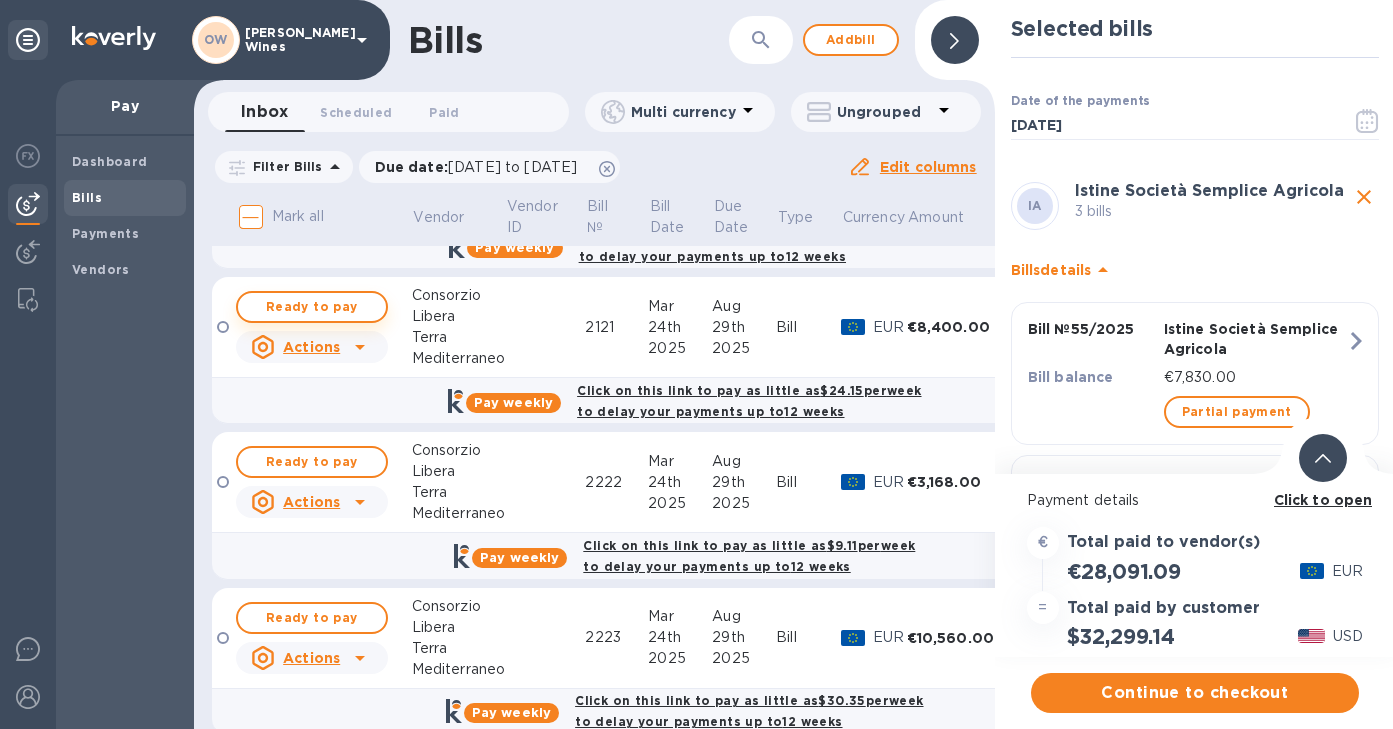 click on "Ready to pay" at bounding box center [312, 307] 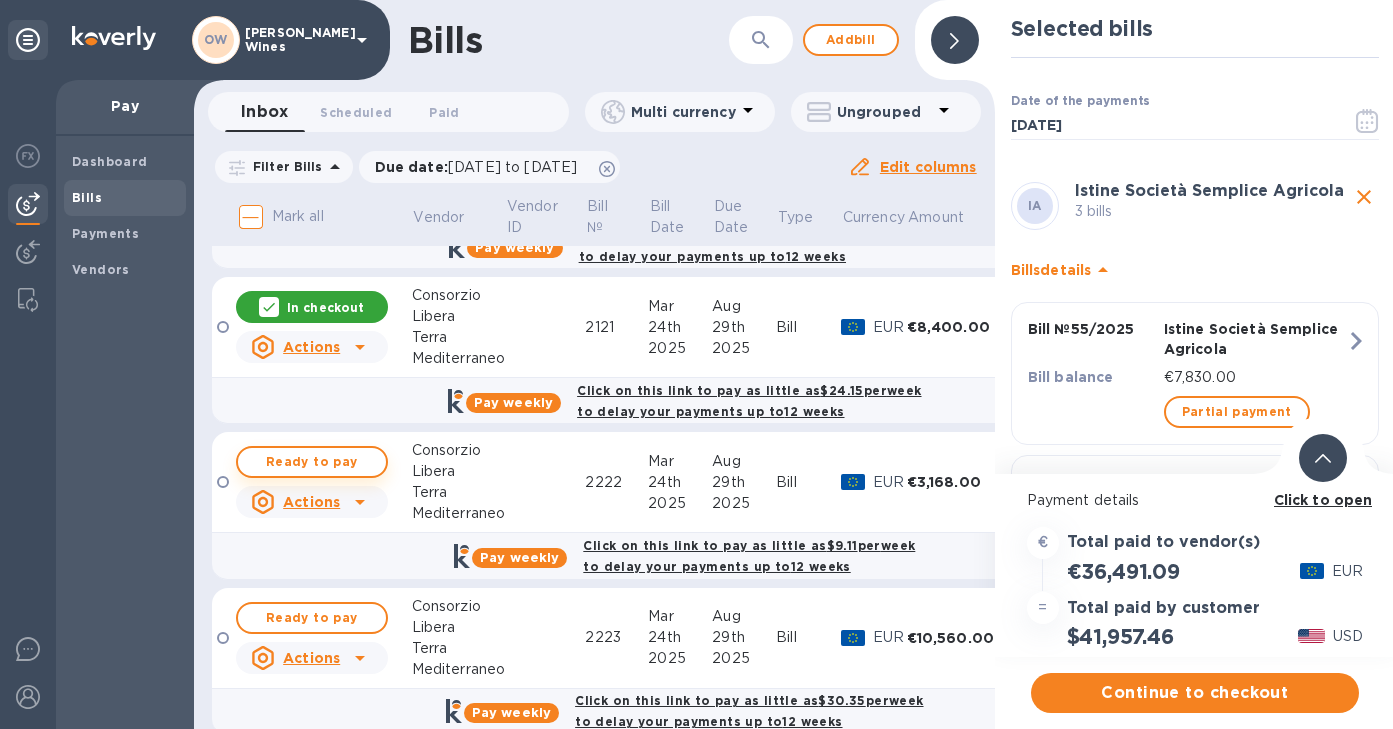 click on "Ready to pay" at bounding box center [312, 462] 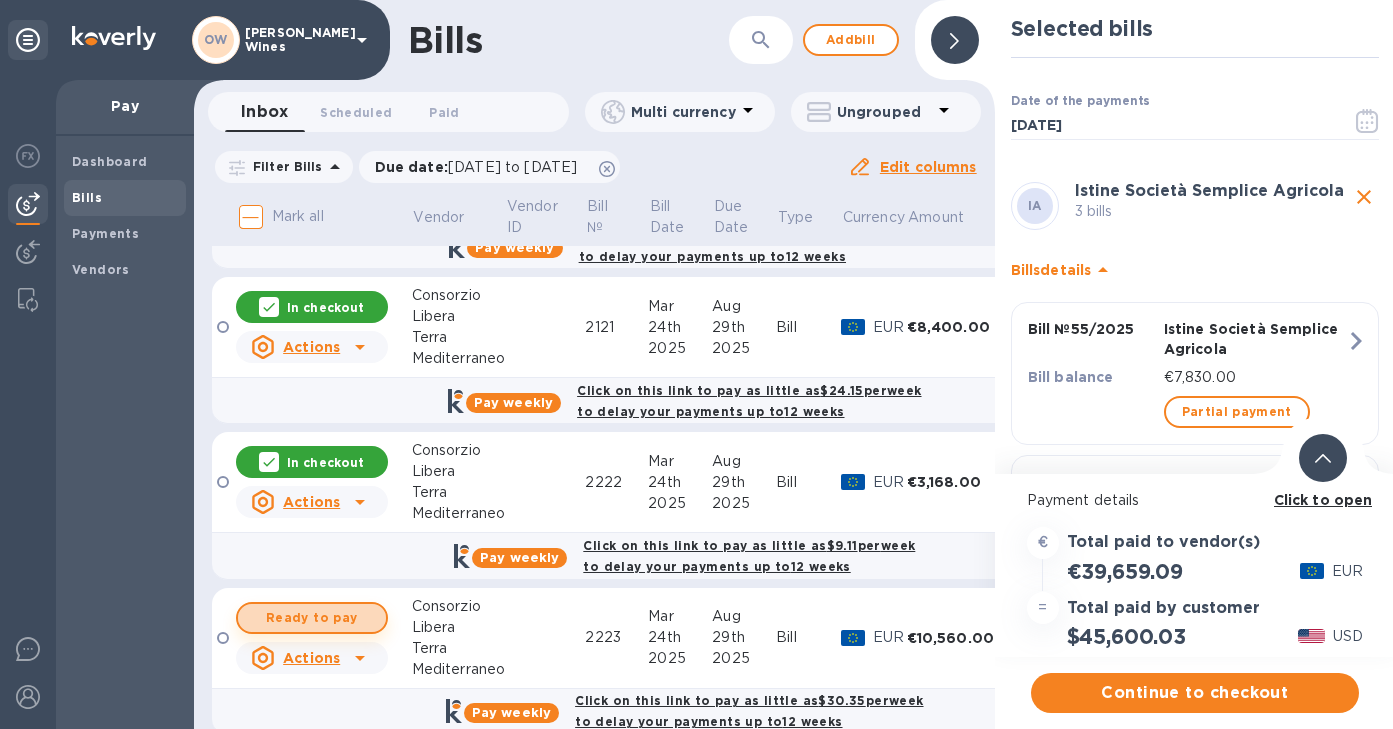 click on "Ready to pay" at bounding box center (312, 618) 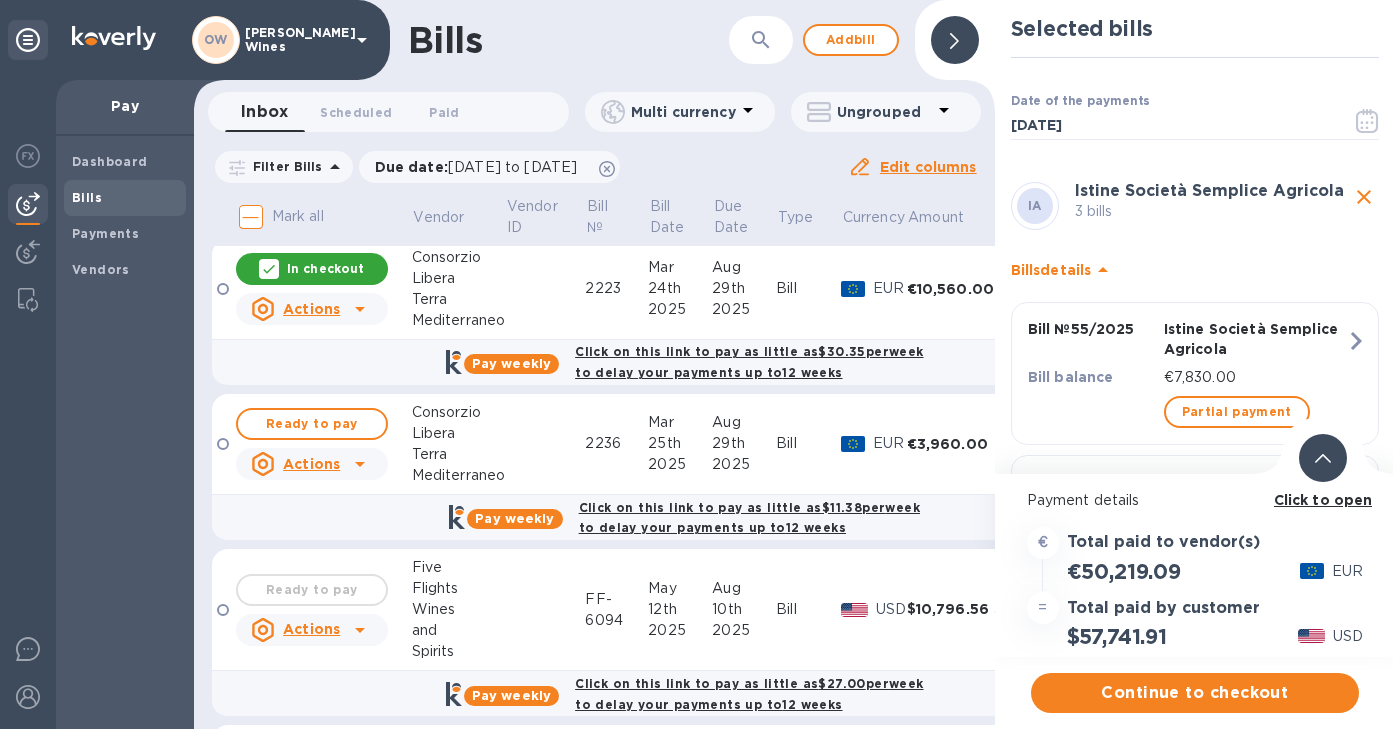 scroll, scrollTop: 785, scrollLeft: 0, axis: vertical 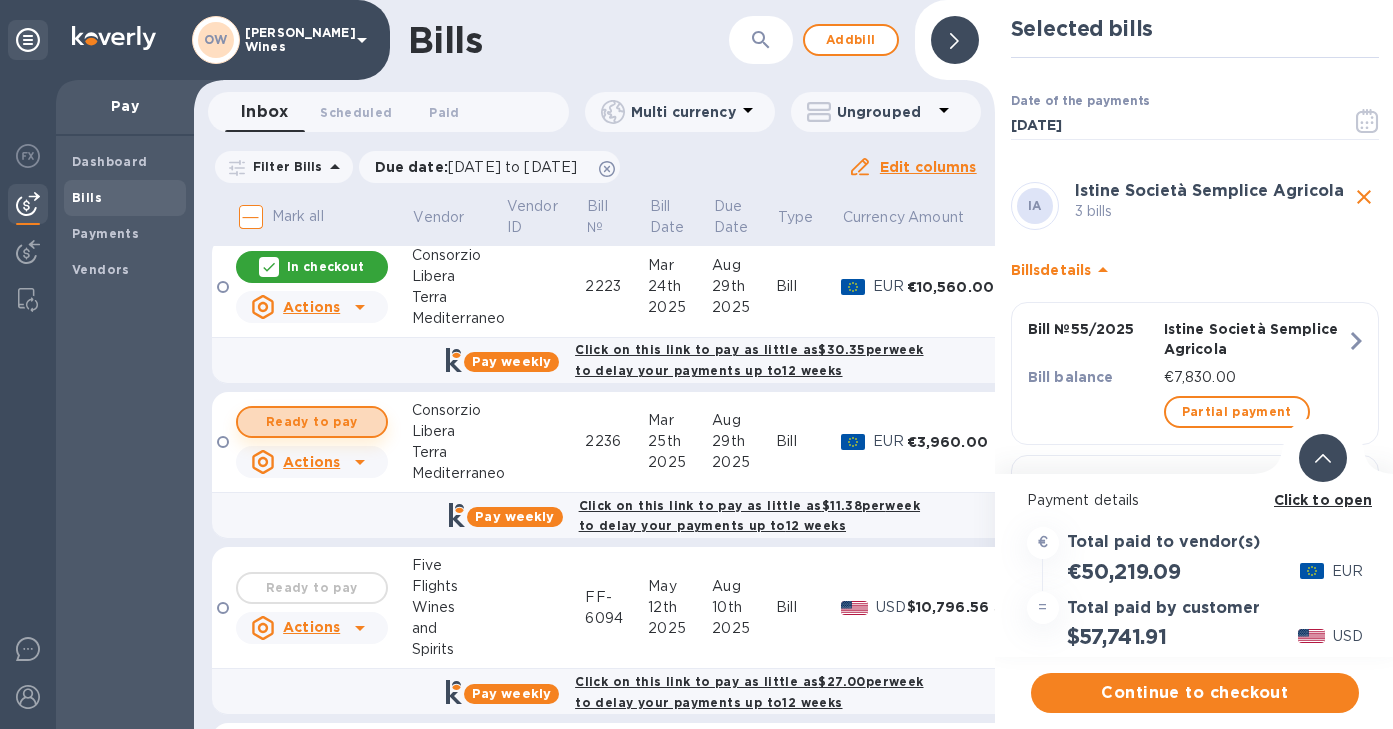 click on "Ready to pay" at bounding box center [312, 422] 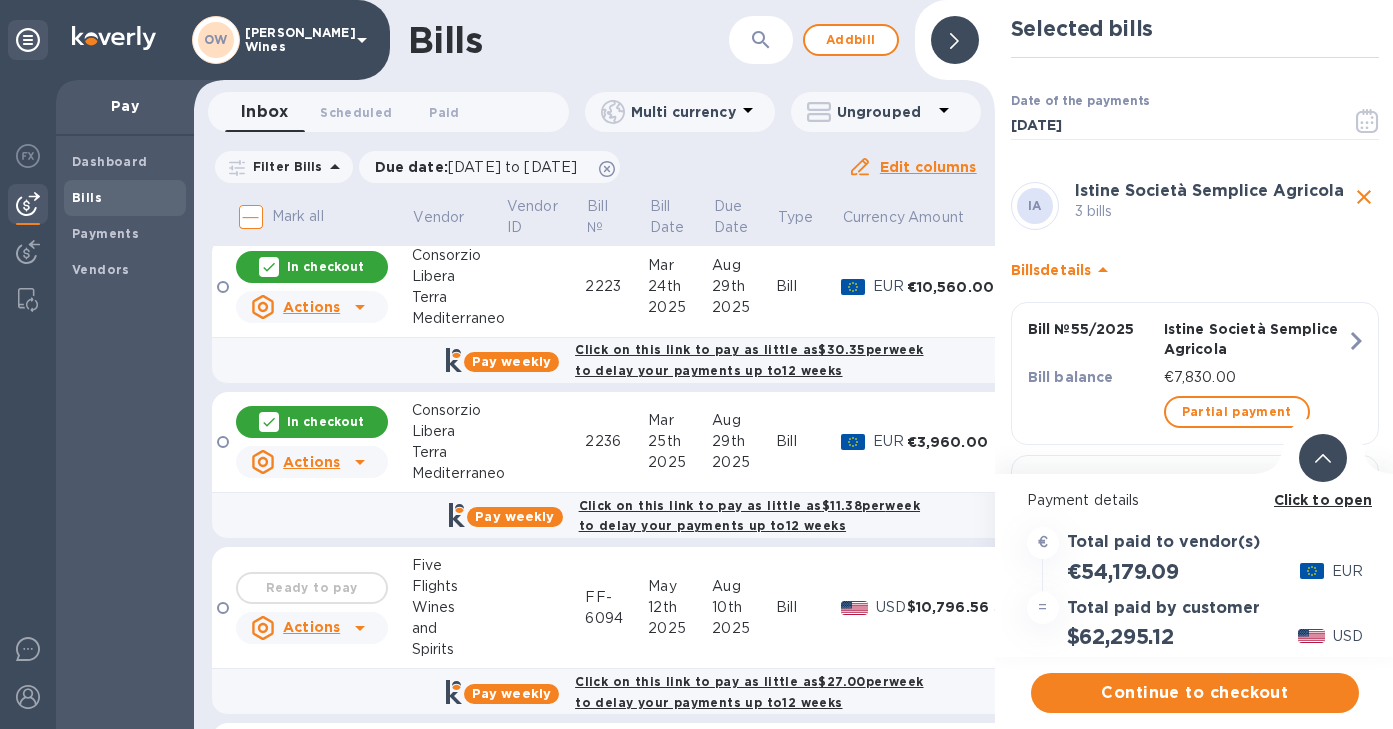 click on "Click to open" at bounding box center [1323, 500] 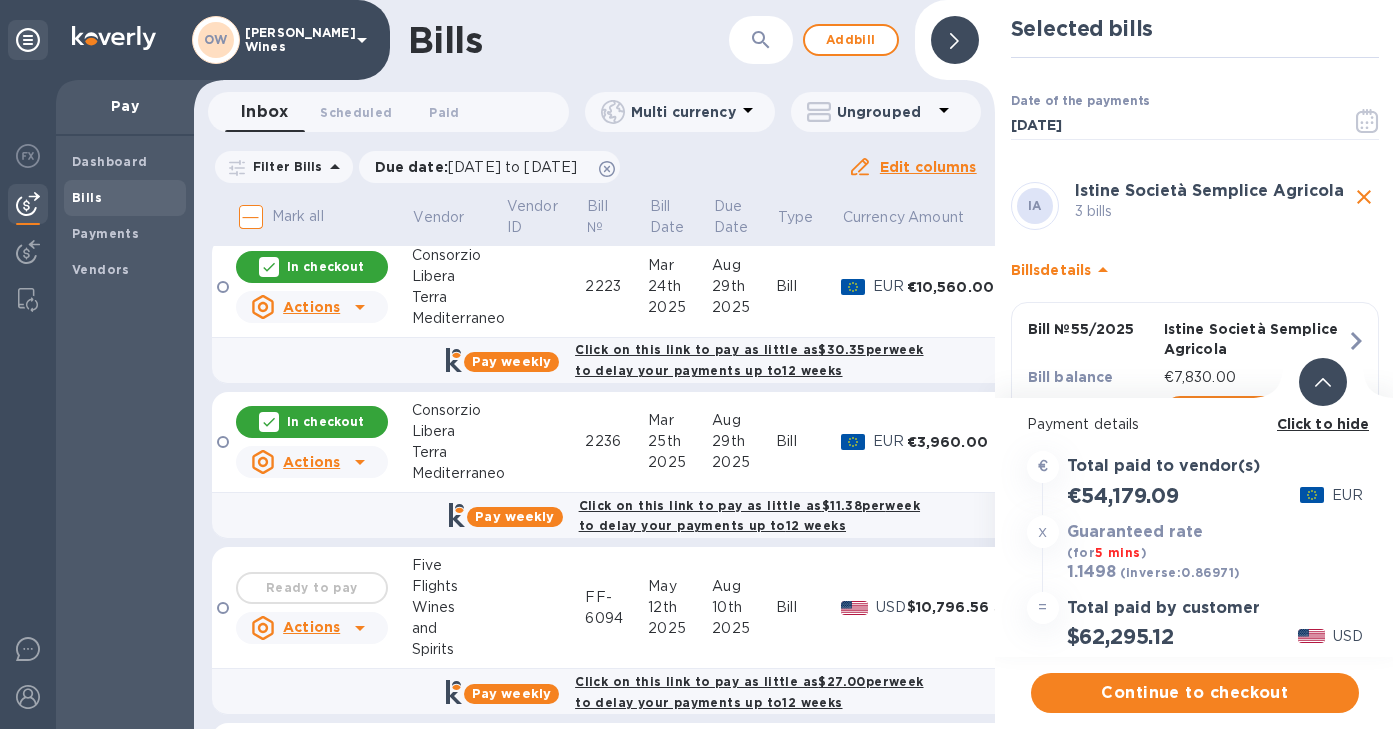 scroll, scrollTop: 3, scrollLeft: 0, axis: vertical 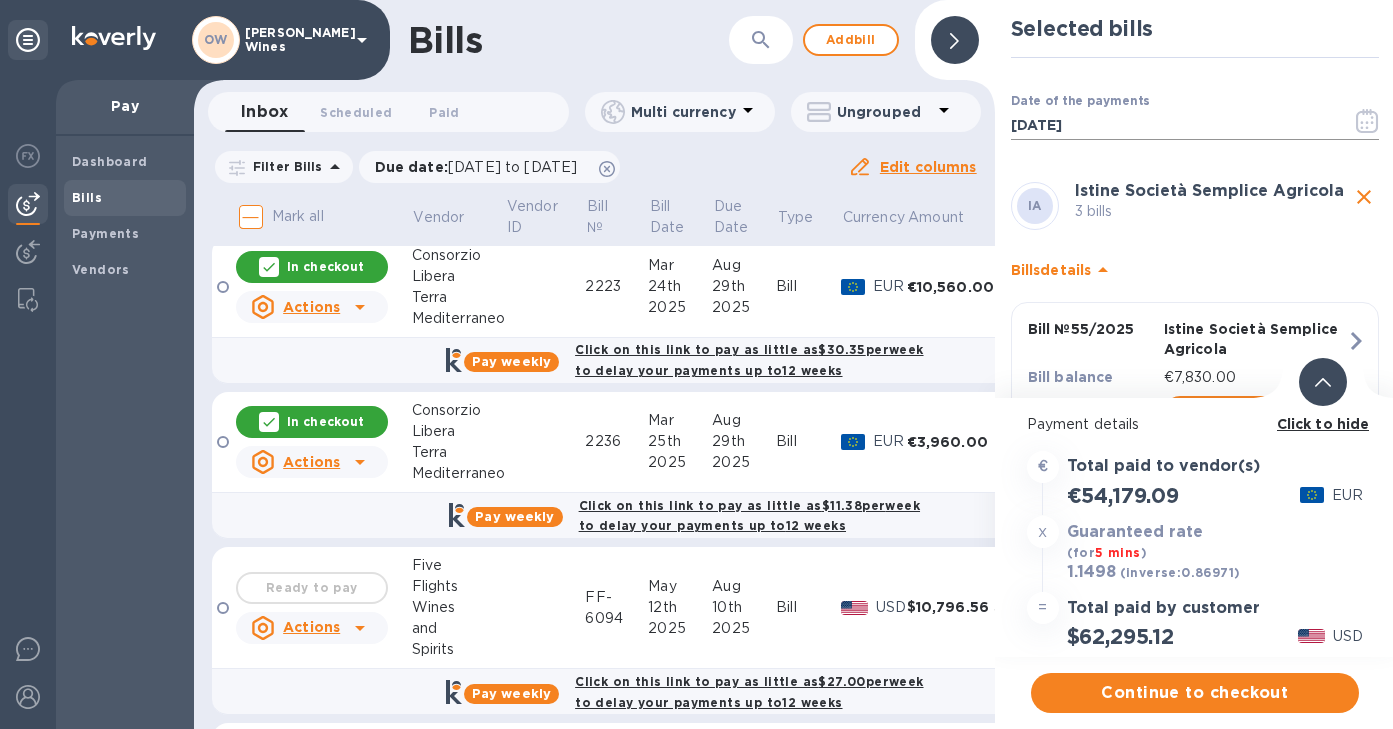 click 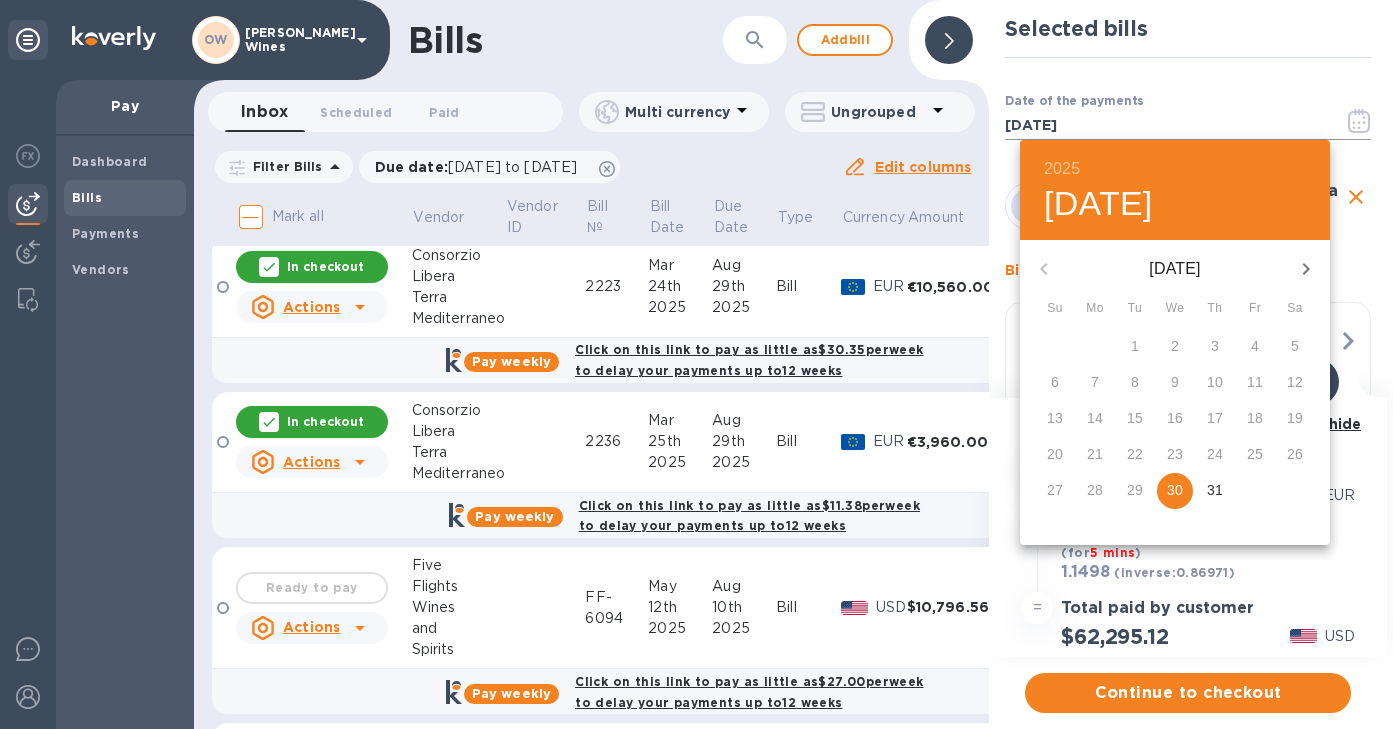 scroll, scrollTop: 0, scrollLeft: 0, axis: both 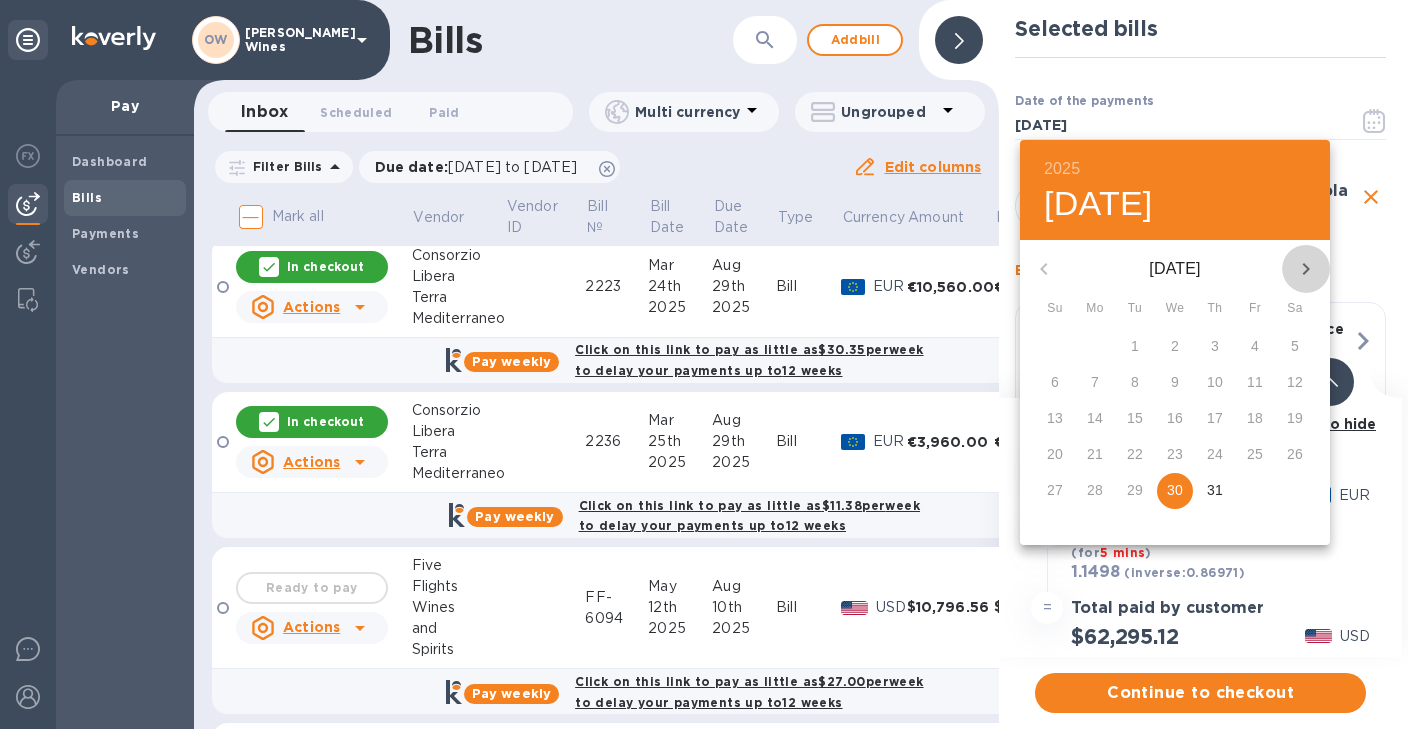 click 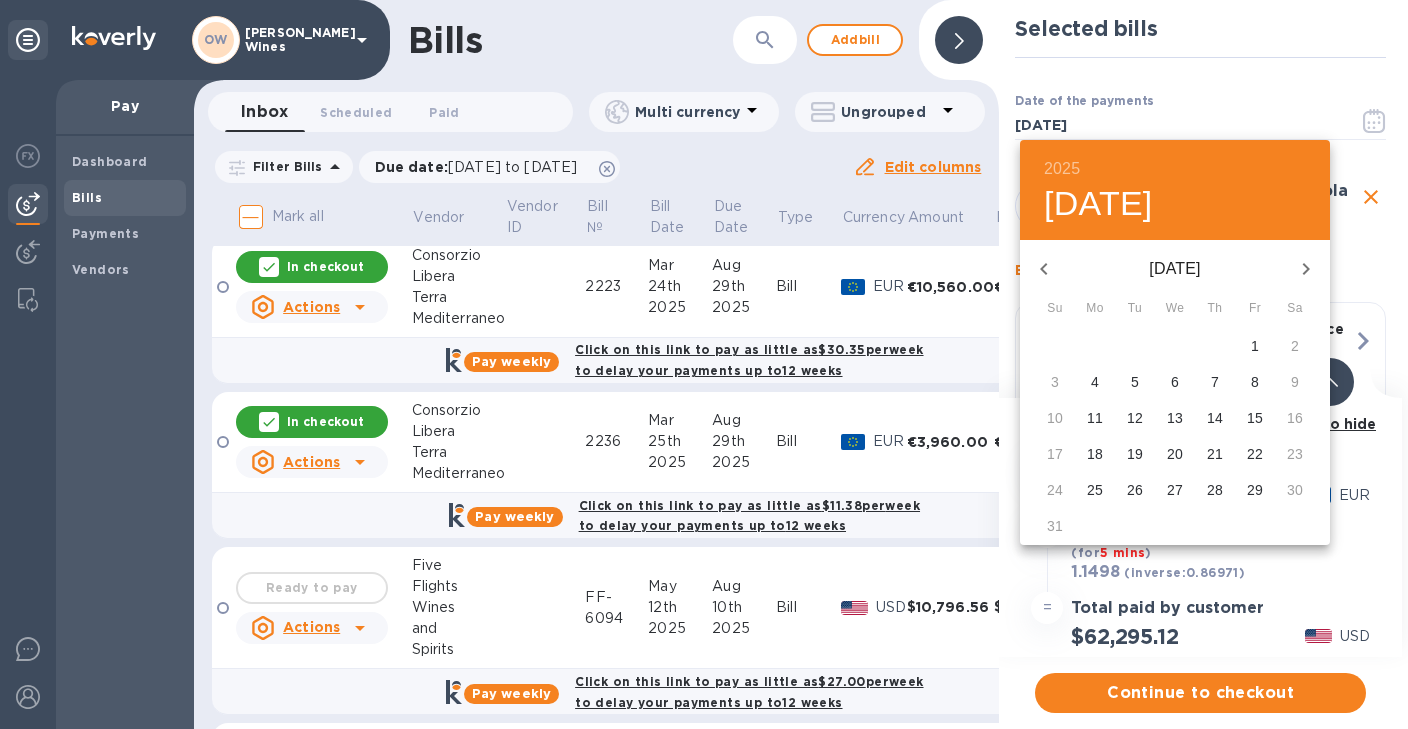 click on "29" at bounding box center (1255, 490) 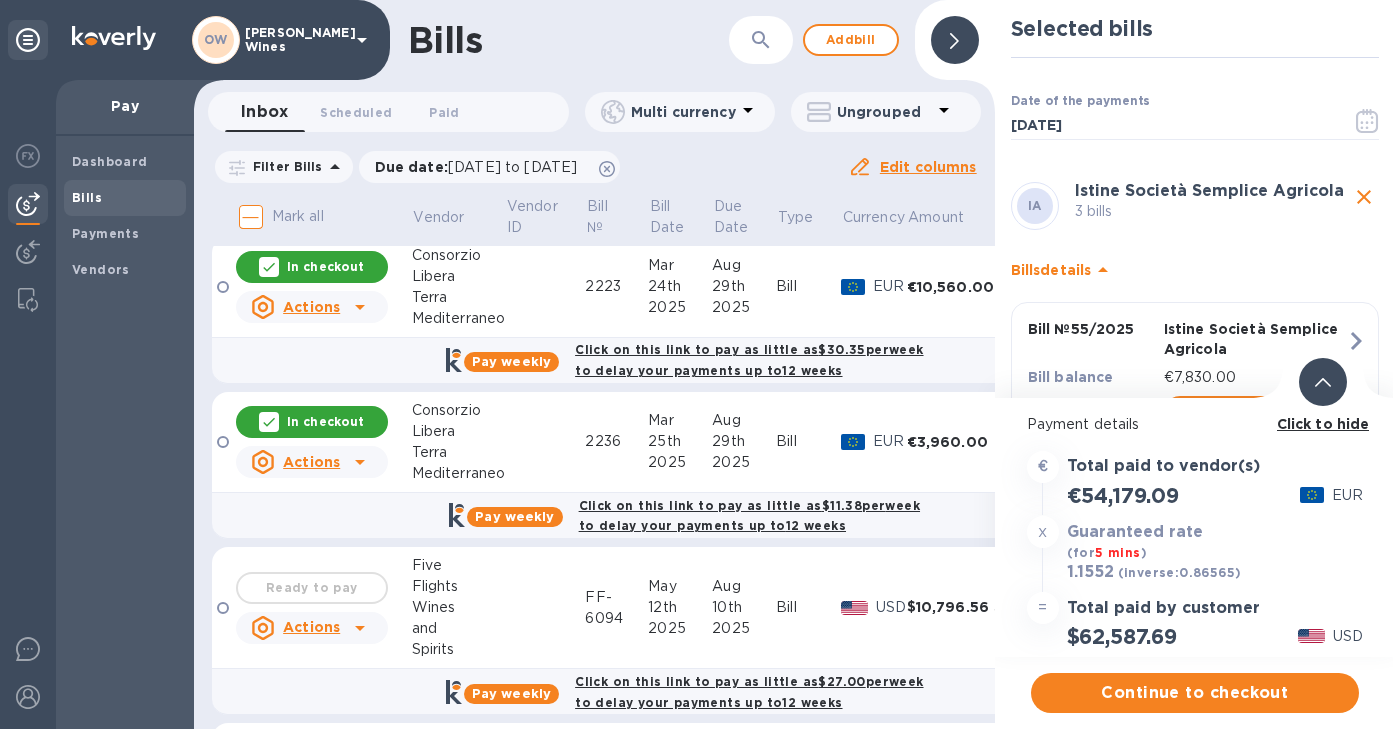 drag, startPoint x: 1386, startPoint y: 87, endPoint x: 1386, endPoint y: 112, distance: 25 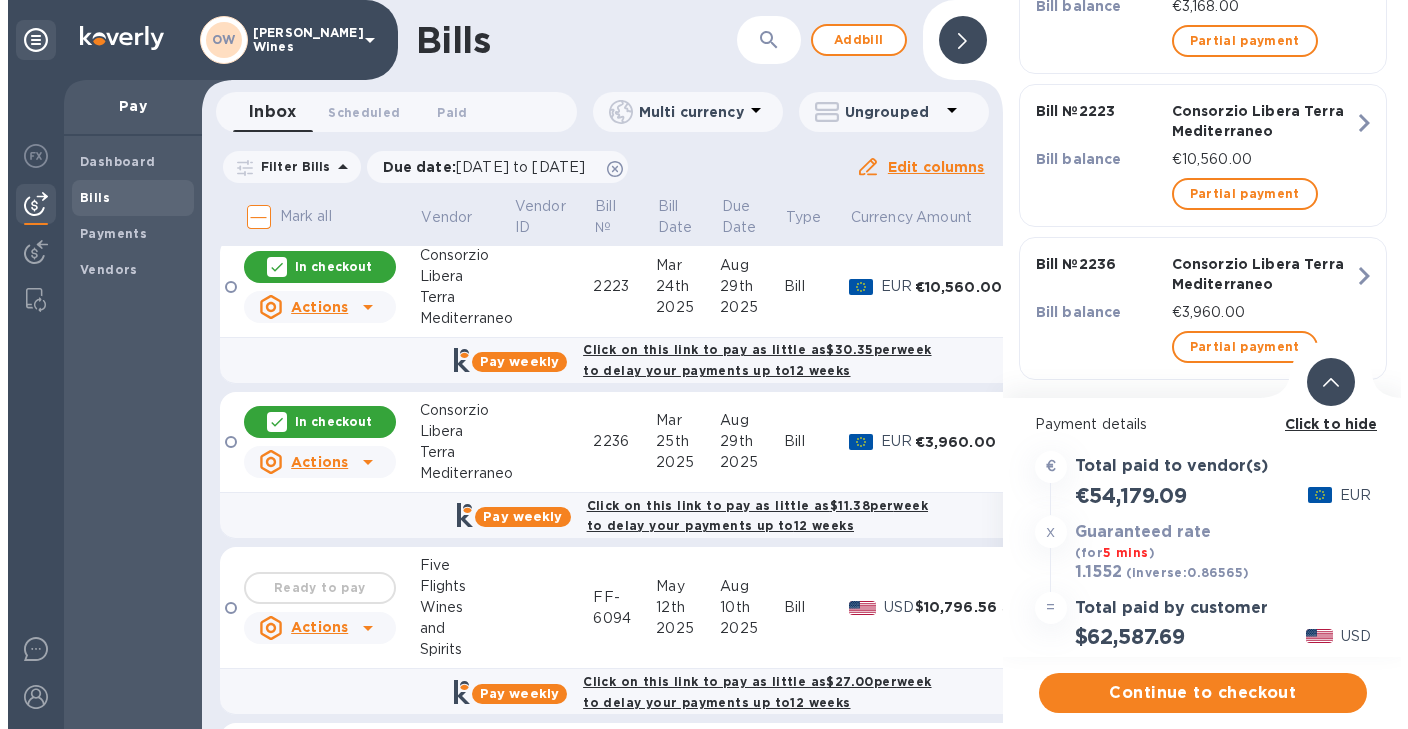 scroll, scrollTop: 1153, scrollLeft: 0, axis: vertical 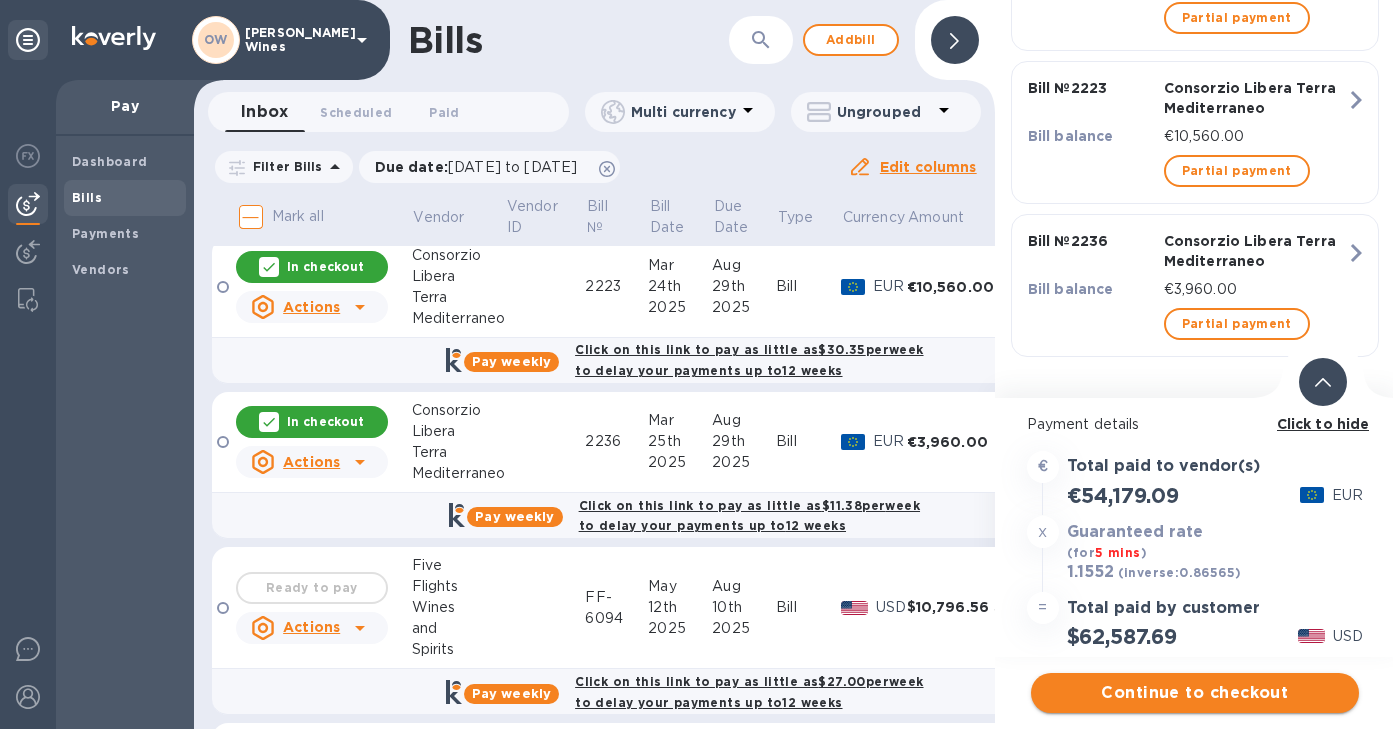 click on "Continue to checkout" at bounding box center [1195, 693] 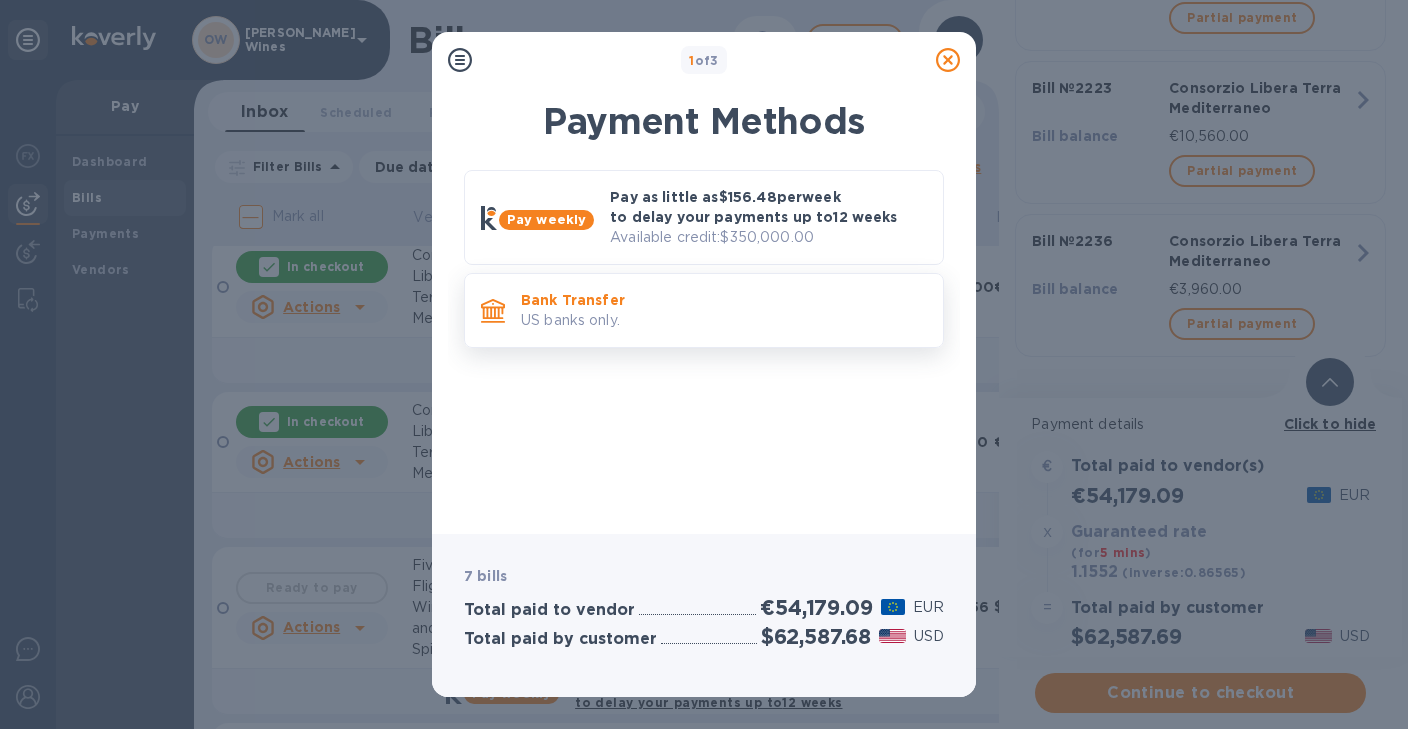 click on "US banks only." at bounding box center (724, 320) 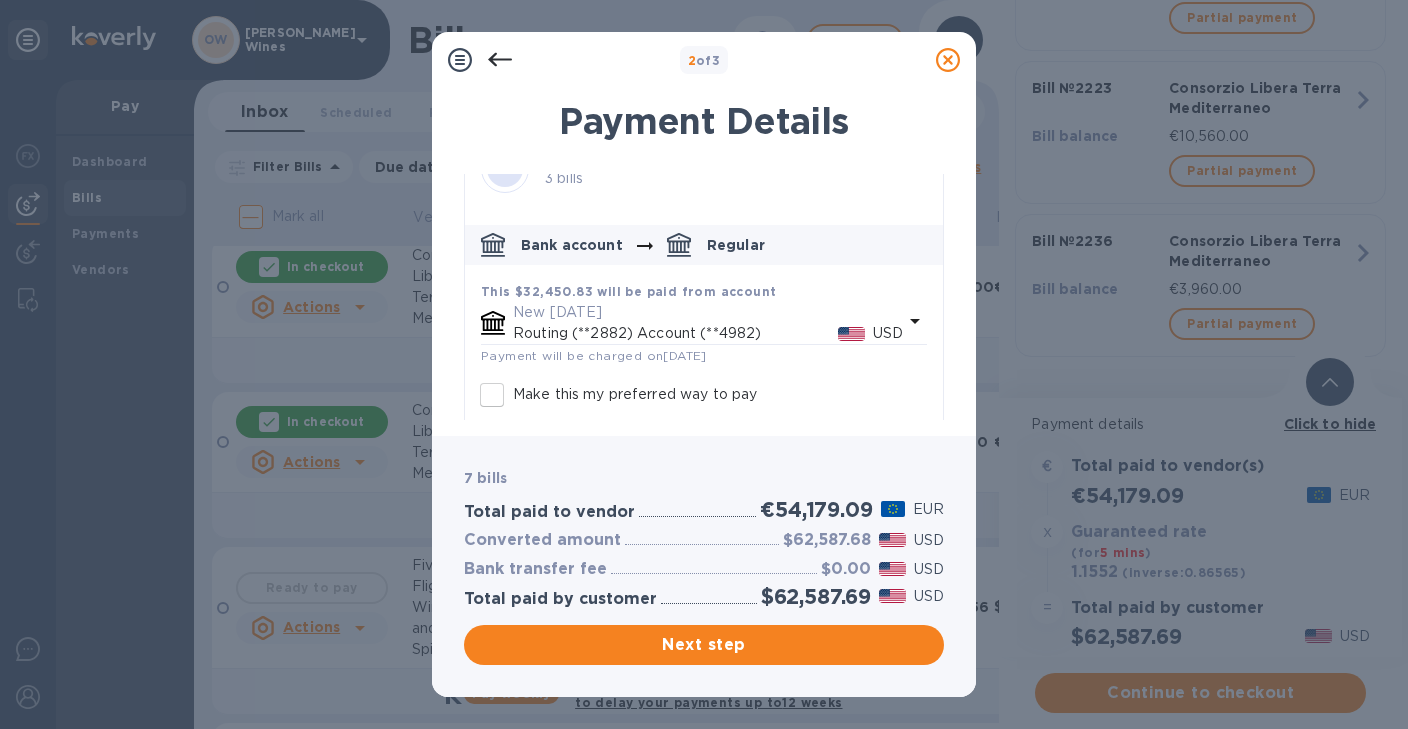 scroll, scrollTop: 40, scrollLeft: 0, axis: vertical 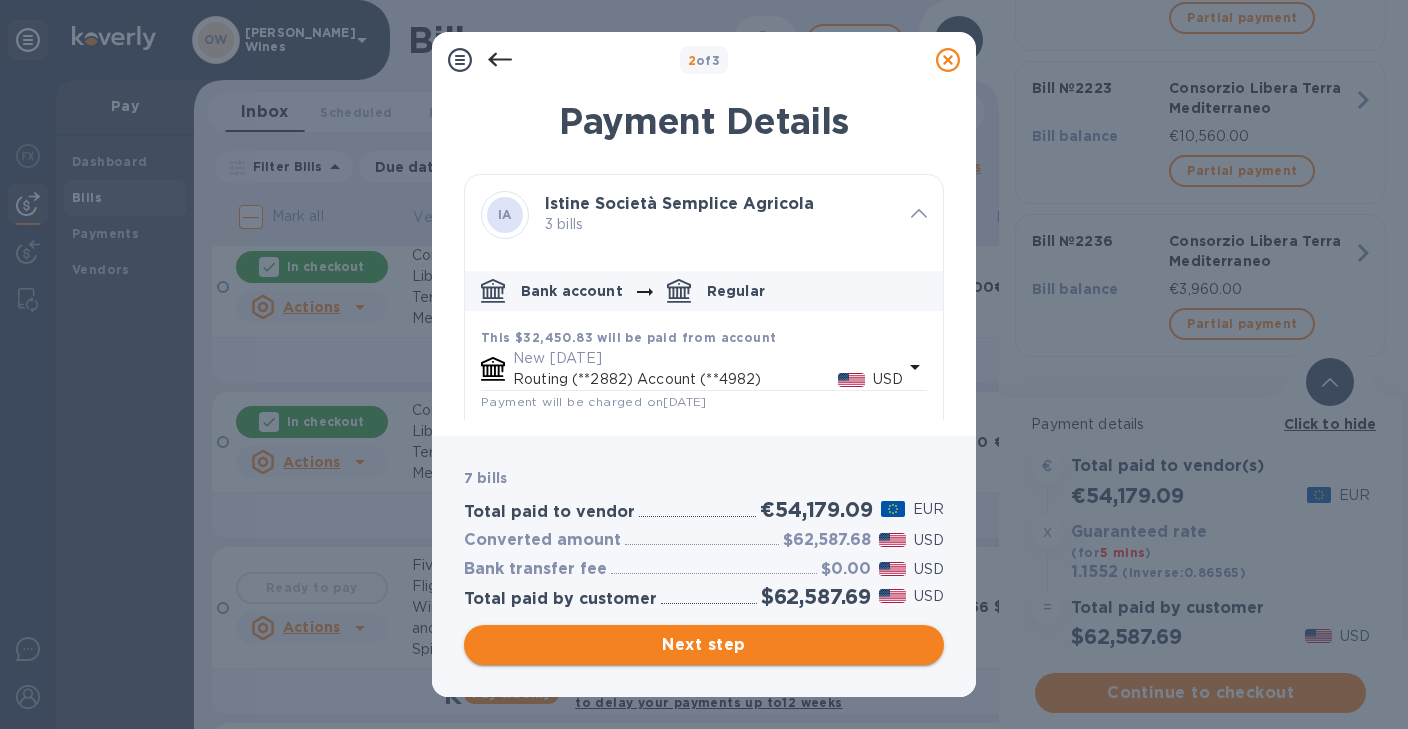 click on "Next step" at bounding box center (704, 645) 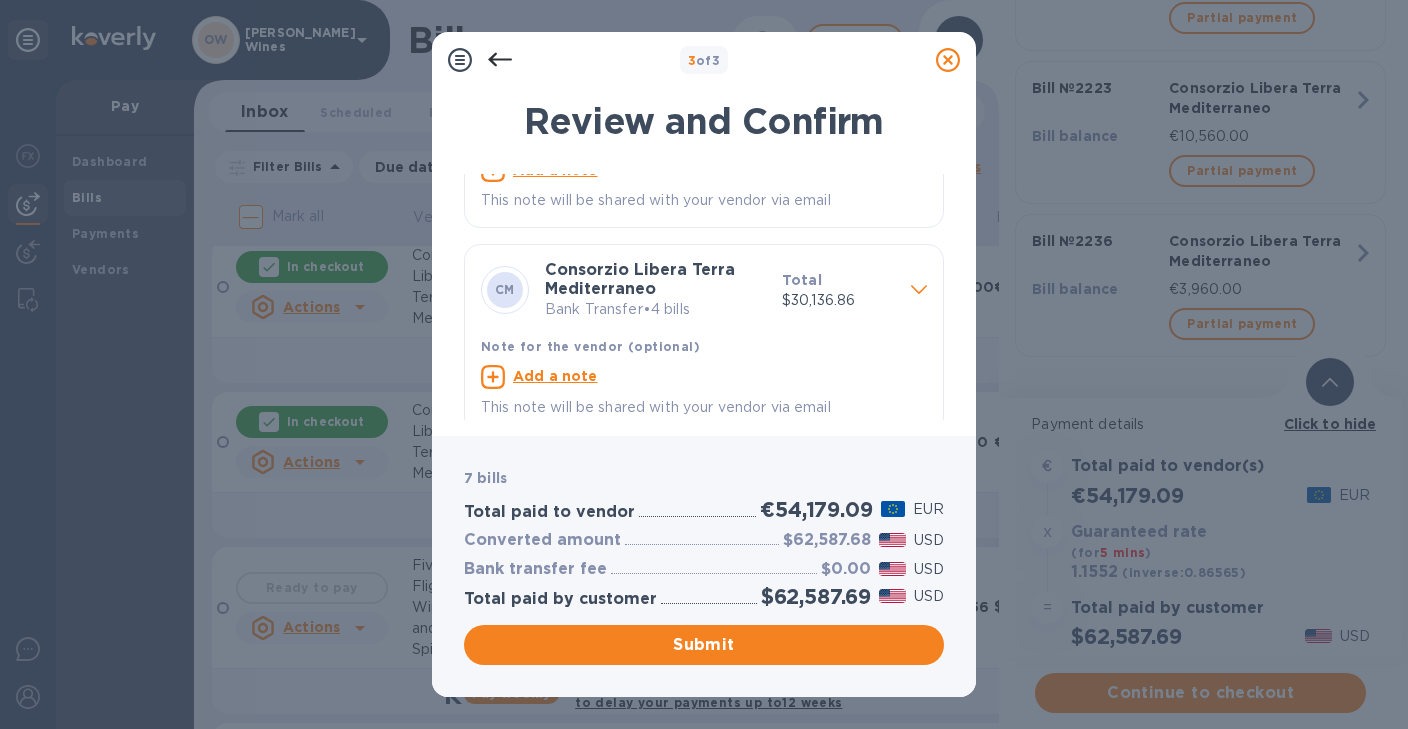 scroll, scrollTop: 152, scrollLeft: 0, axis: vertical 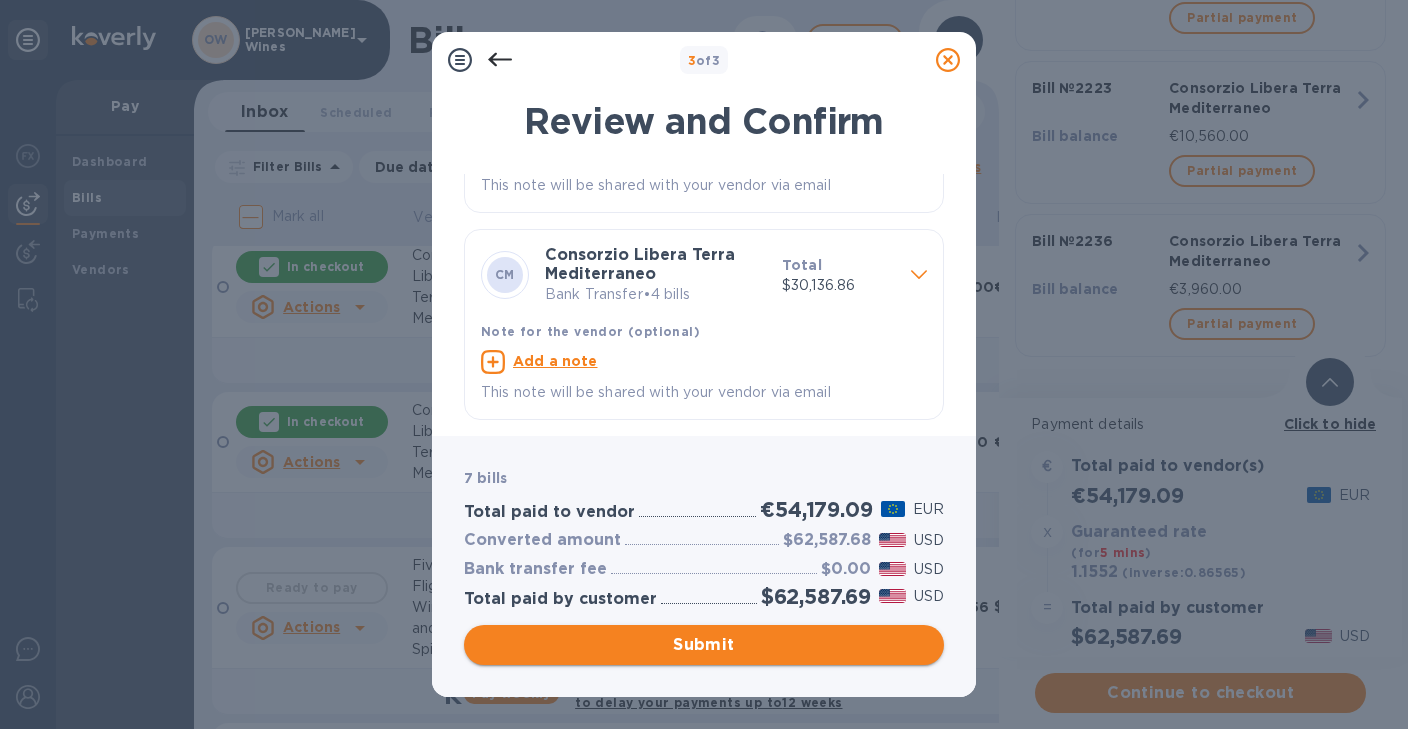 click on "Submit" at bounding box center [704, 645] 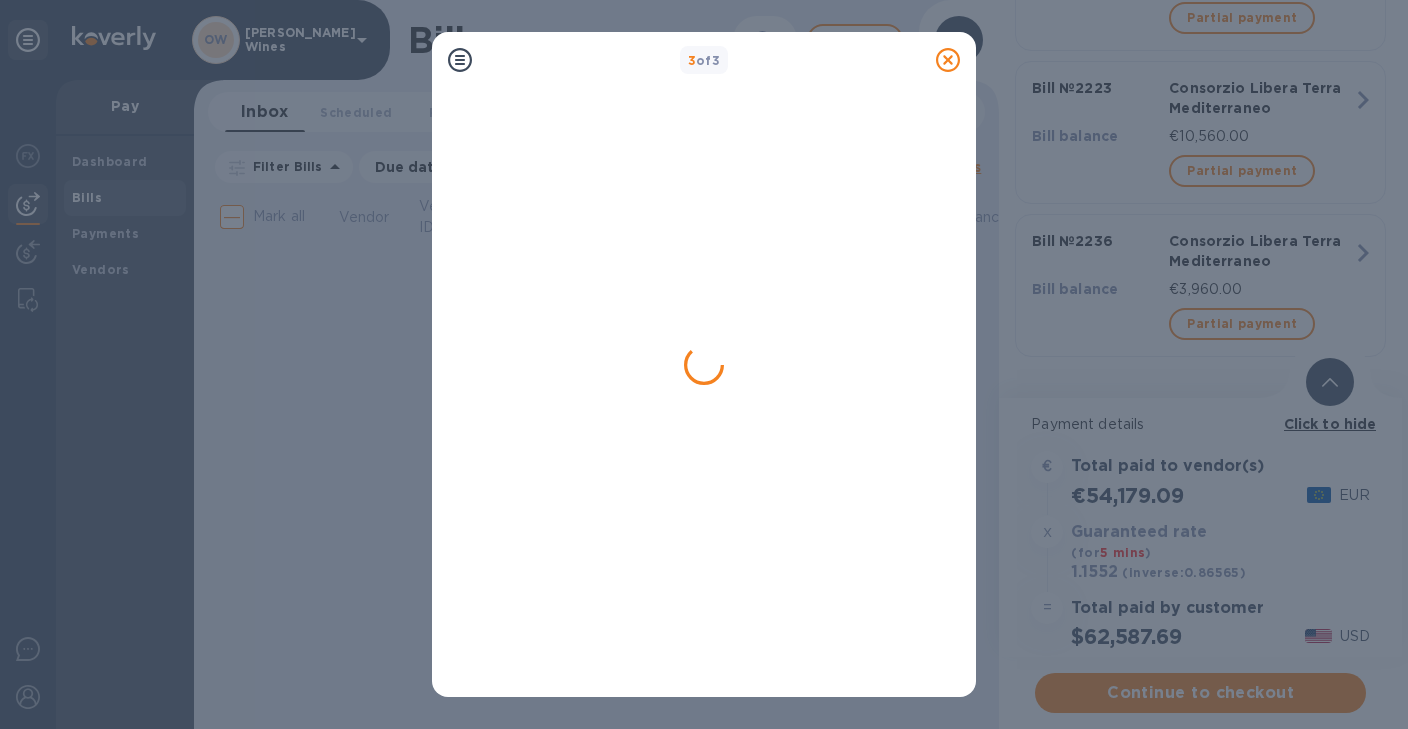 scroll, scrollTop: 0, scrollLeft: 0, axis: both 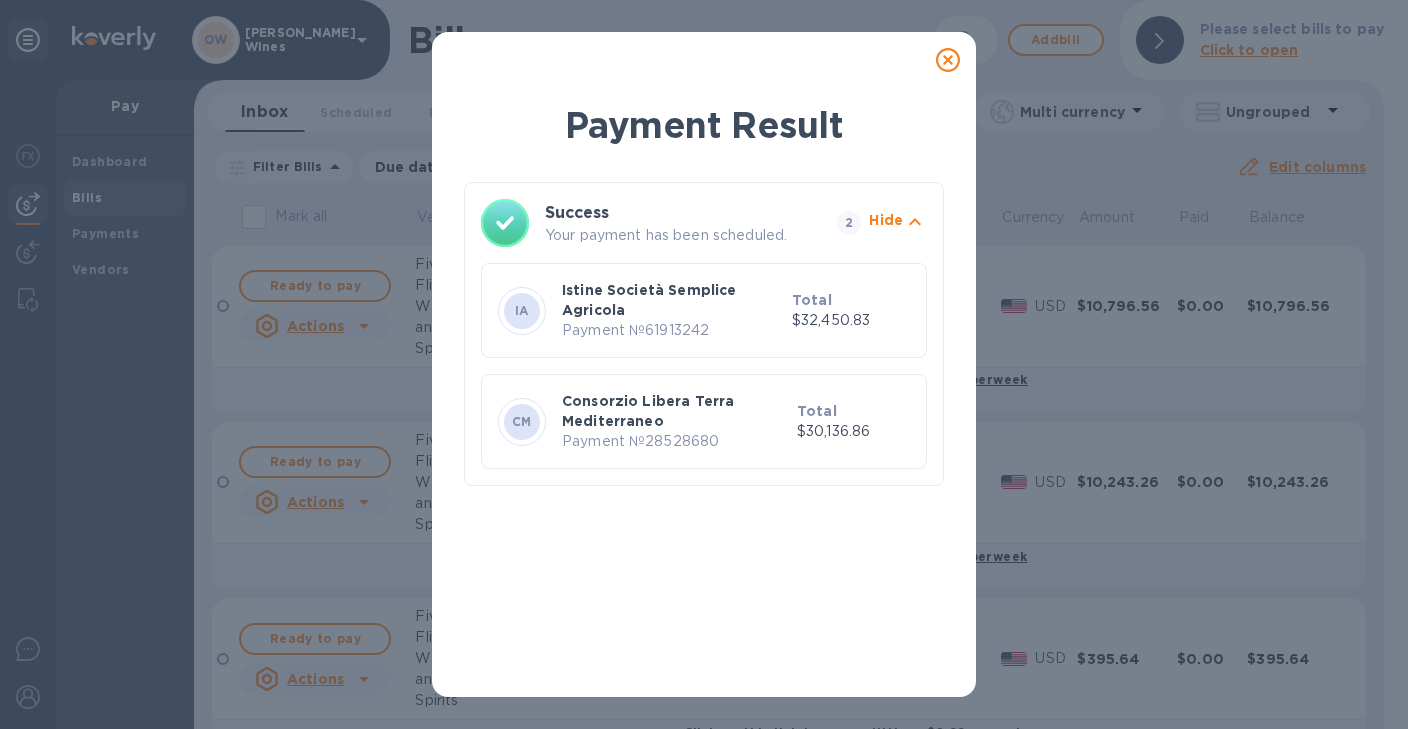 click 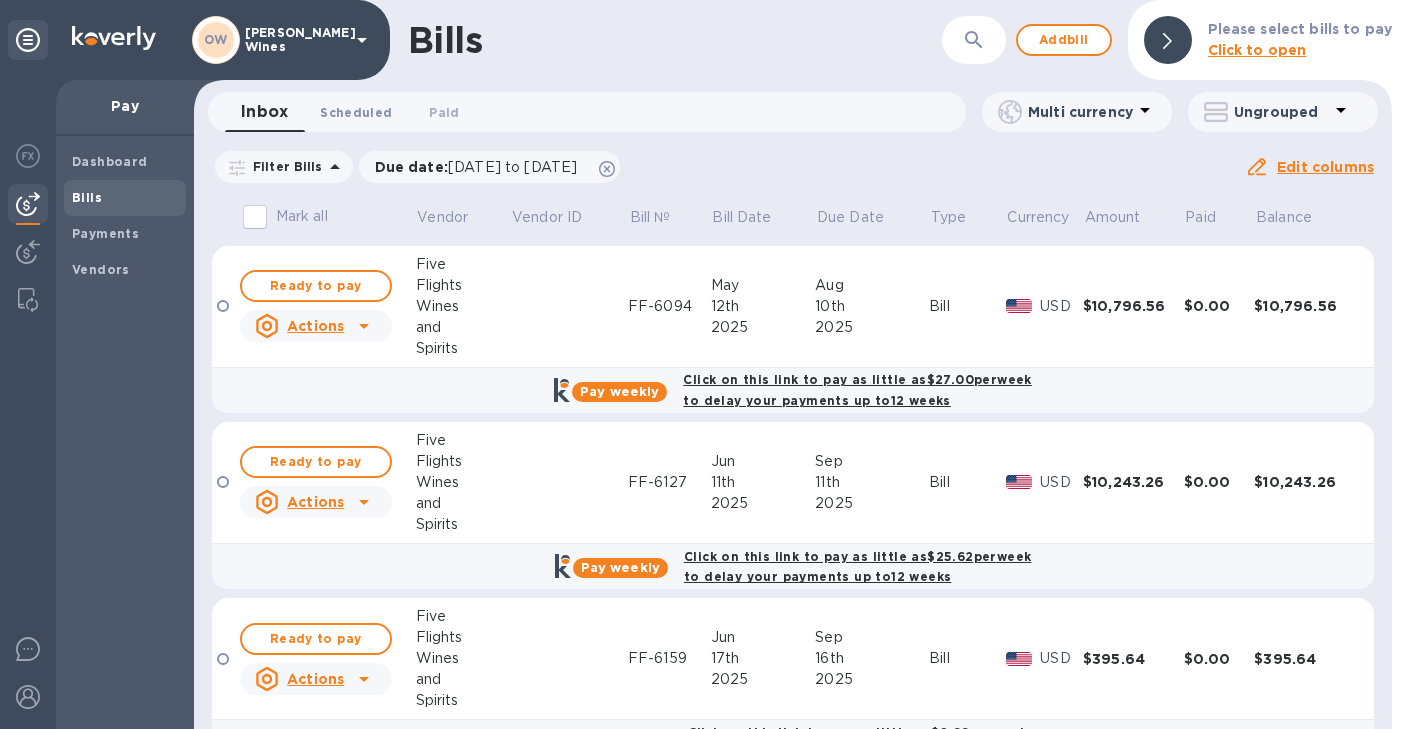 click on "Scheduled 0" at bounding box center [356, 112] 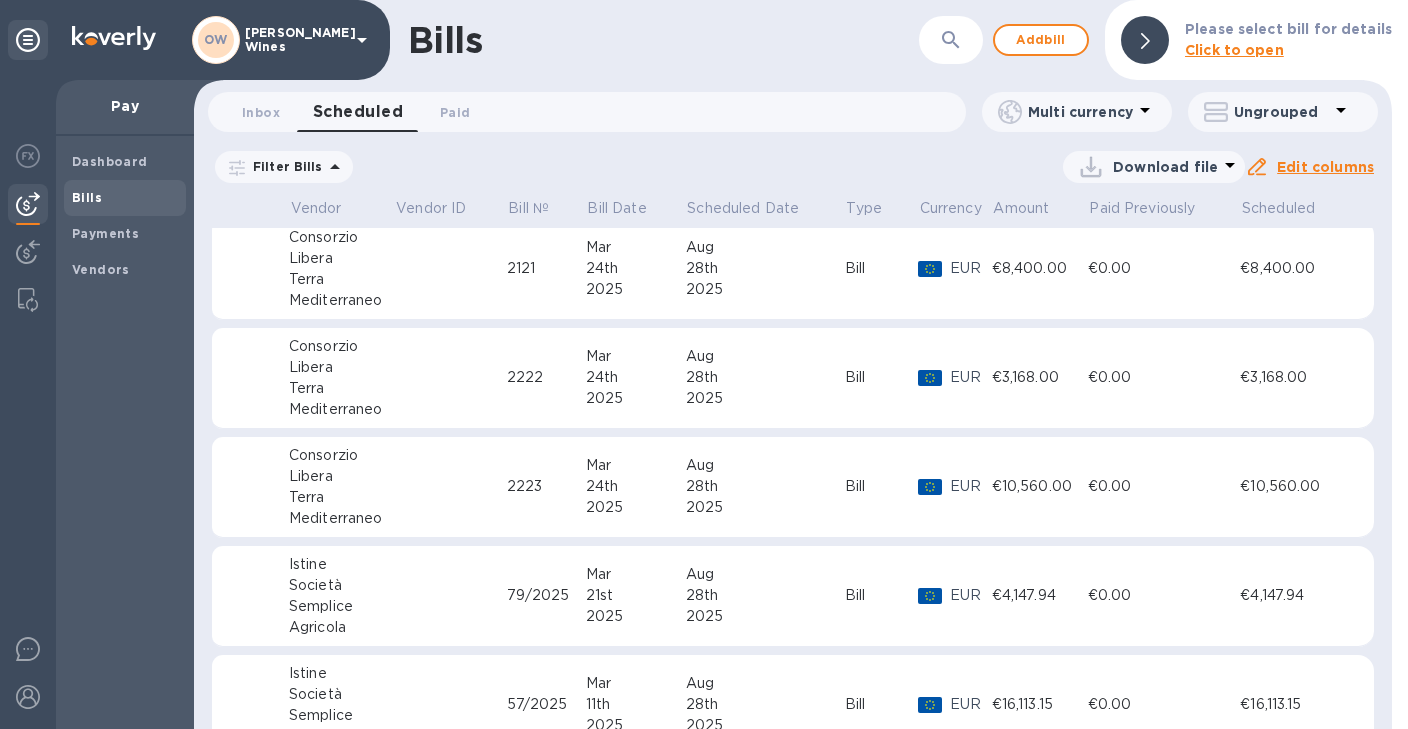 scroll, scrollTop: 279, scrollLeft: 0, axis: vertical 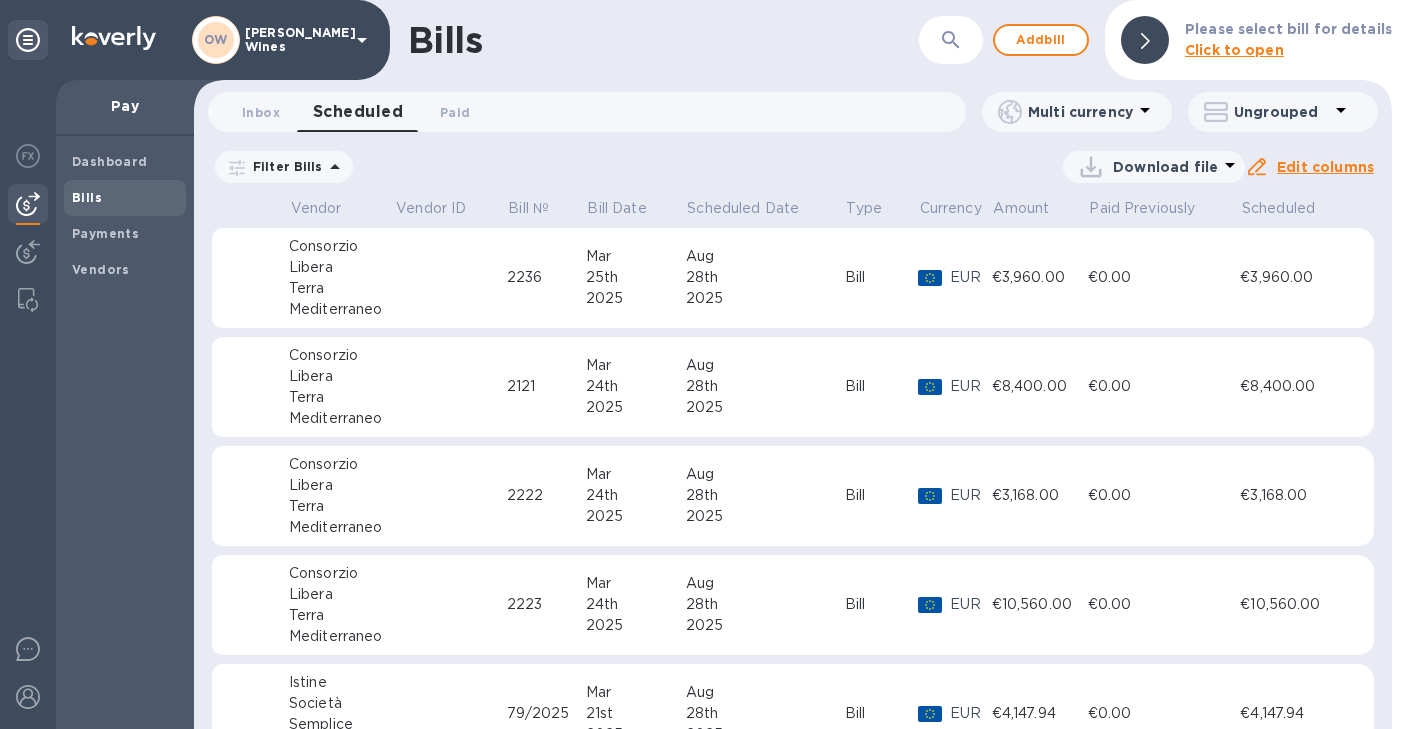 drag, startPoint x: 1382, startPoint y: 289, endPoint x: 1381, endPoint y: 260, distance: 29.017237 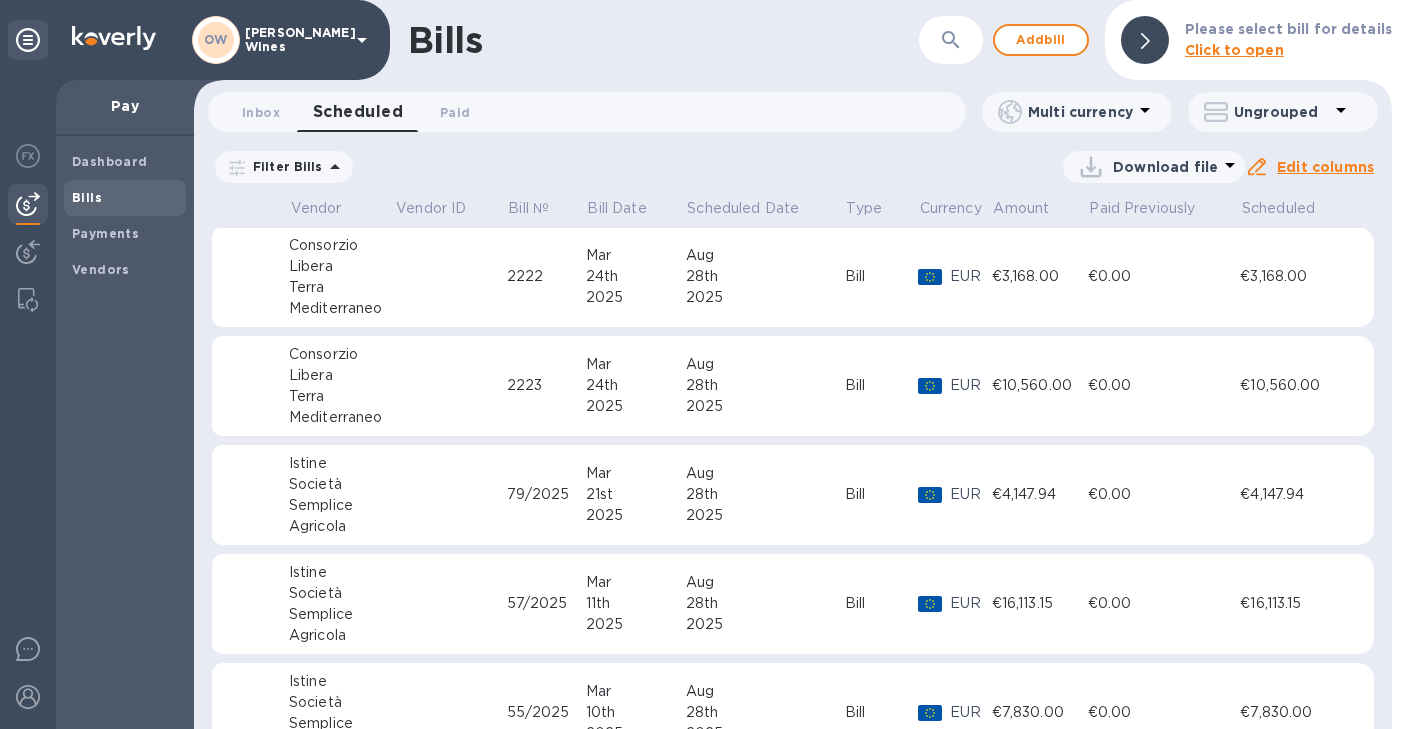 scroll, scrollTop: 0, scrollLeft: 0, axis: both 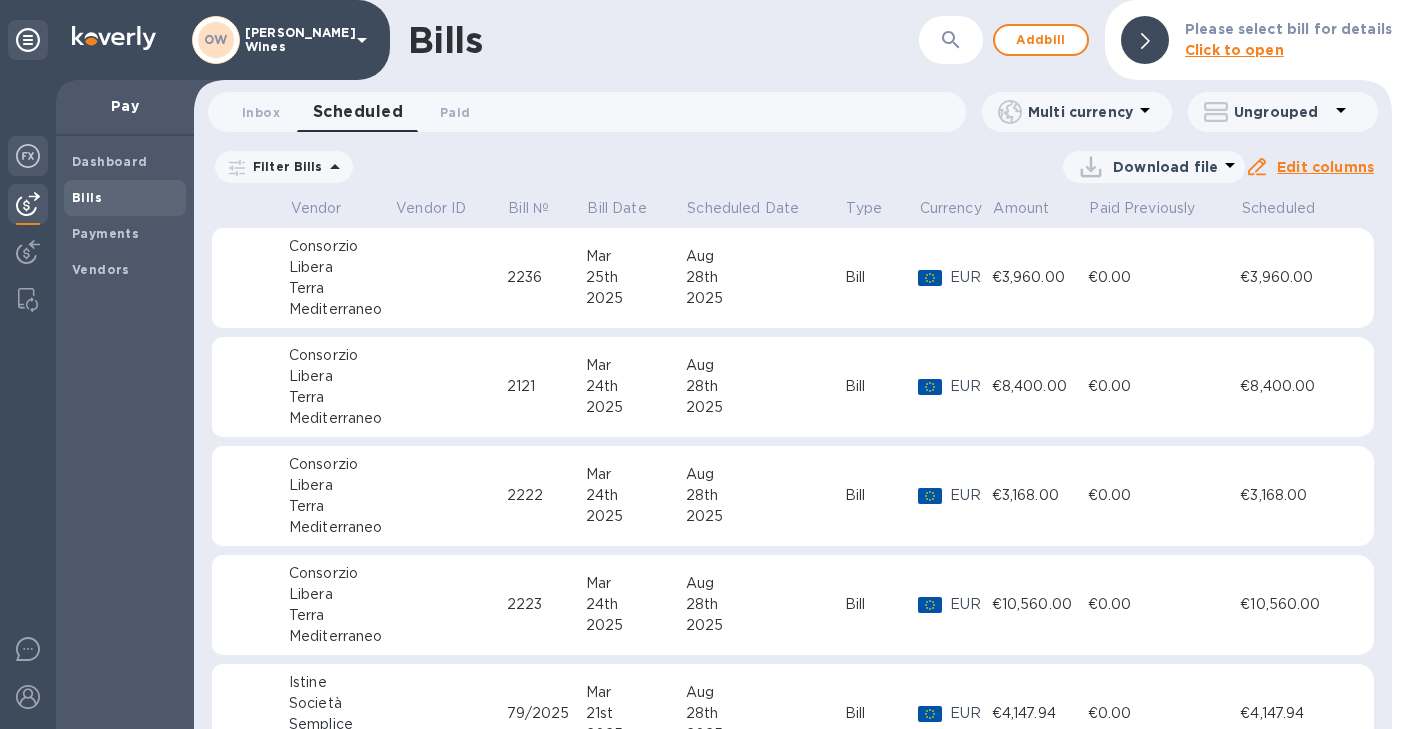 click at bounding box center [28, 156] 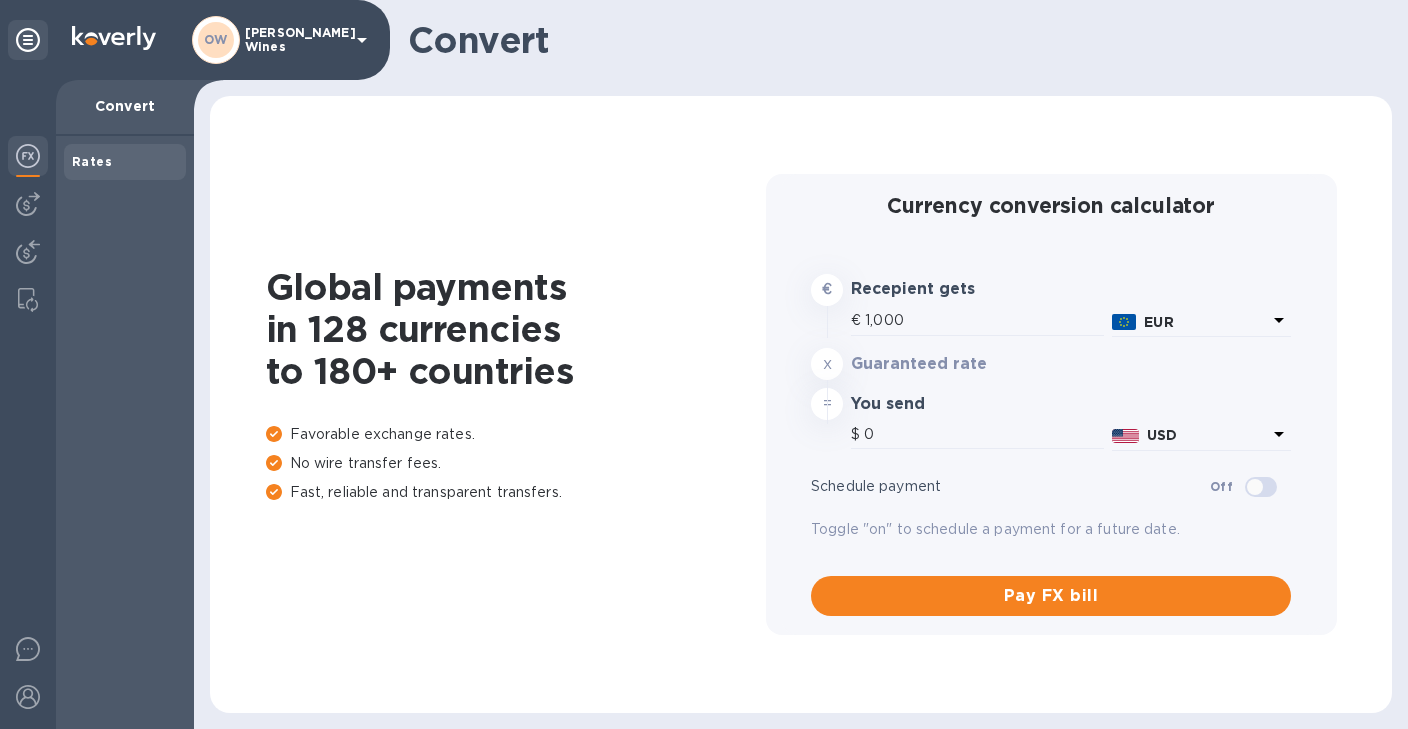 type on "1,149.6" 